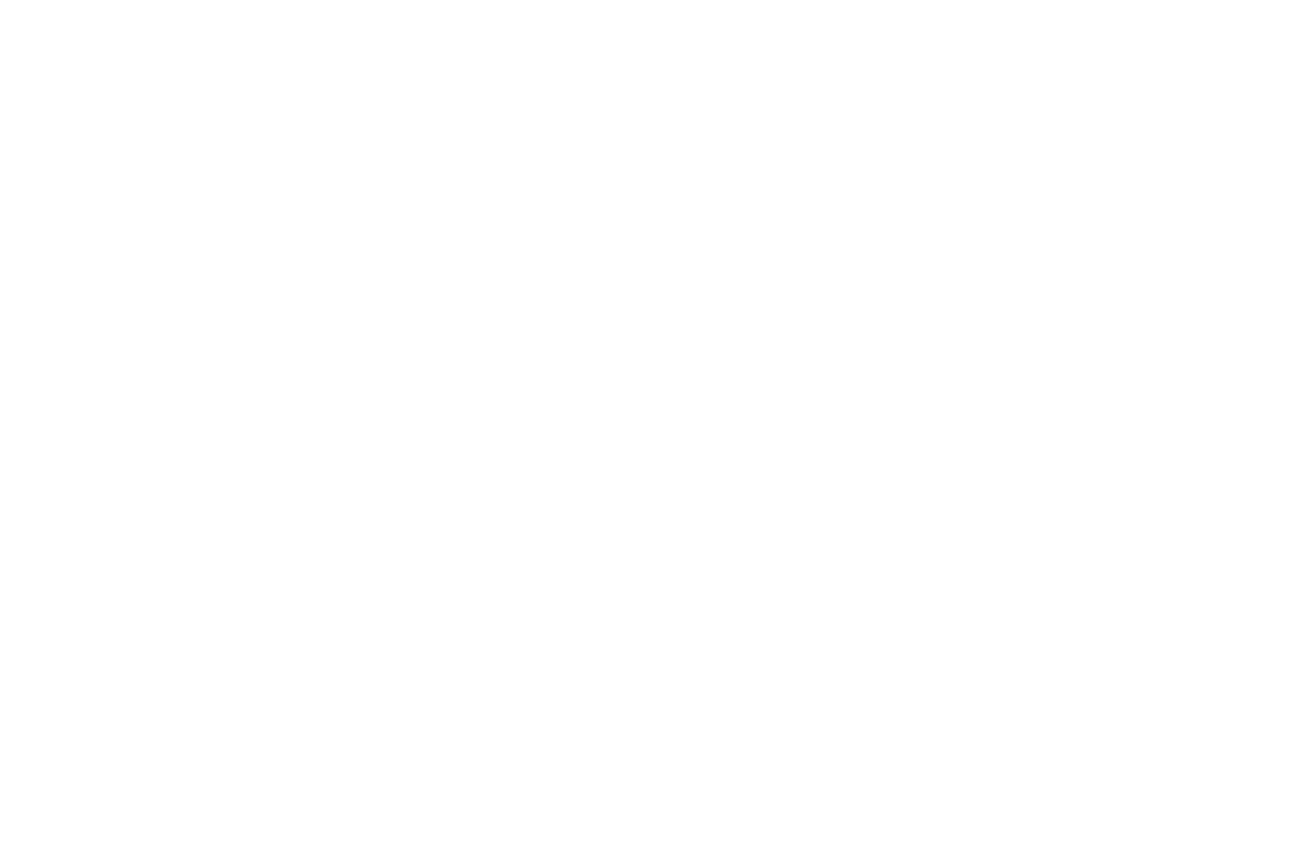 scroll, scrollTop: 0, scrollLeft: 0, axis: both 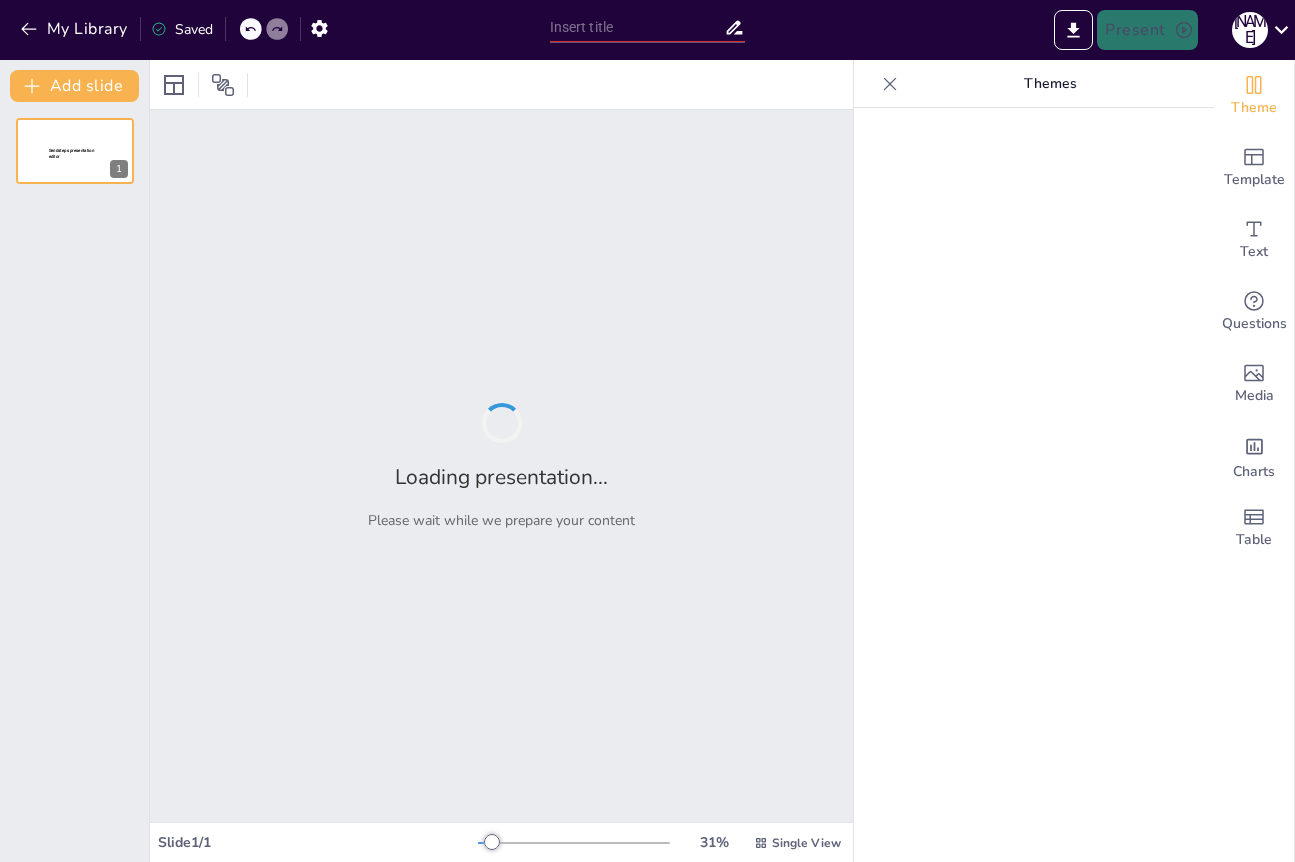 type on "Evaluating the Positive and Negative Effects of Multinational Corporations" 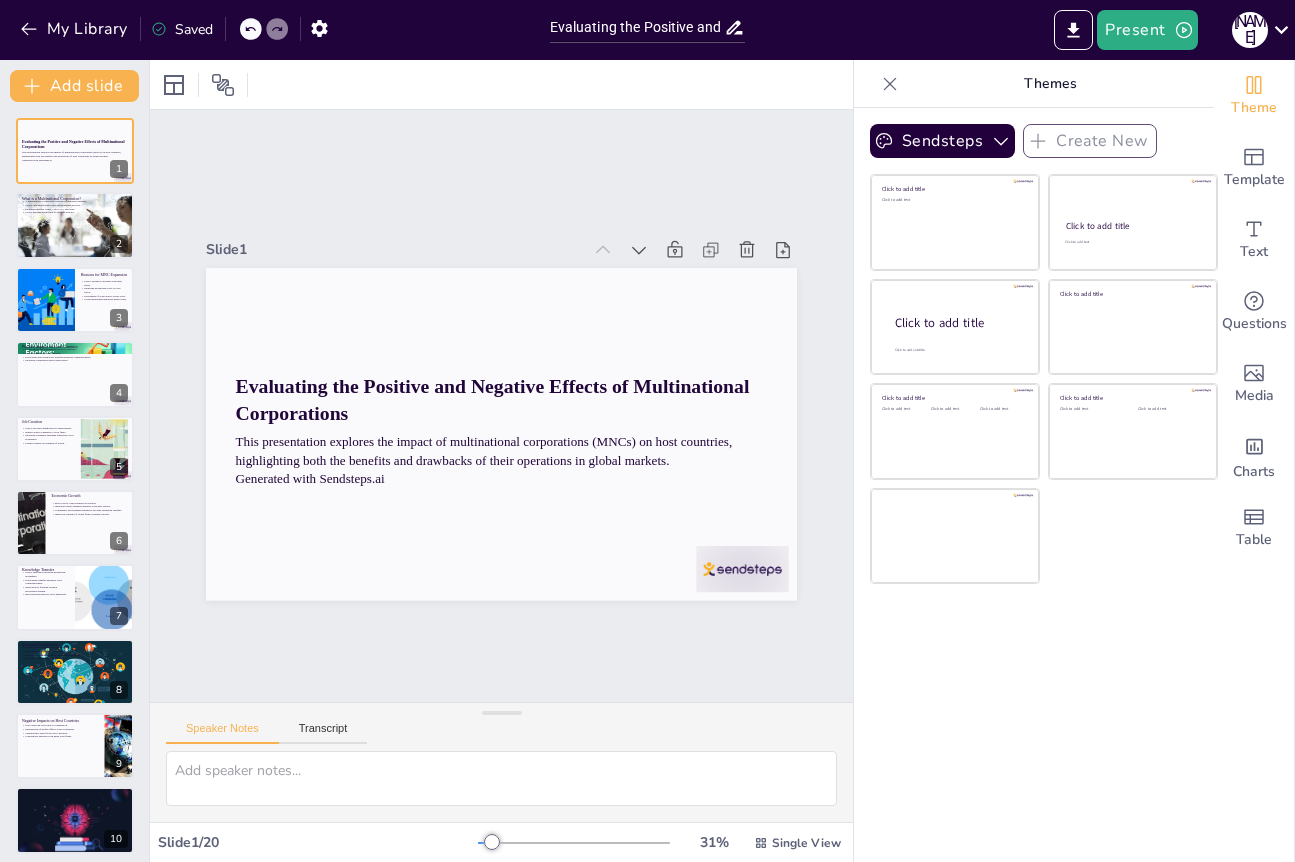 checkbox on "true" 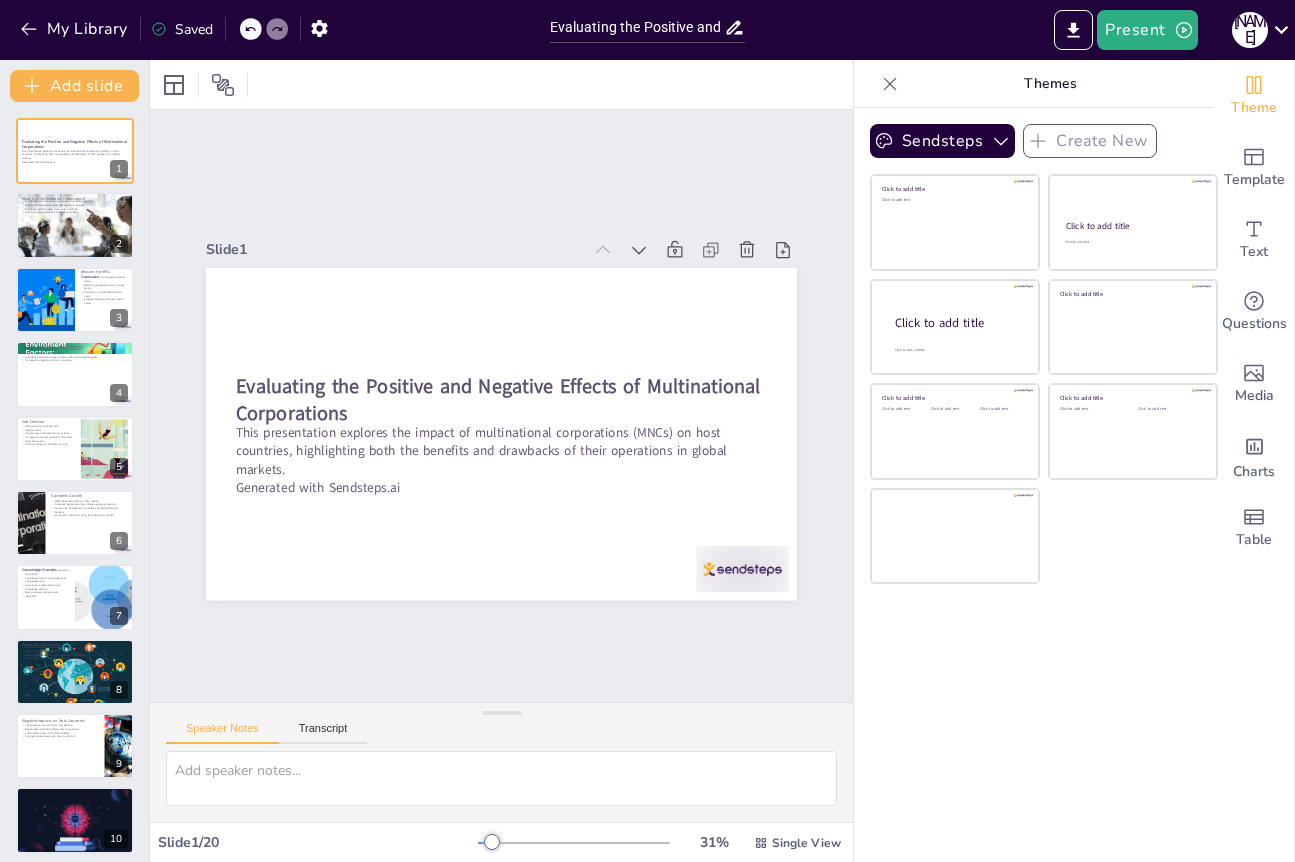 checkbox on "true" 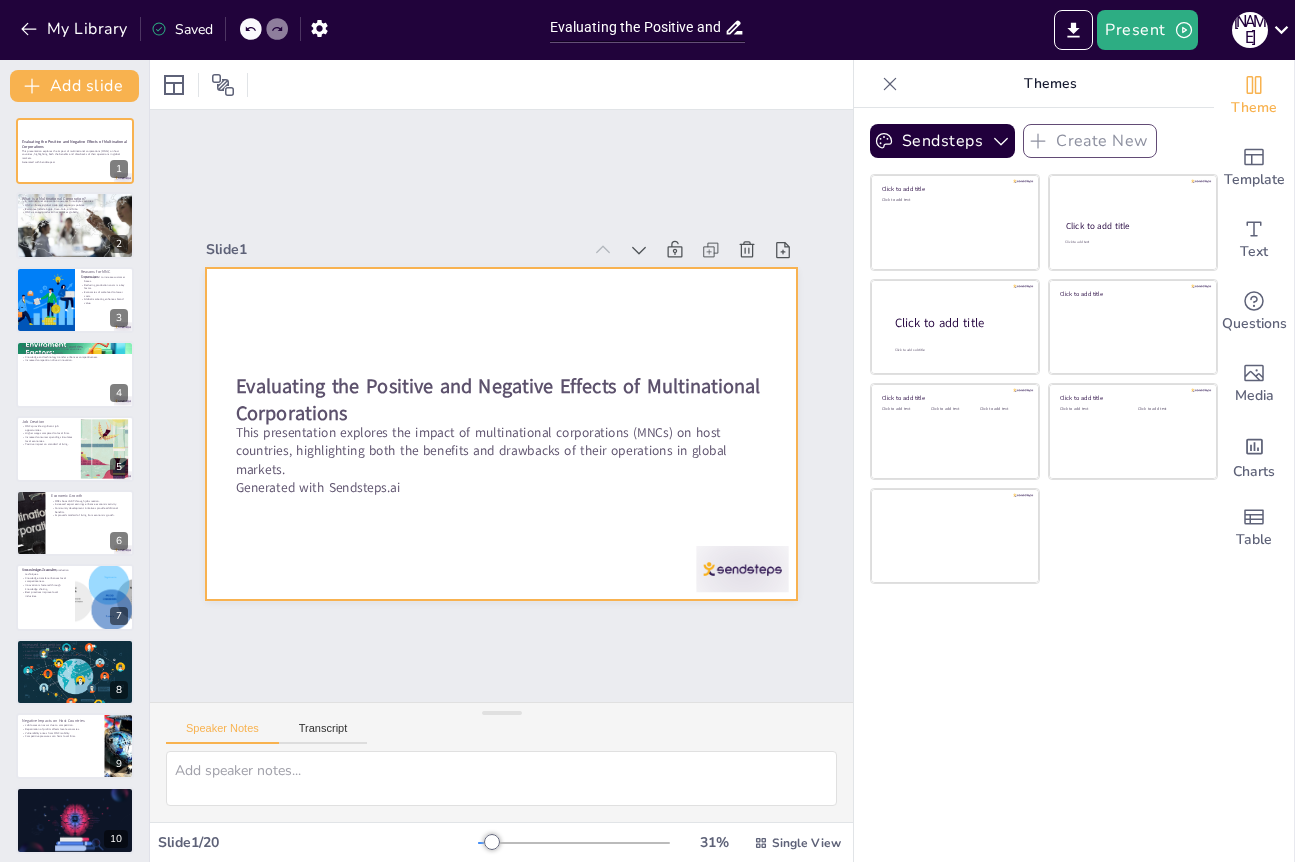 checkbox on "true" 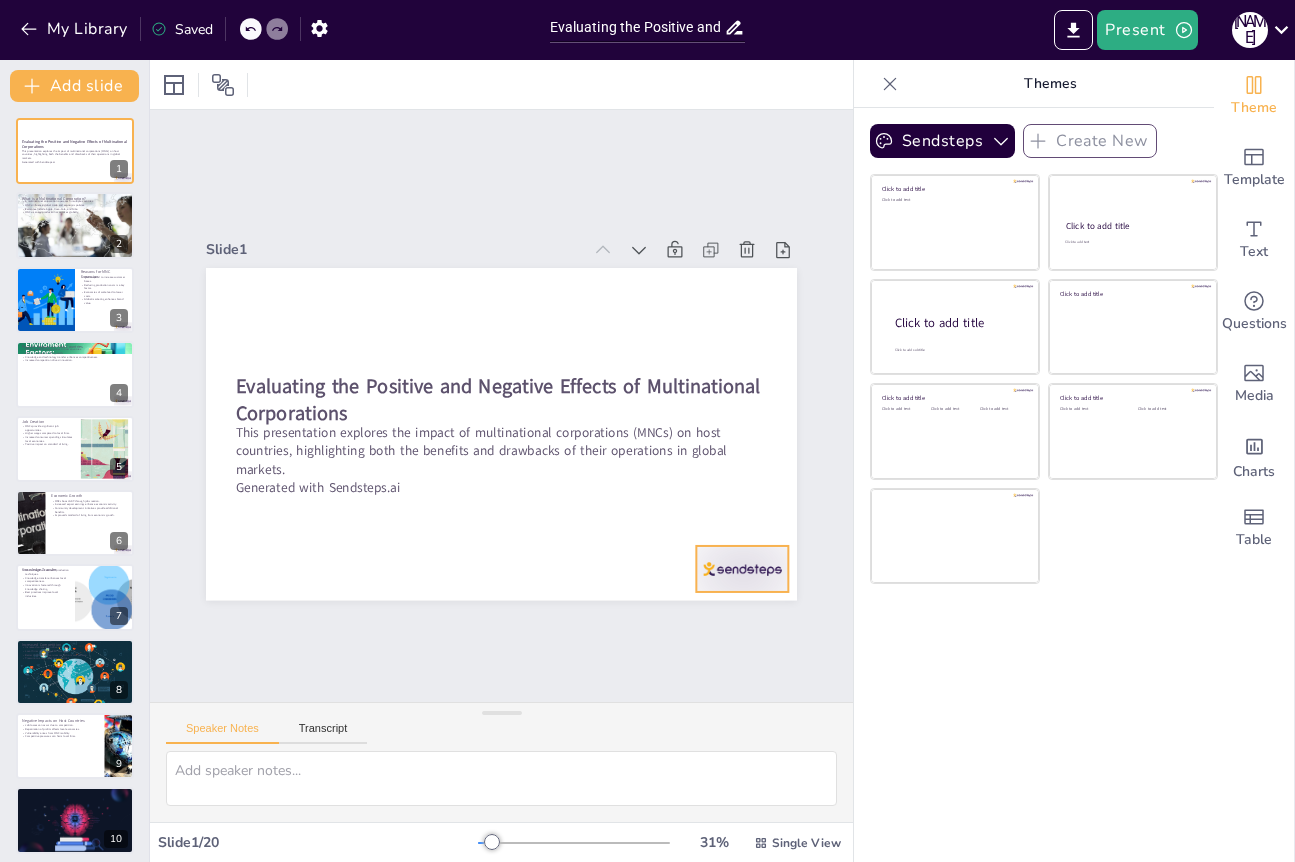 checkbox on "true" 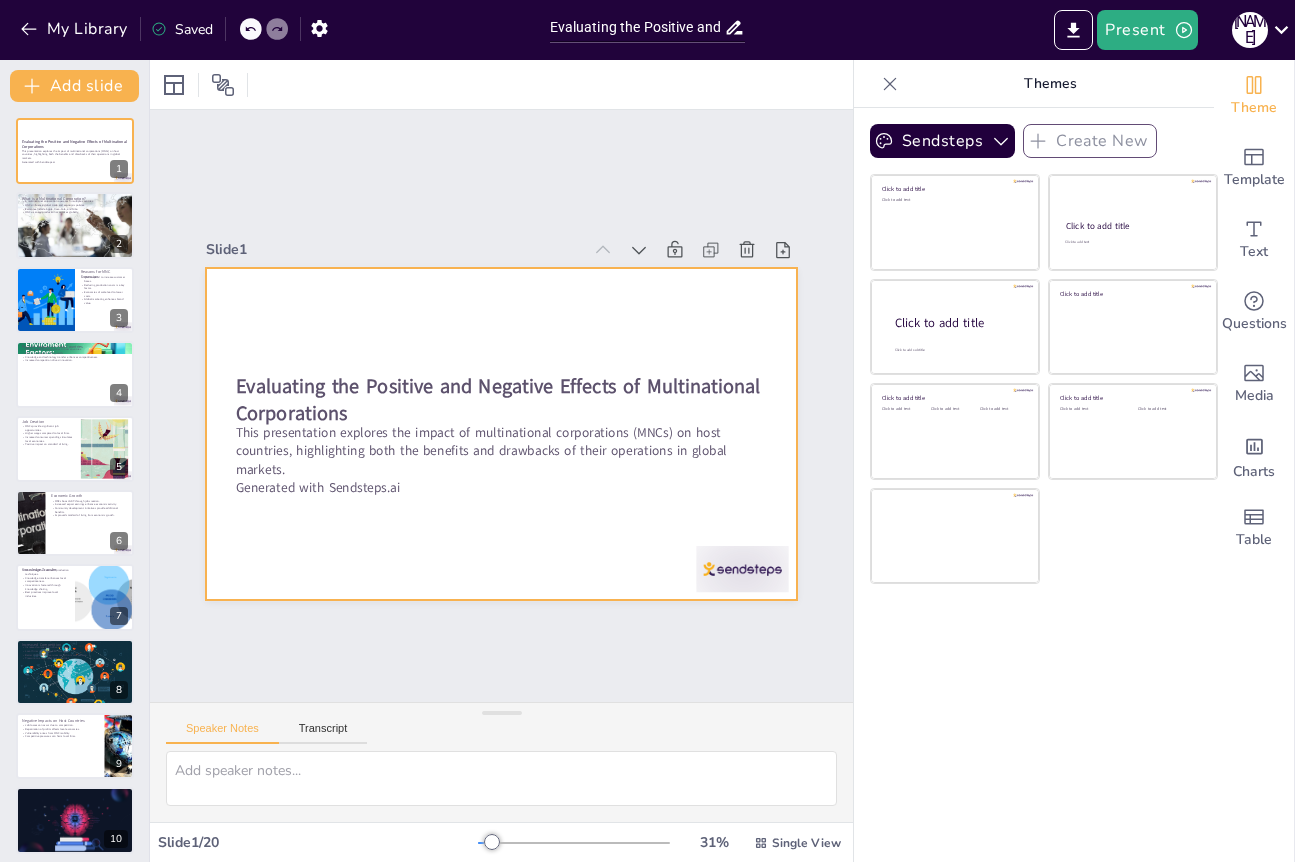 checkbox on "true" 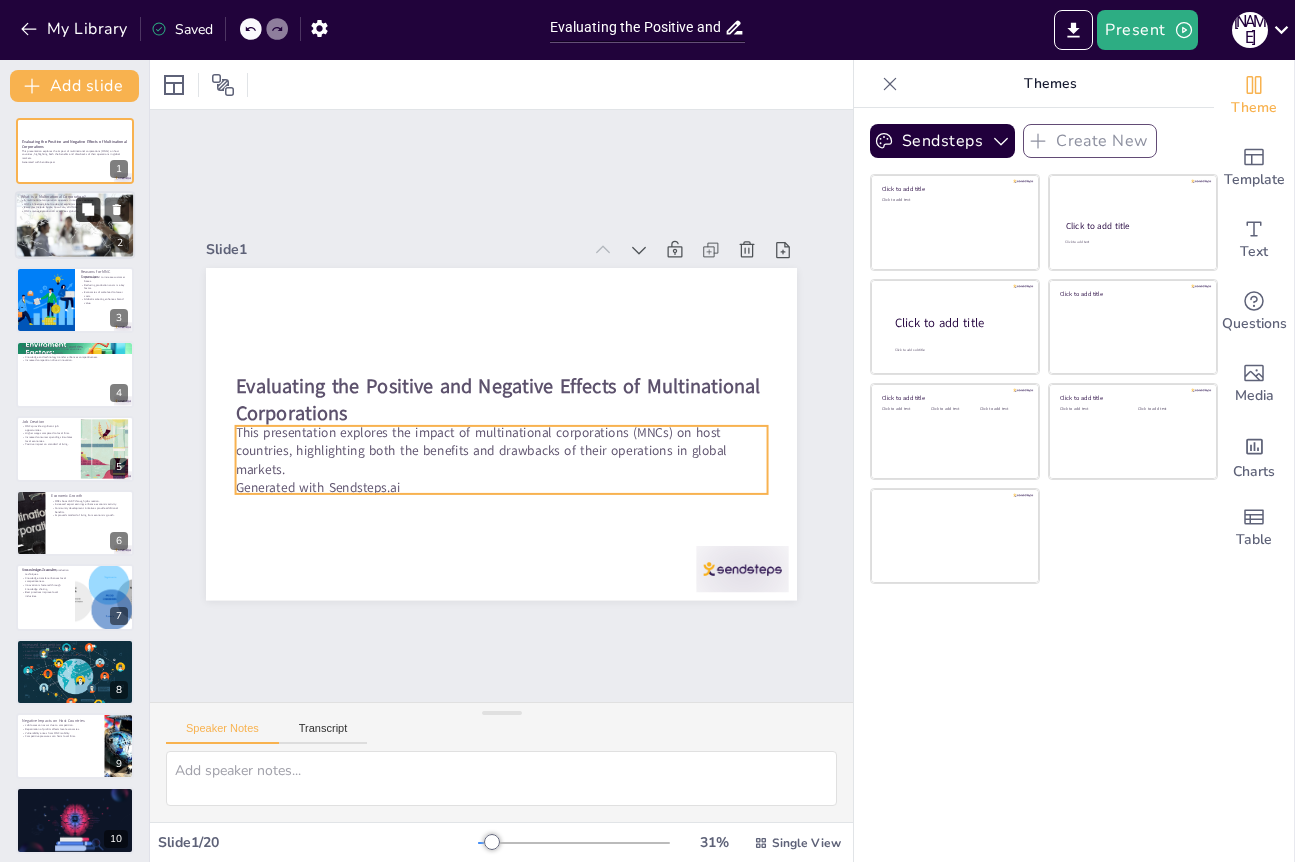 checkbox on "true" 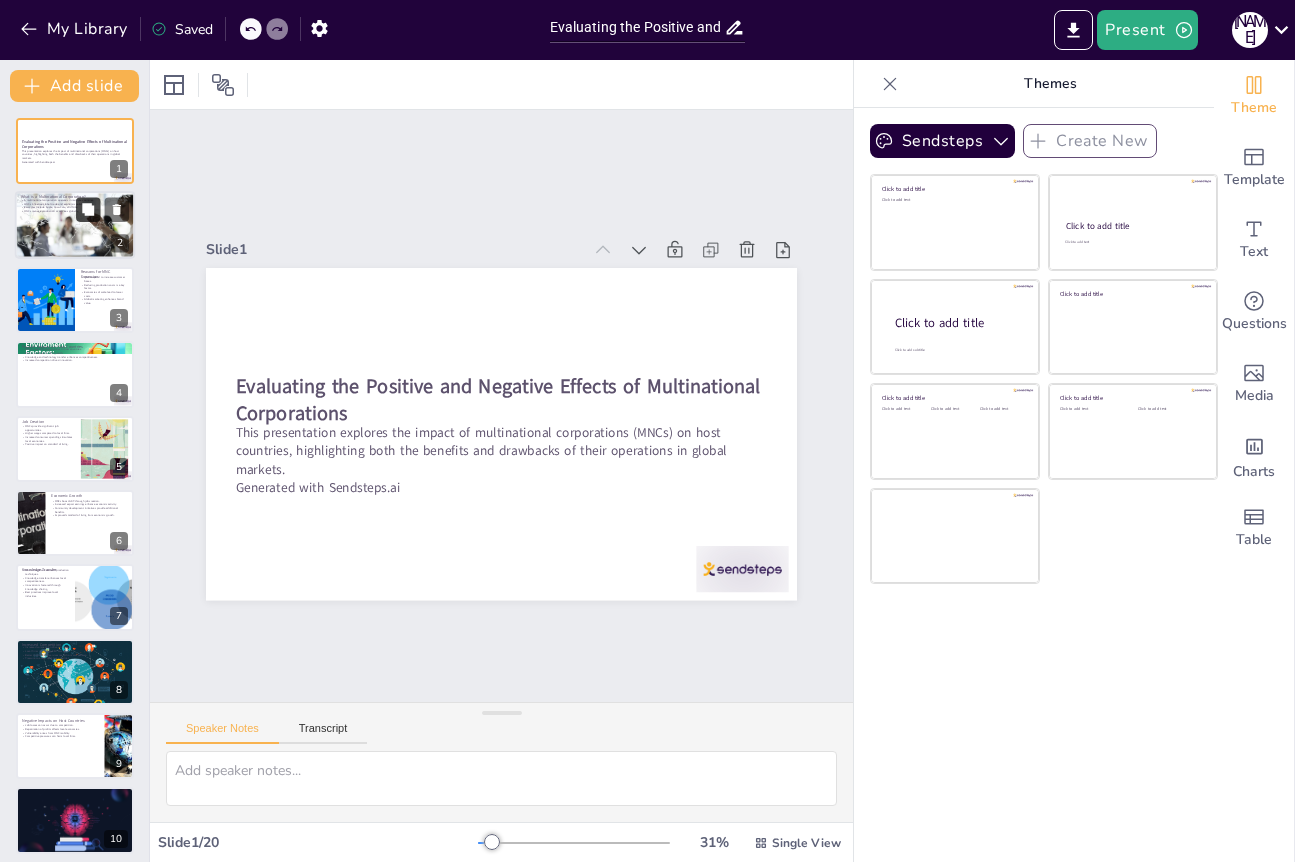 click 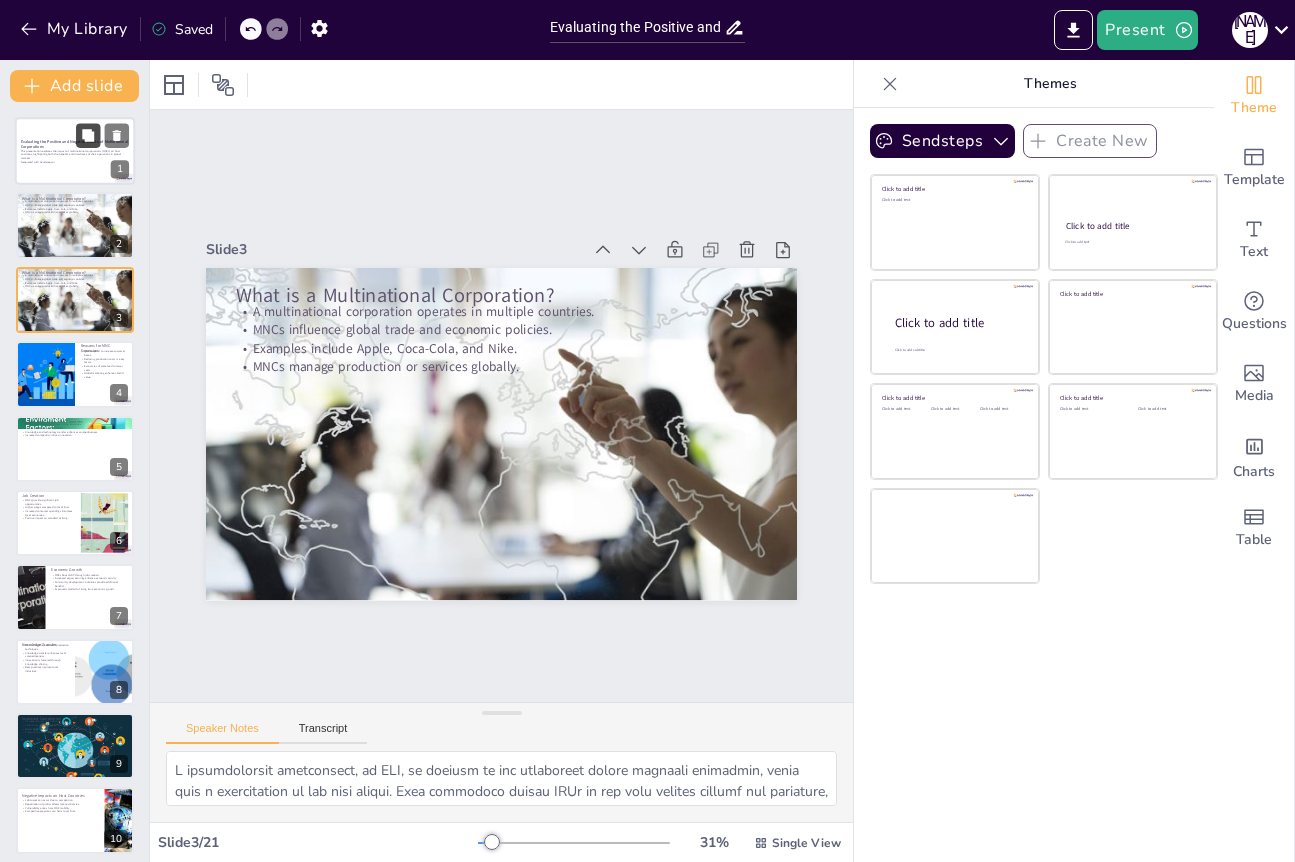 checkbox on "true" 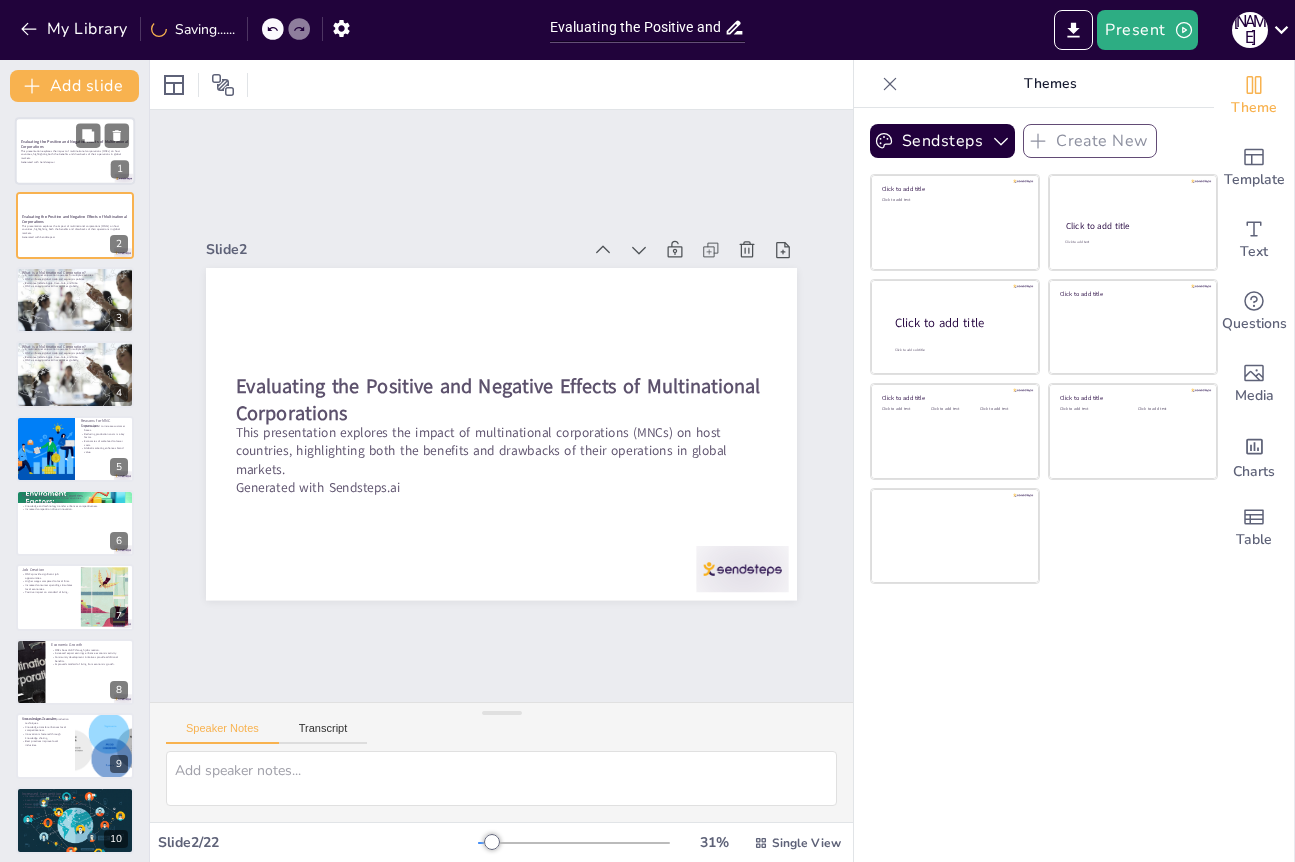 checkbox on "true" 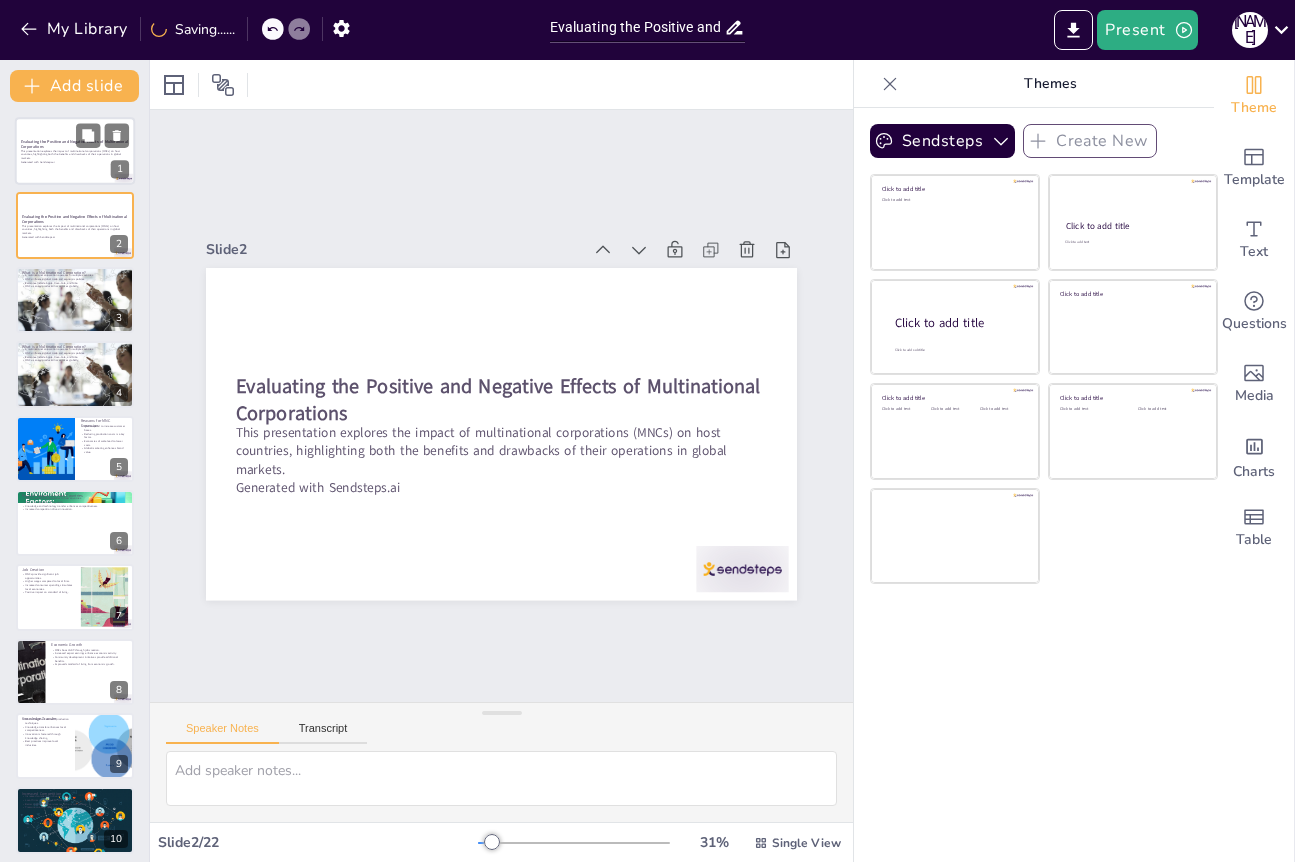 checkbox on "true" 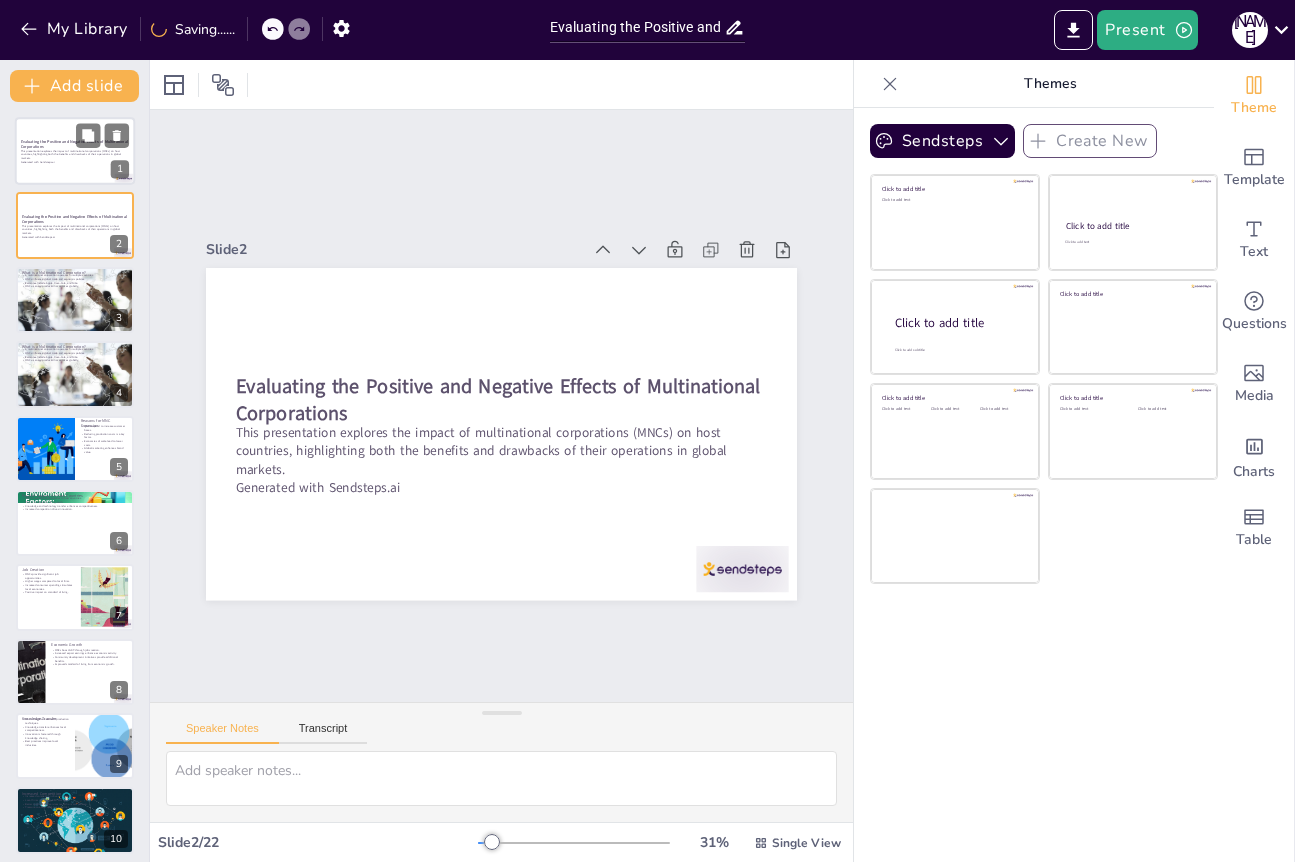 checkbox on "true" 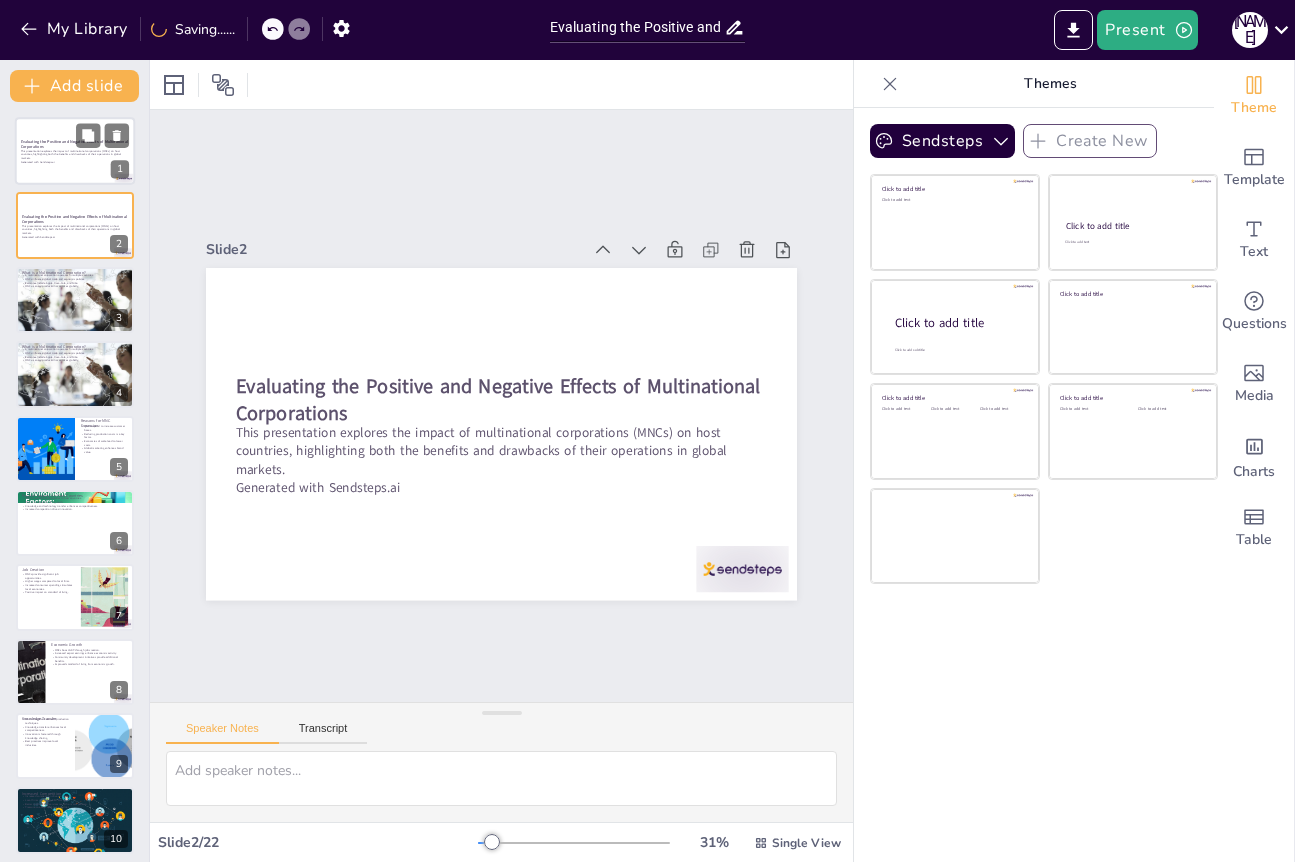 checkbox on "true" 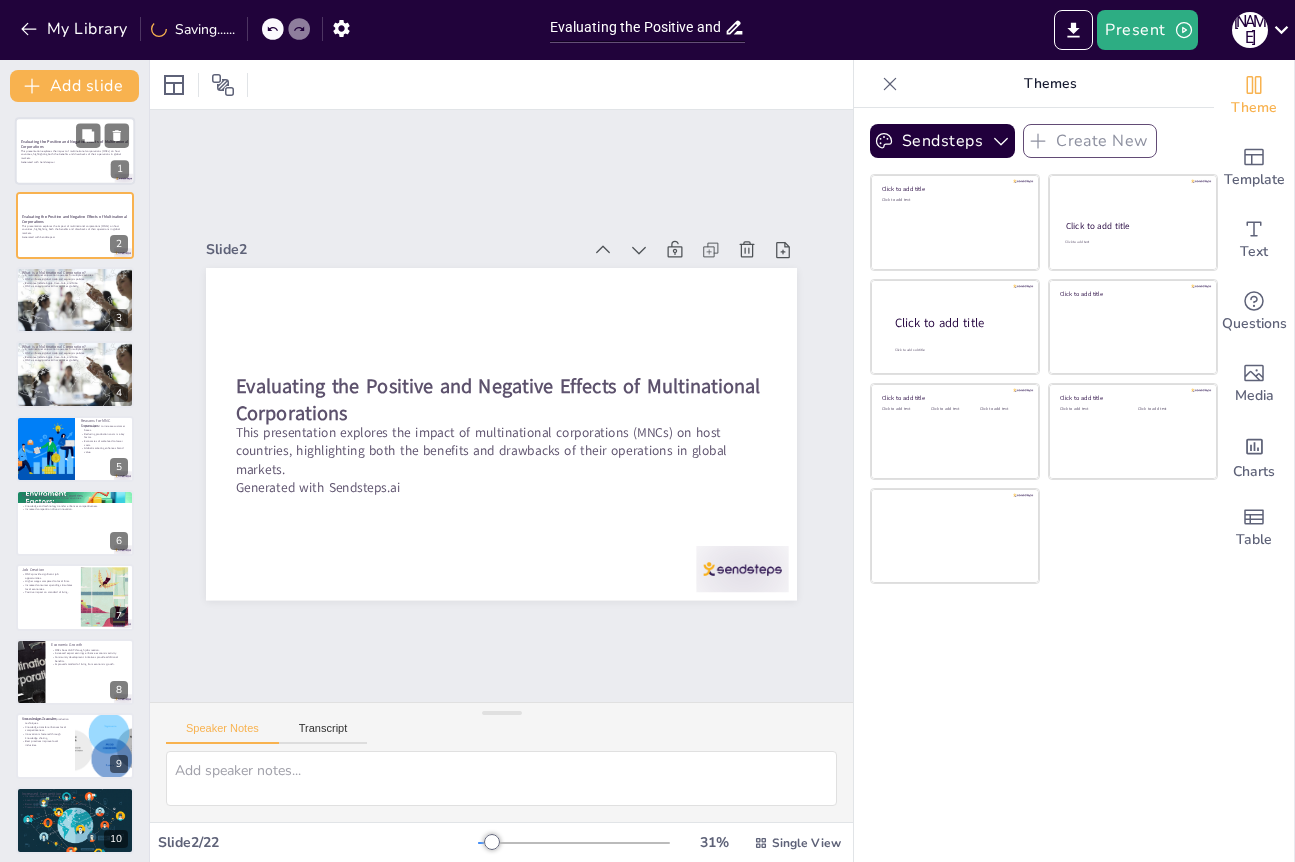 checkbox on "true" 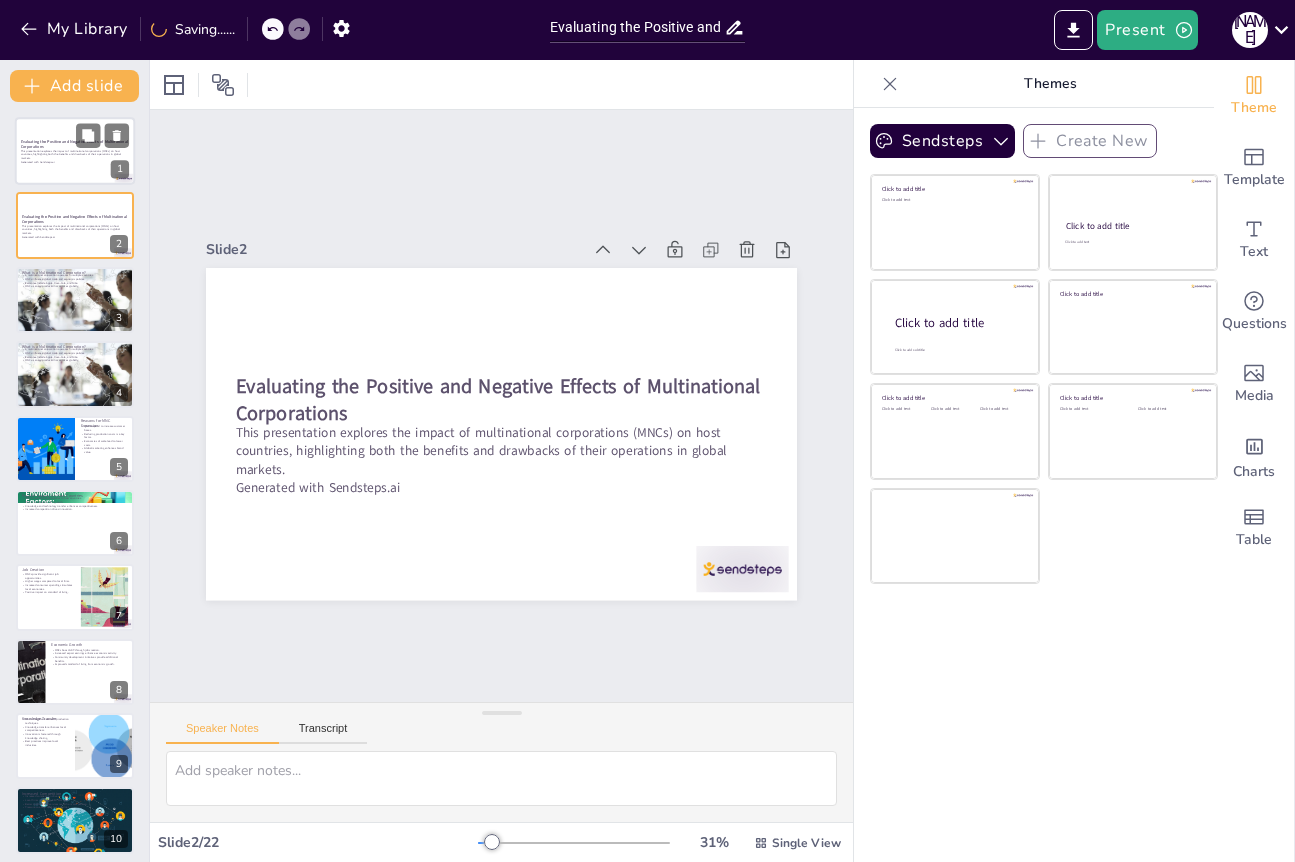 checkbox on "true" 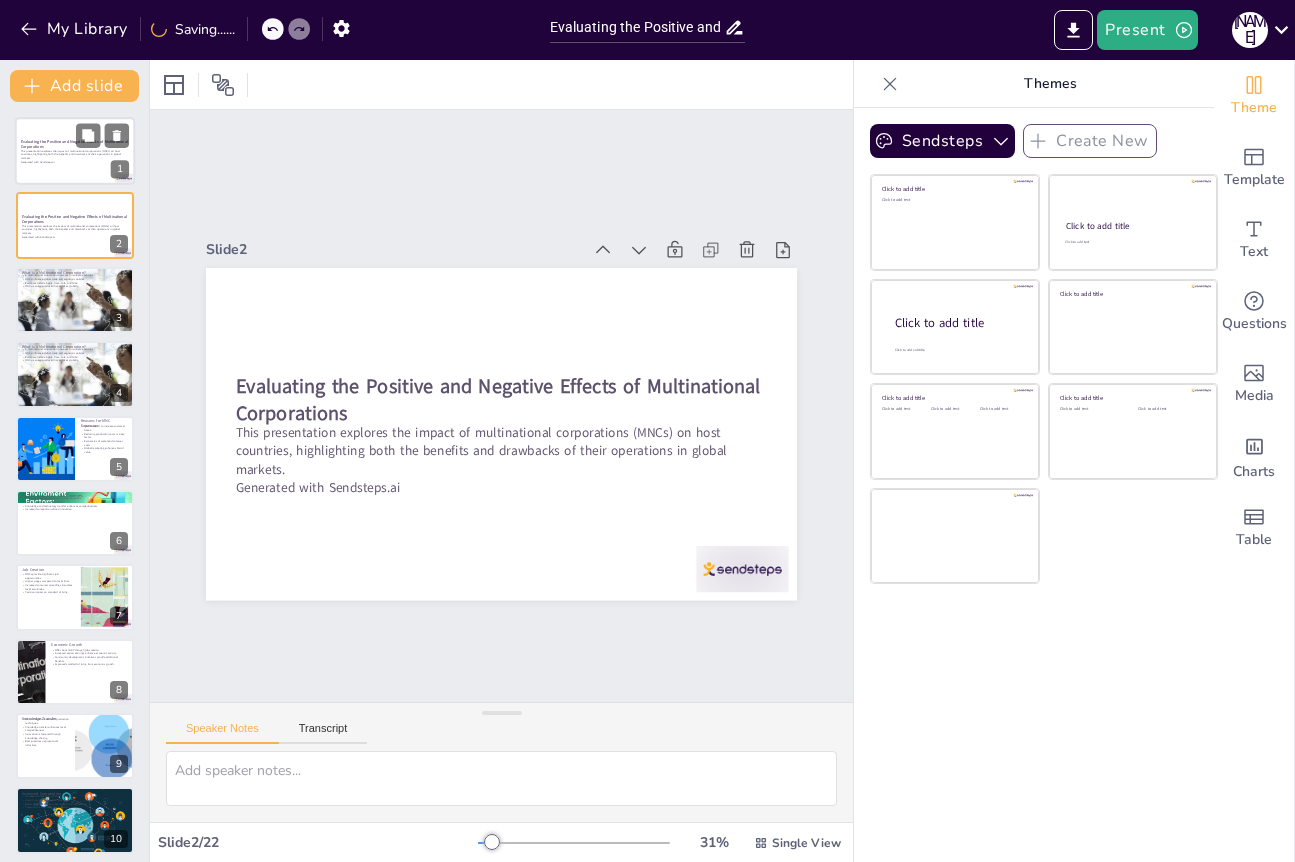 checkbox on "true" 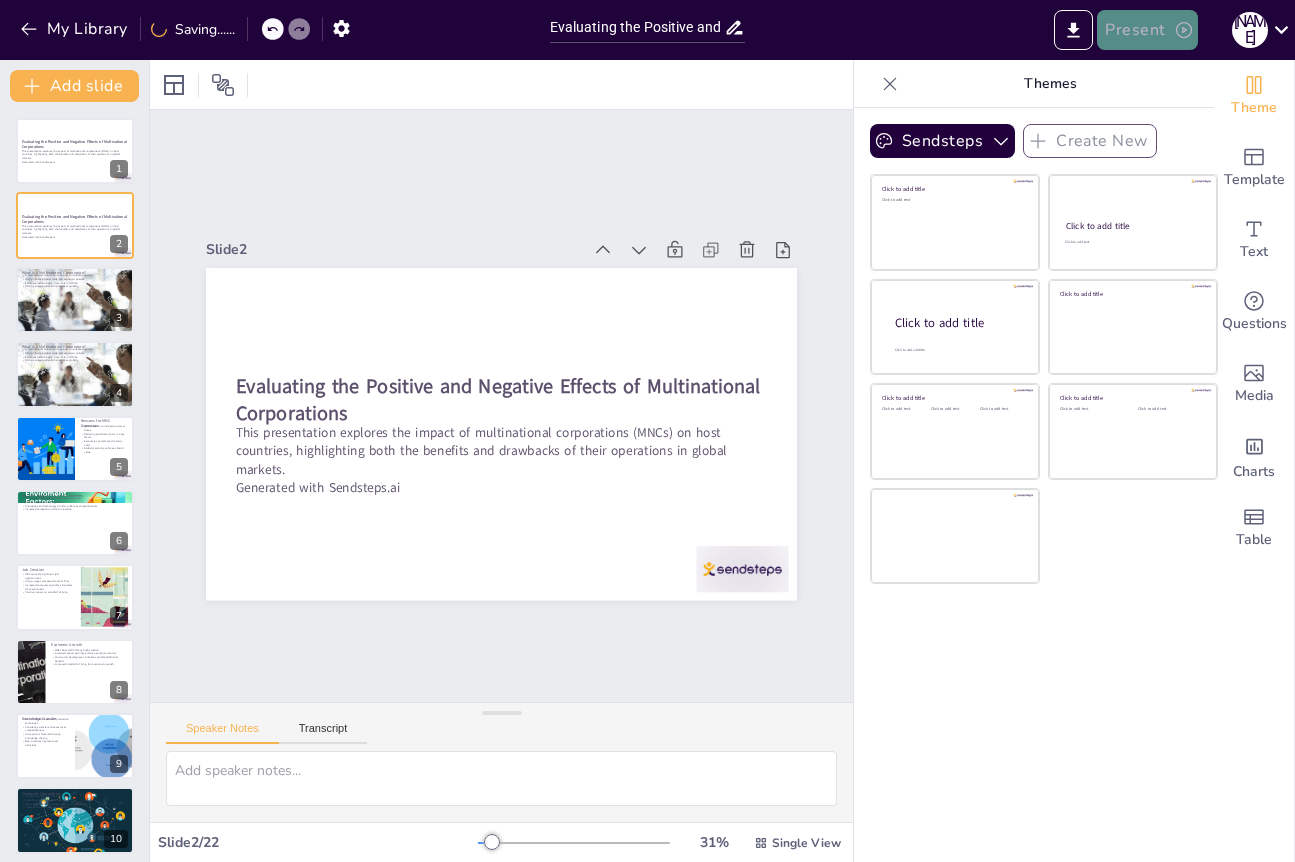click on "Present" at bounding box center (1147, 30) 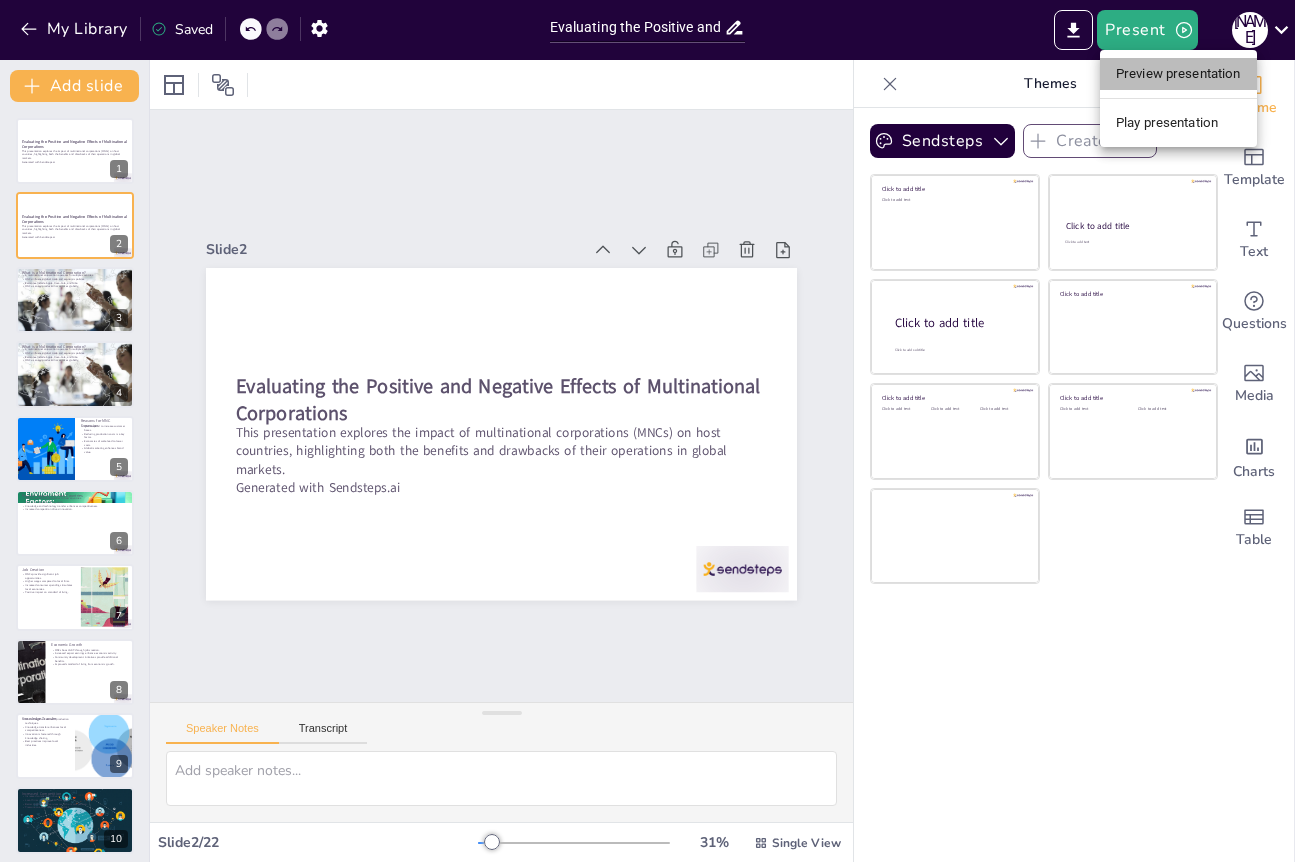 click on "Preview presentation" at bounding box center (1178, 74) 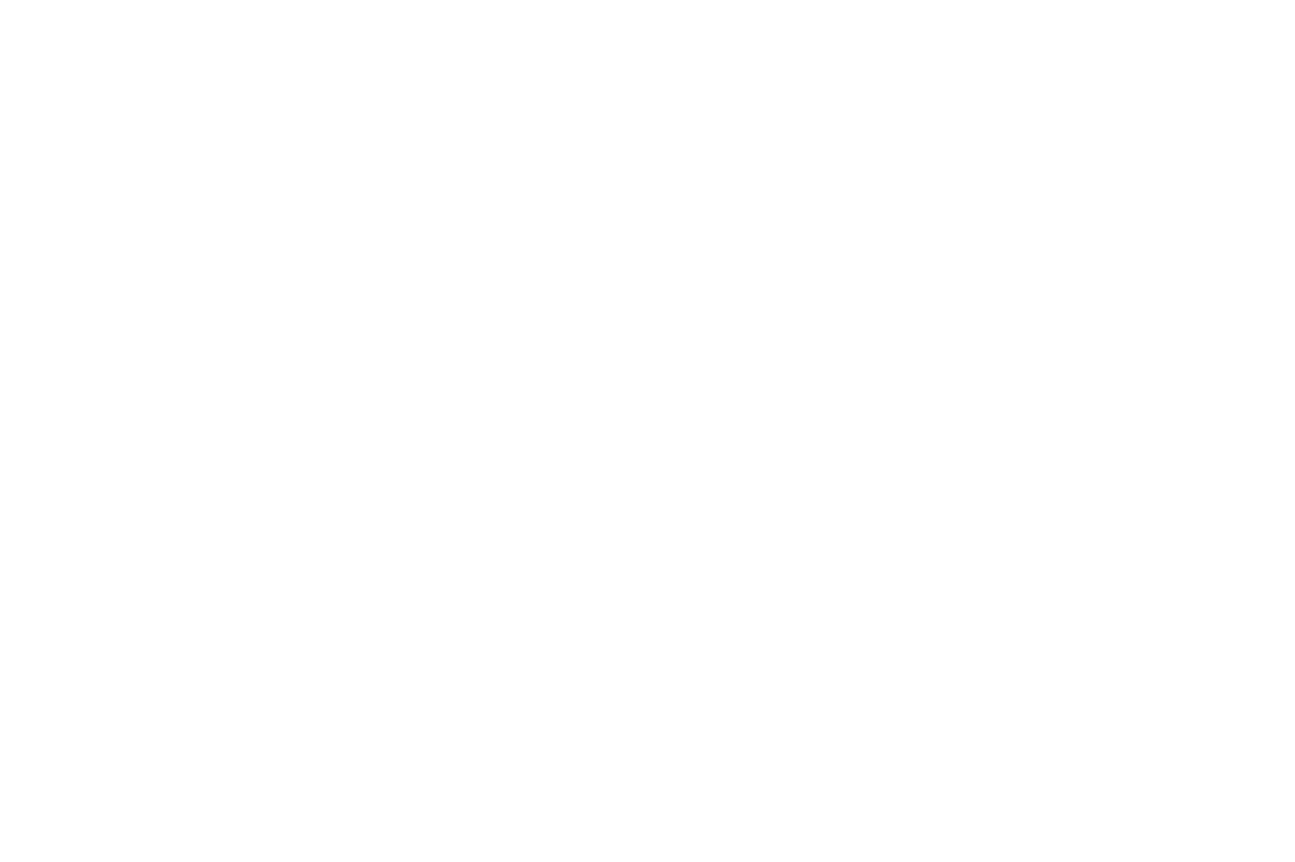 scroll, scrollTop: 0, scrollLeft: 0, axis: both 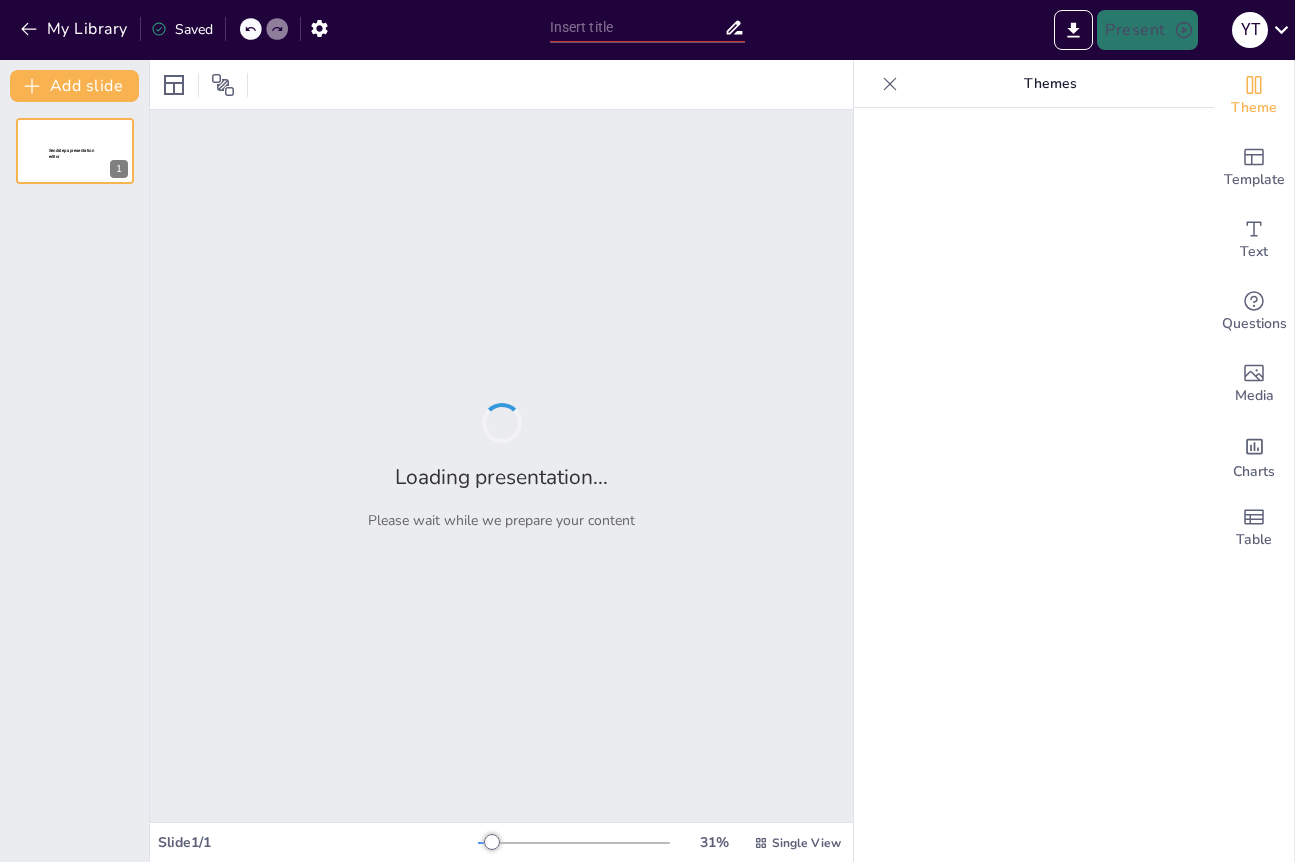 type on "Evaluating the Positive and Negative Effects of Multinational Corporations" 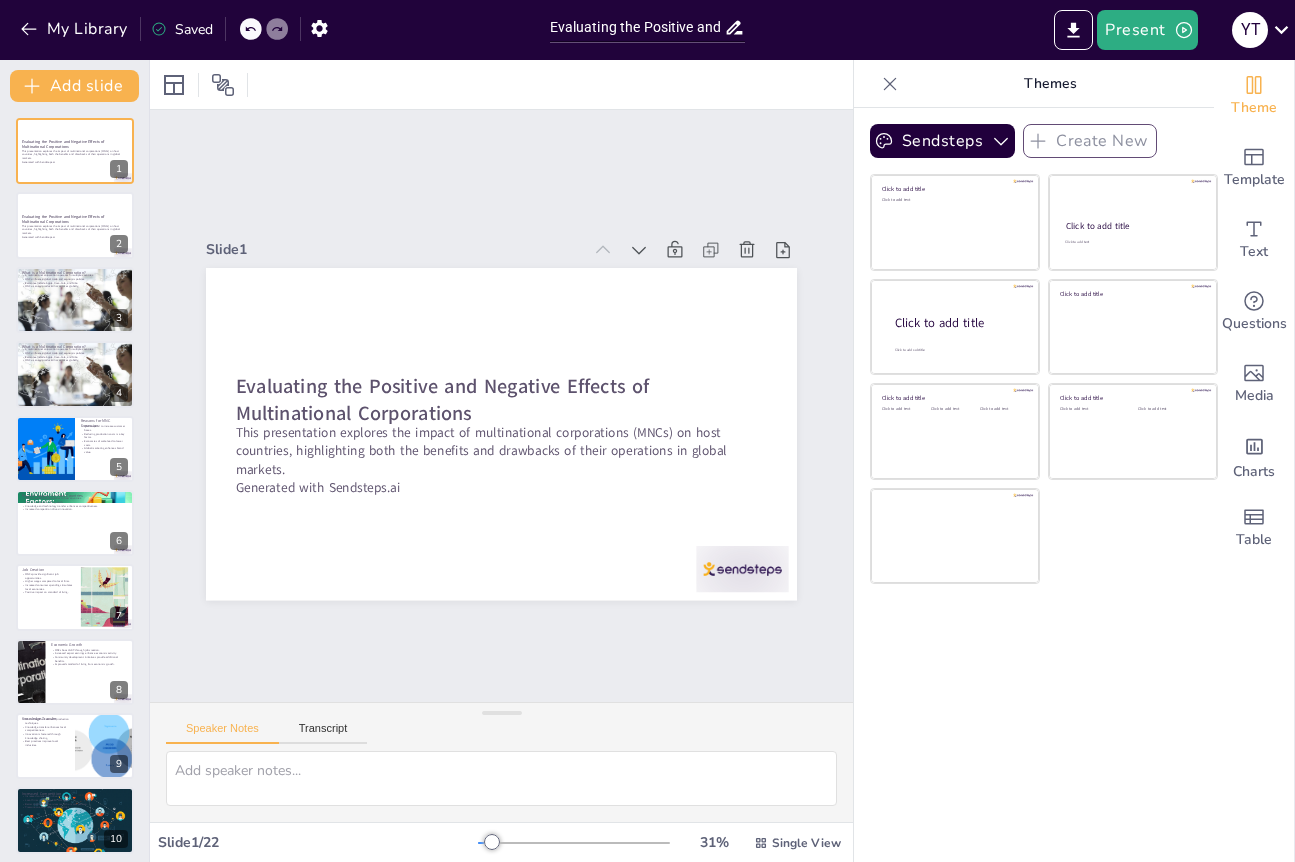 checkbox on "true" 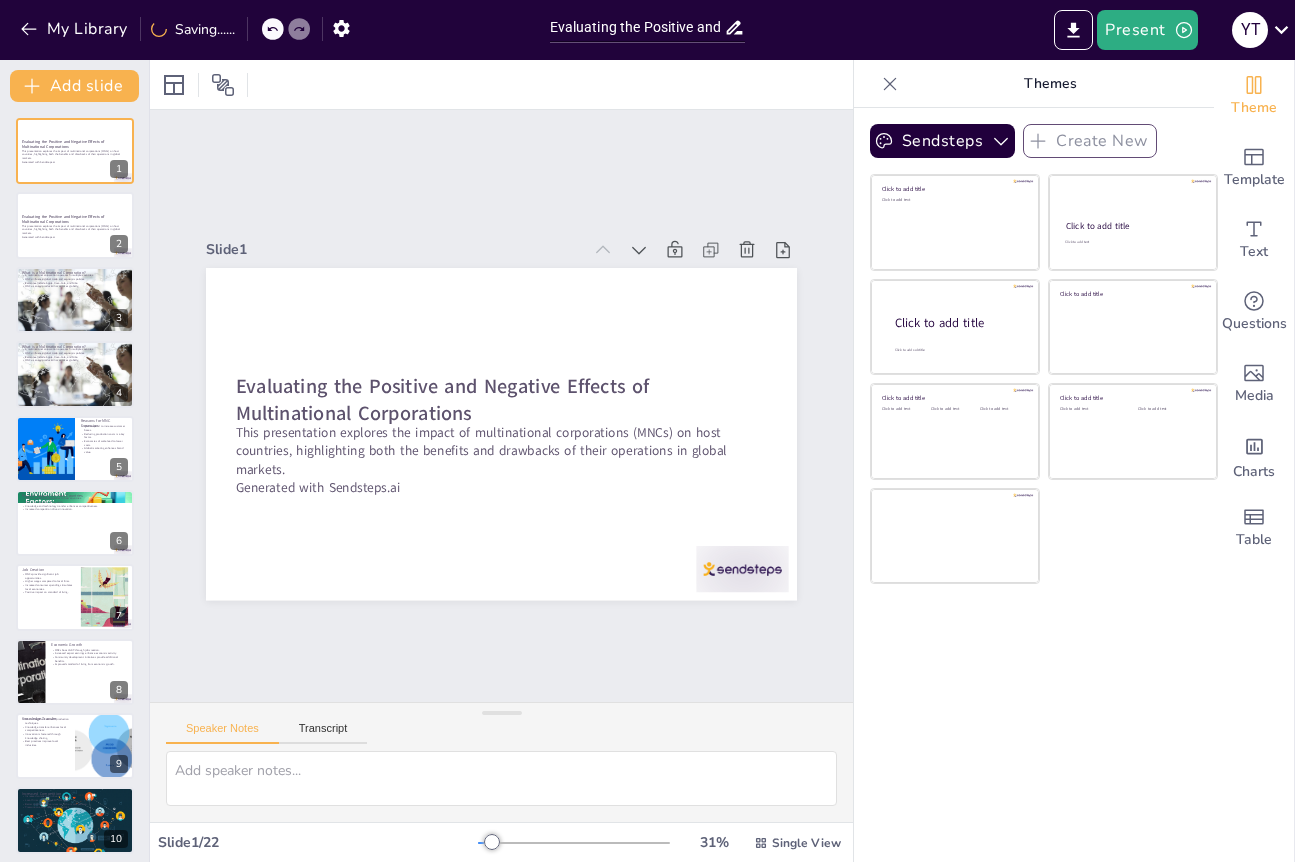 checkbox on "true" 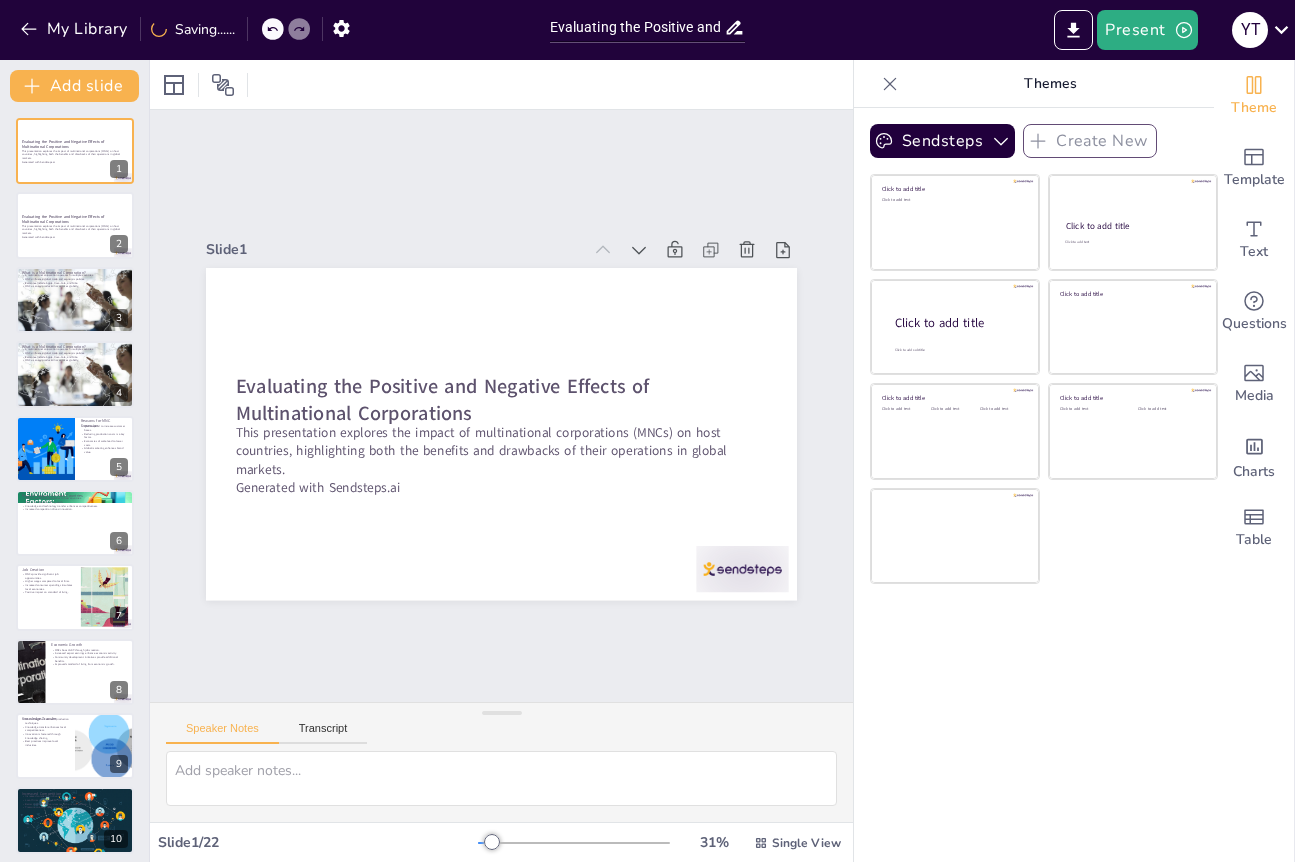checkbox on "true" 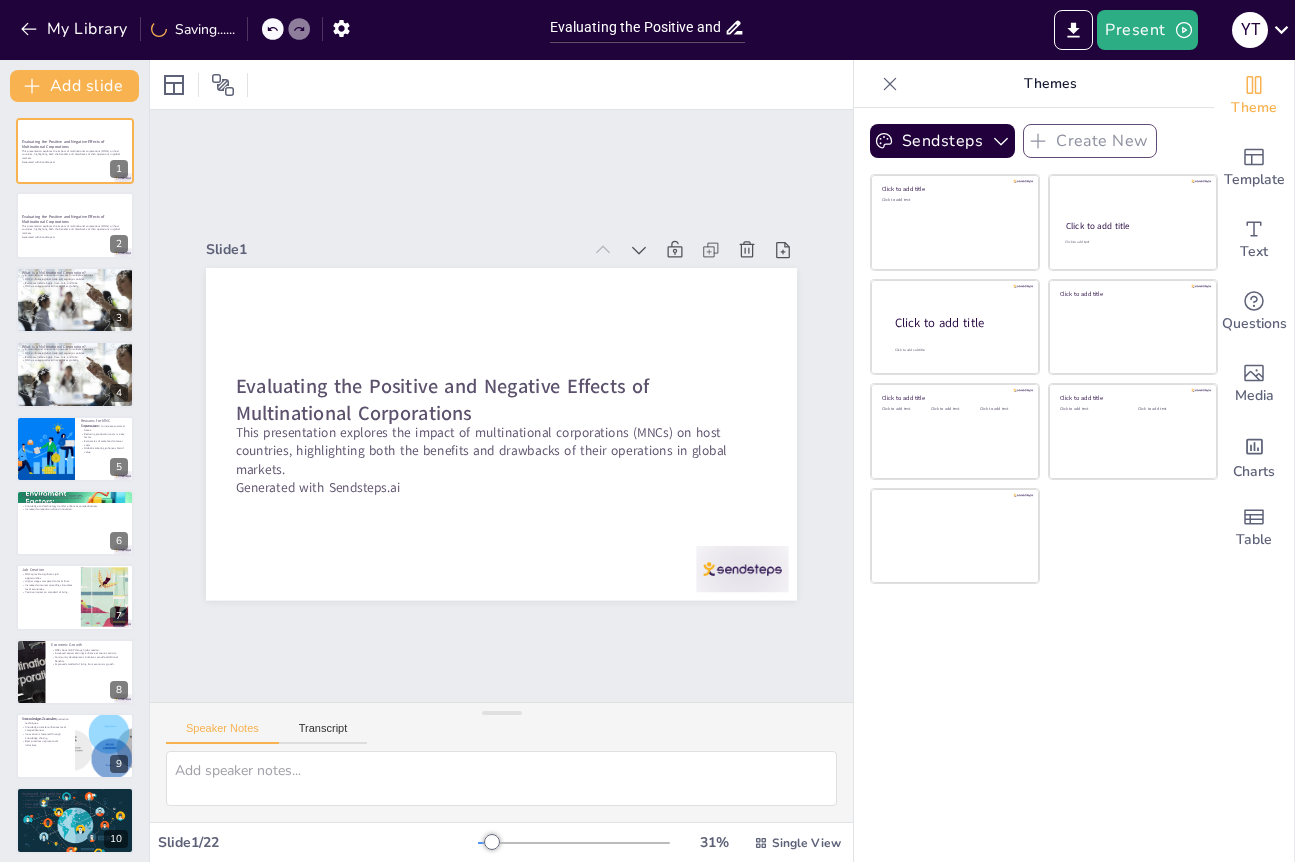 checkbox on "true" 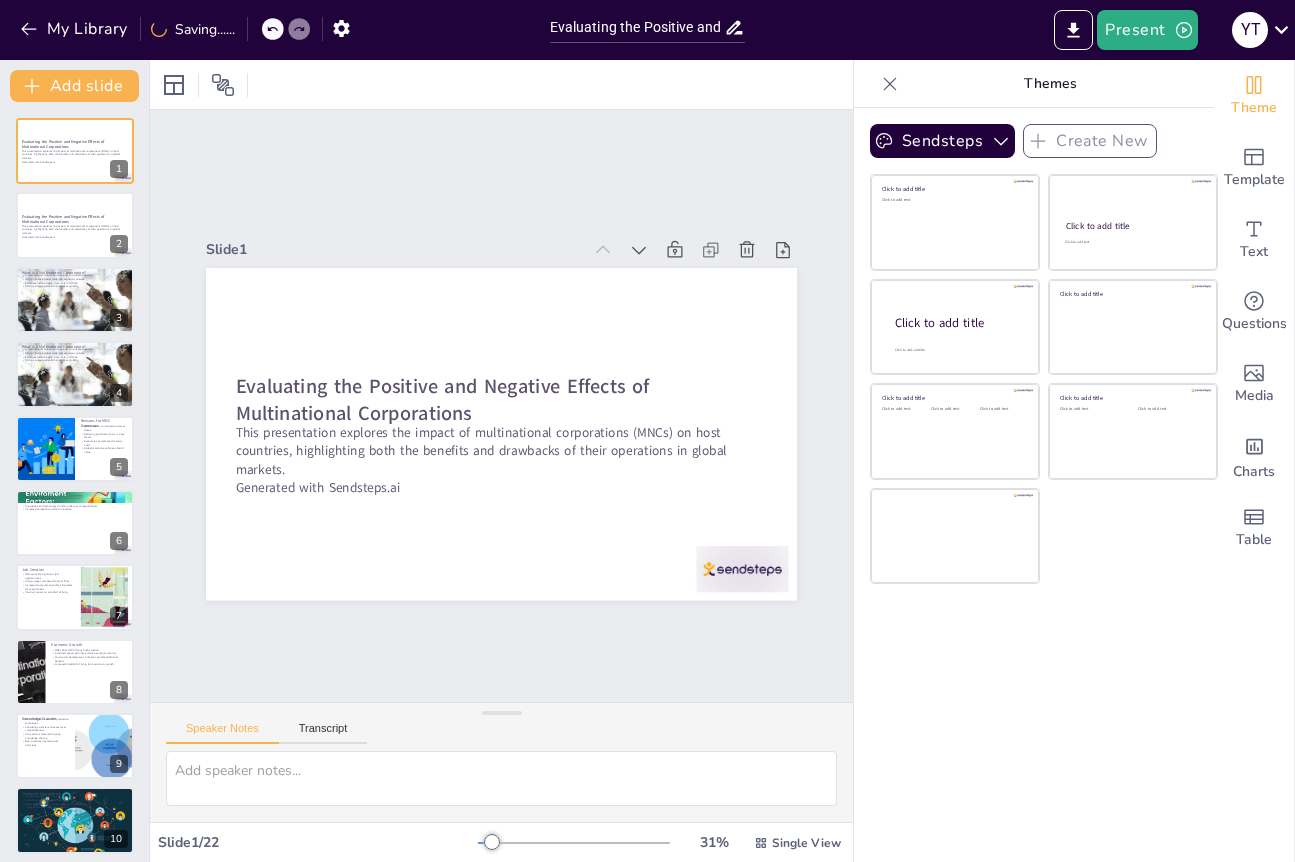checkbox on "true" 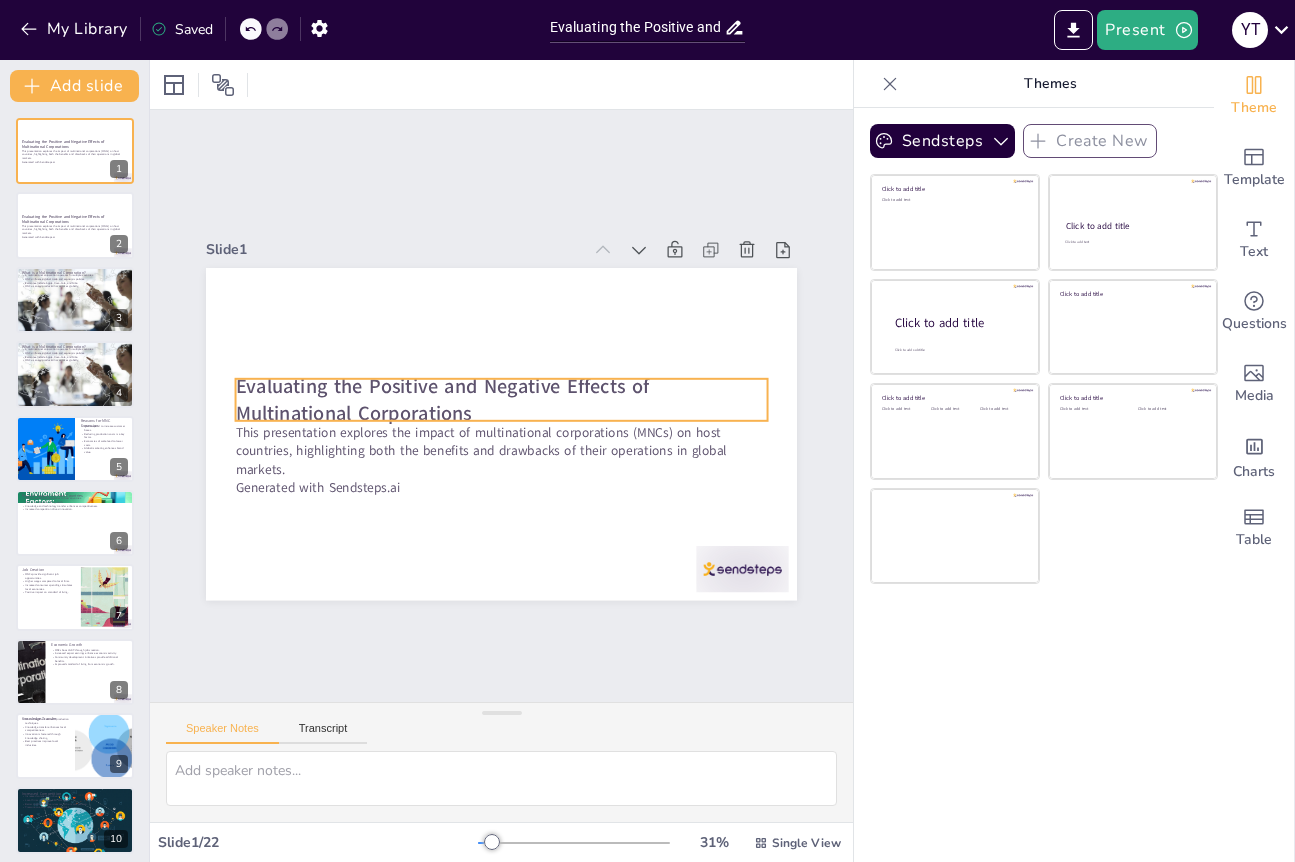 checkbox on "true" 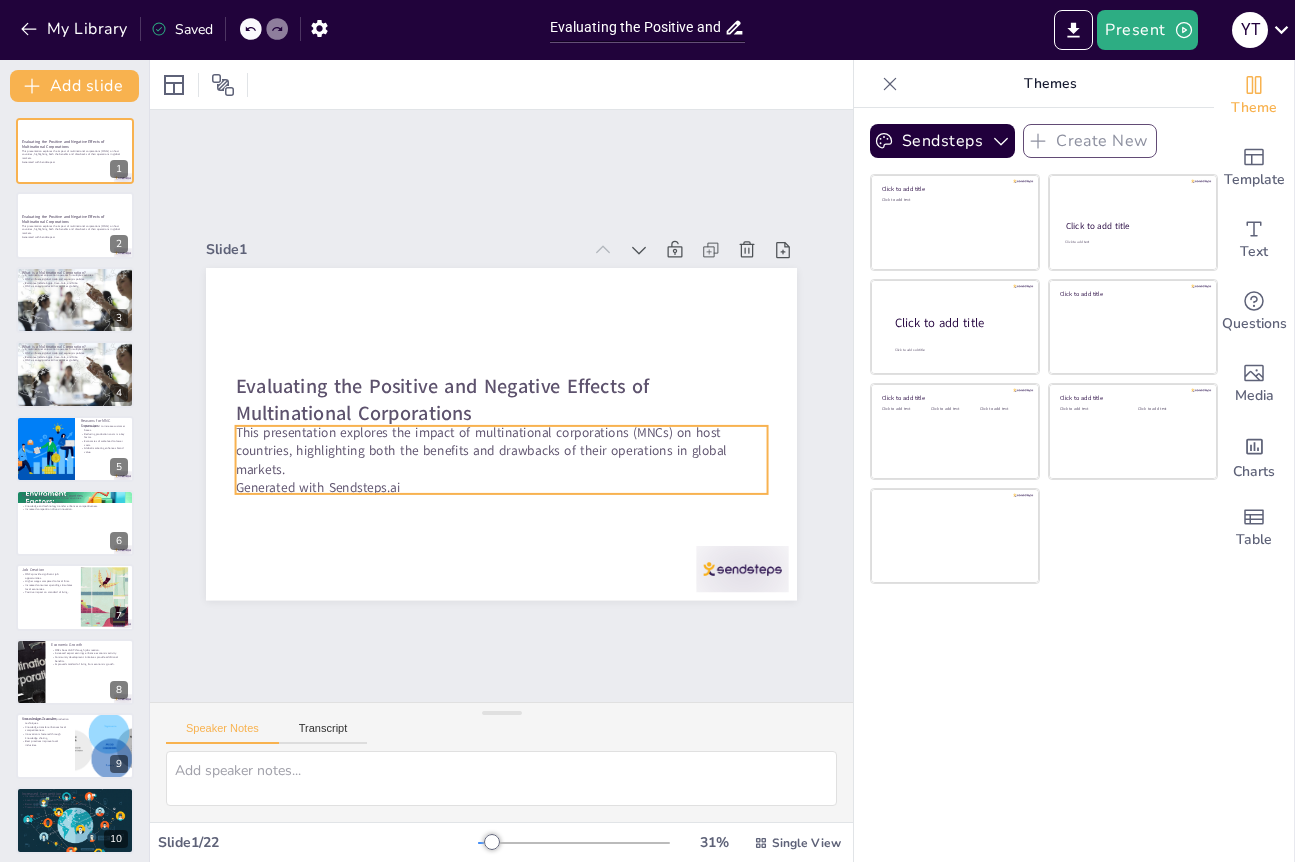 checkbox on "true" 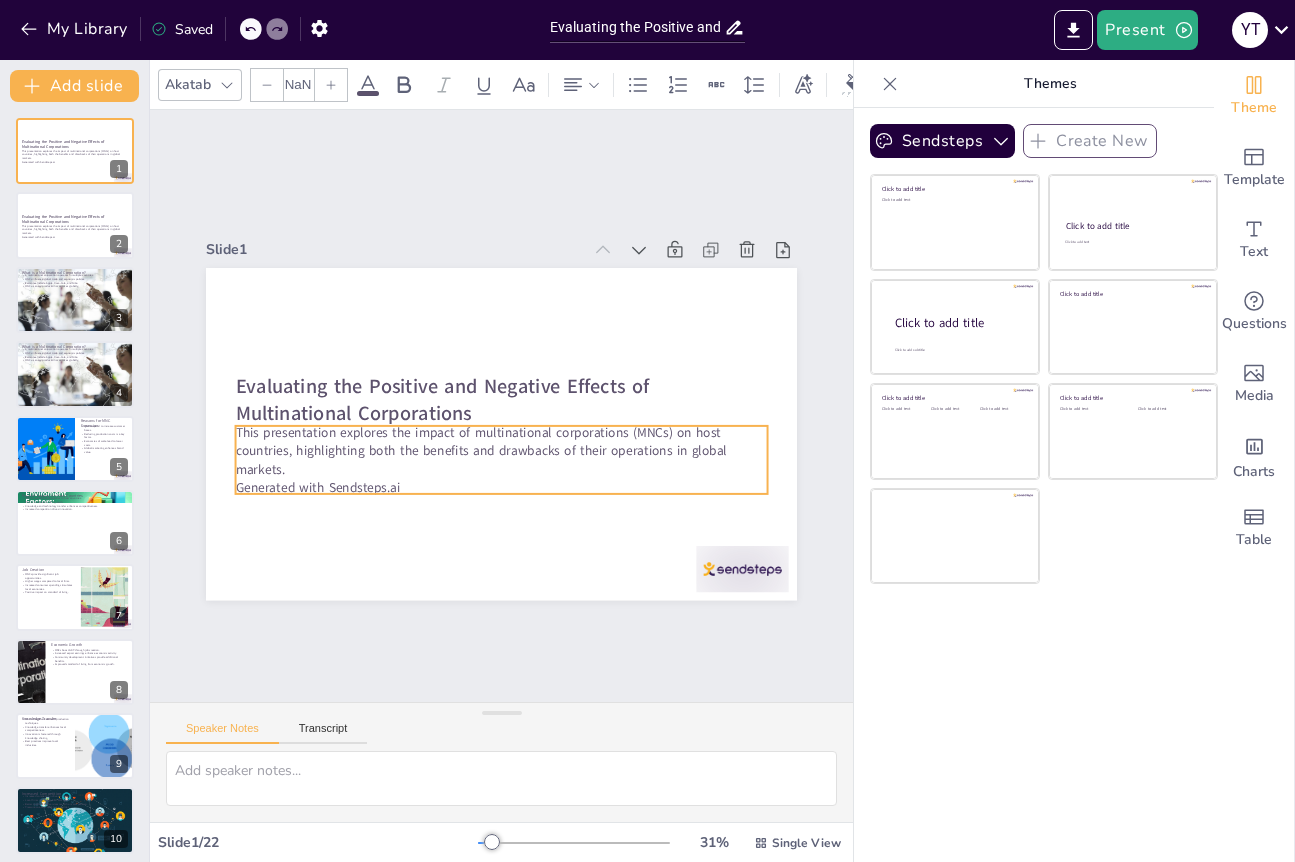 checkbox on "true" 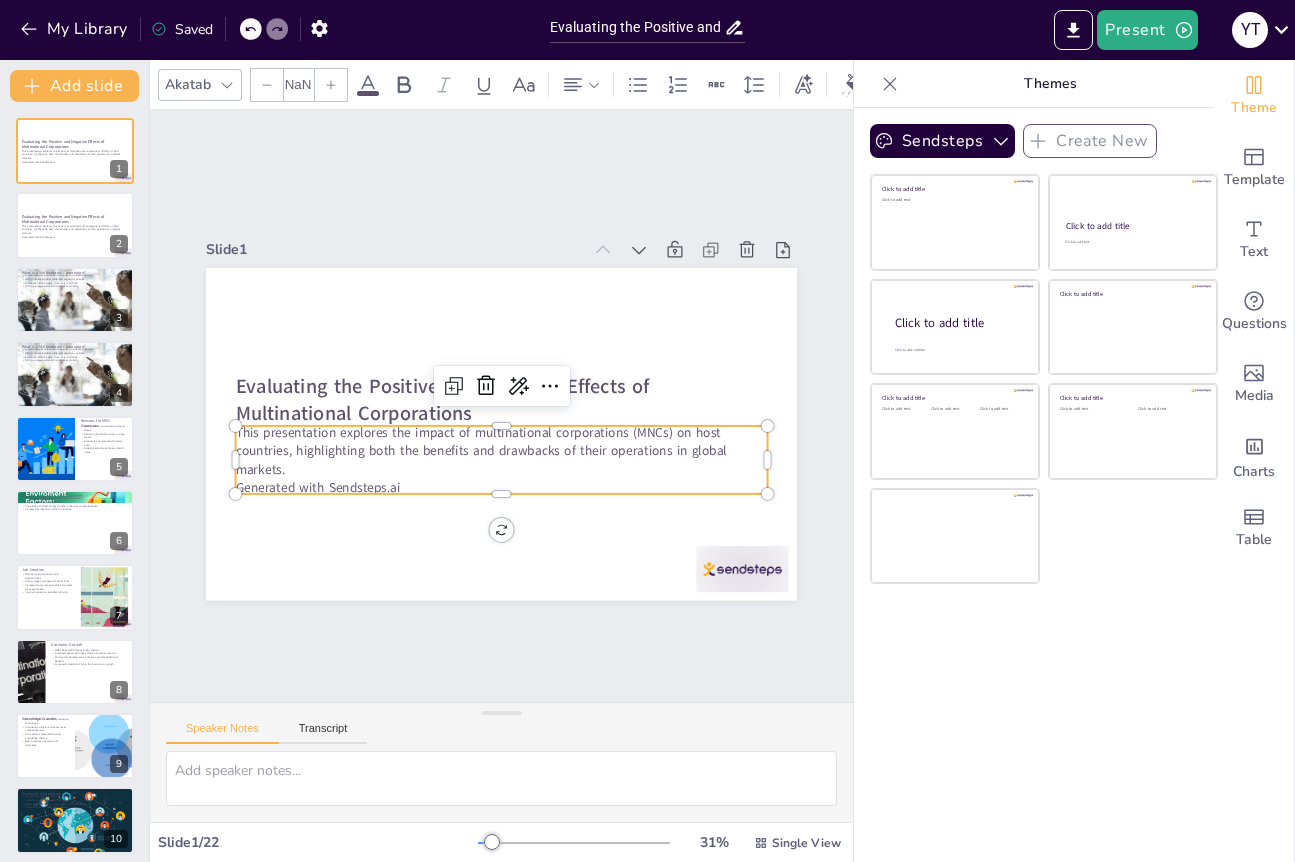 checkbox on "true" 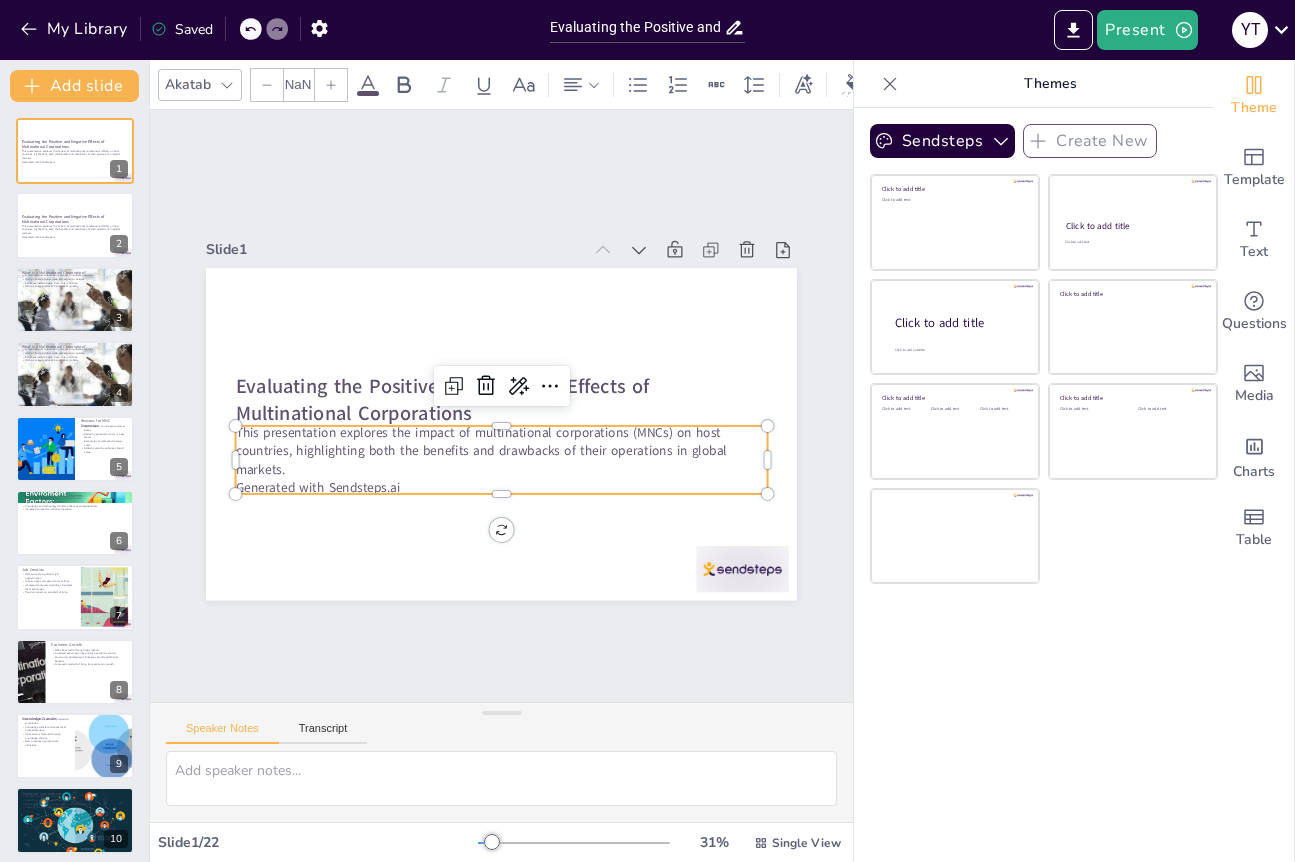 checkbox on "true" 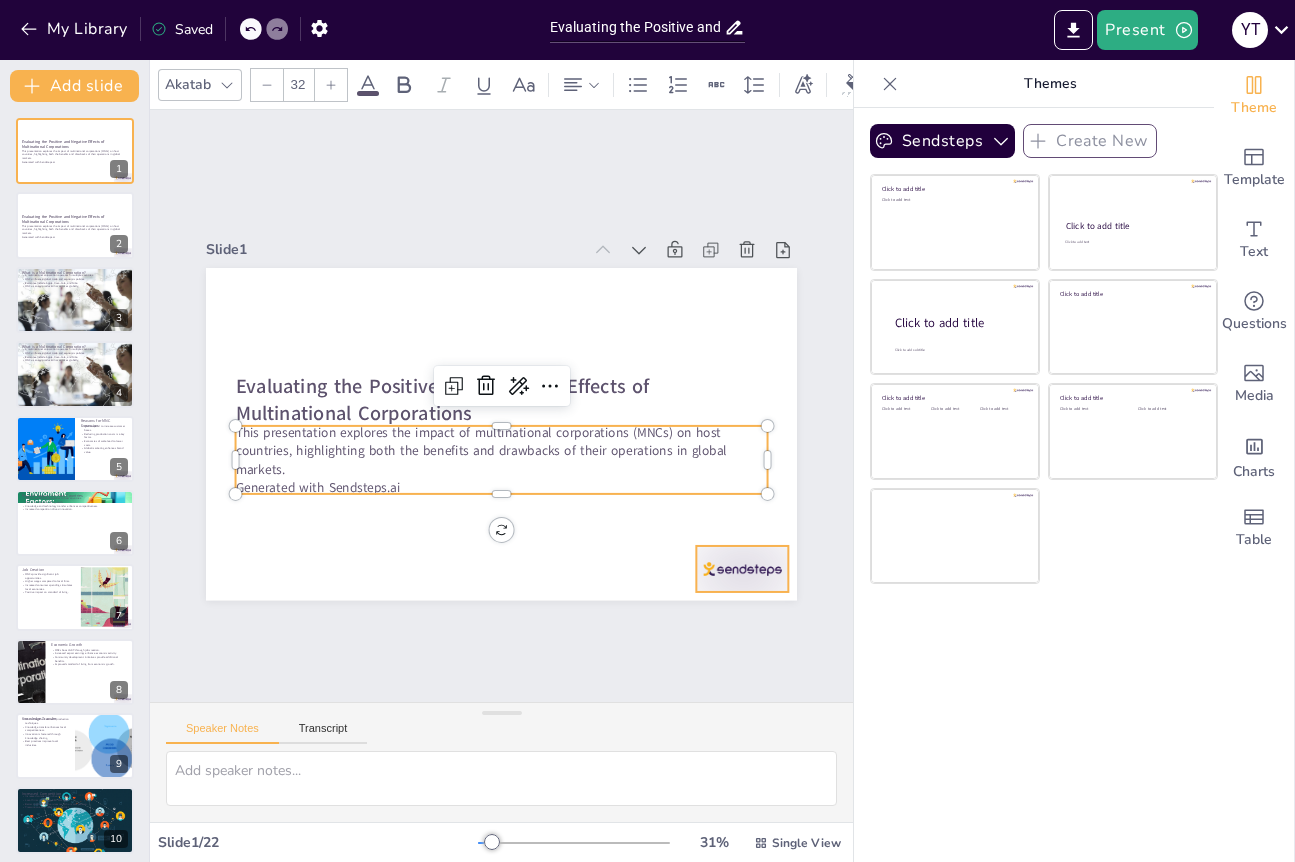 checkbox on "true" 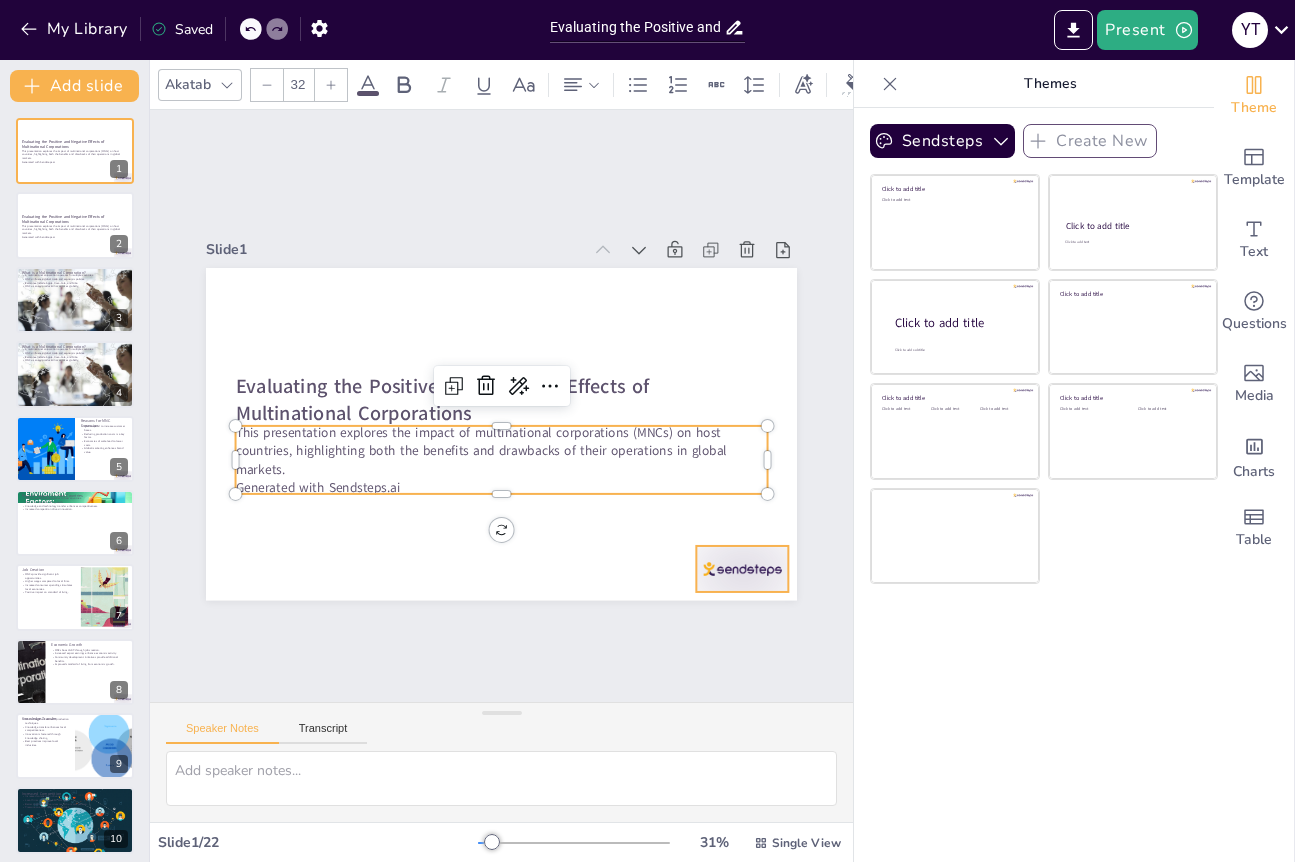 checkbox on "true" 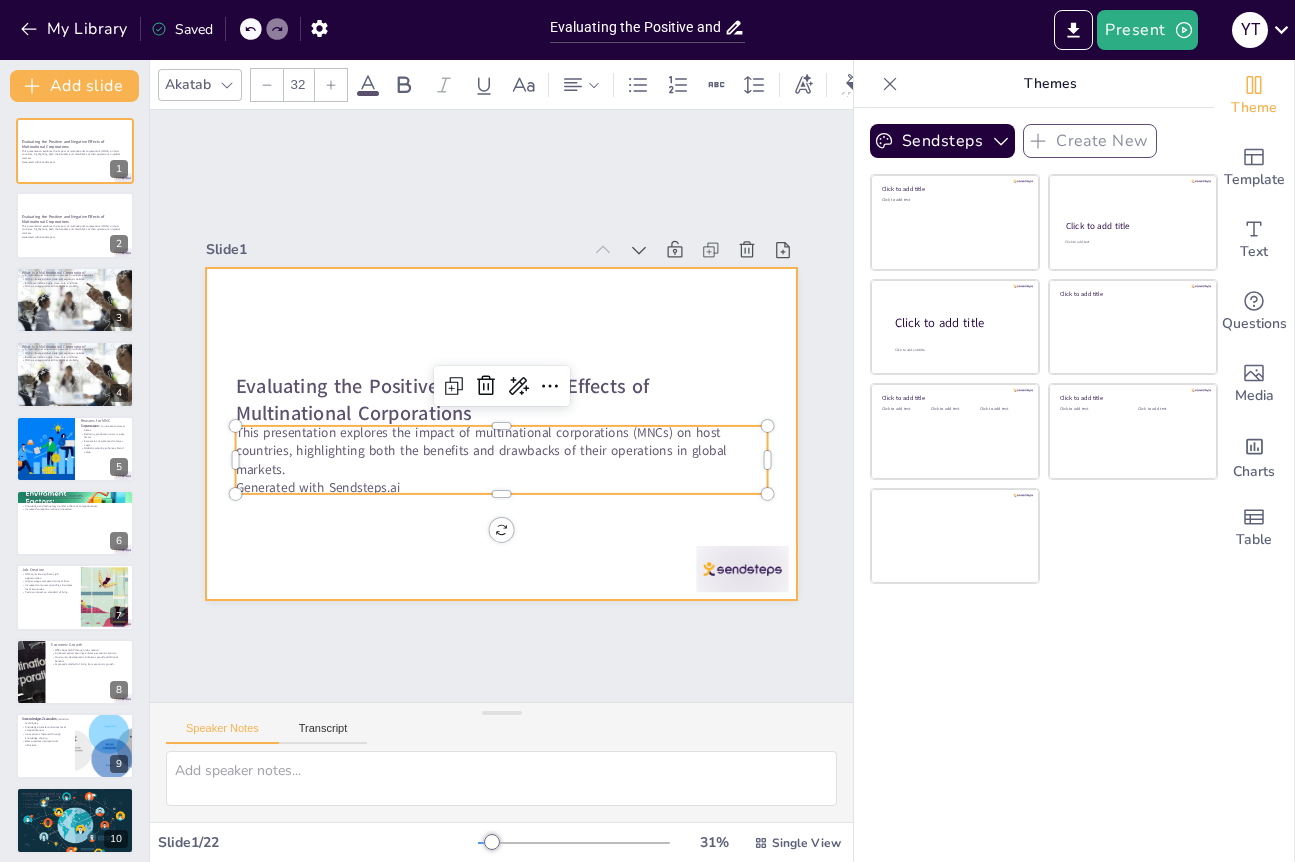 checkbox on "true" 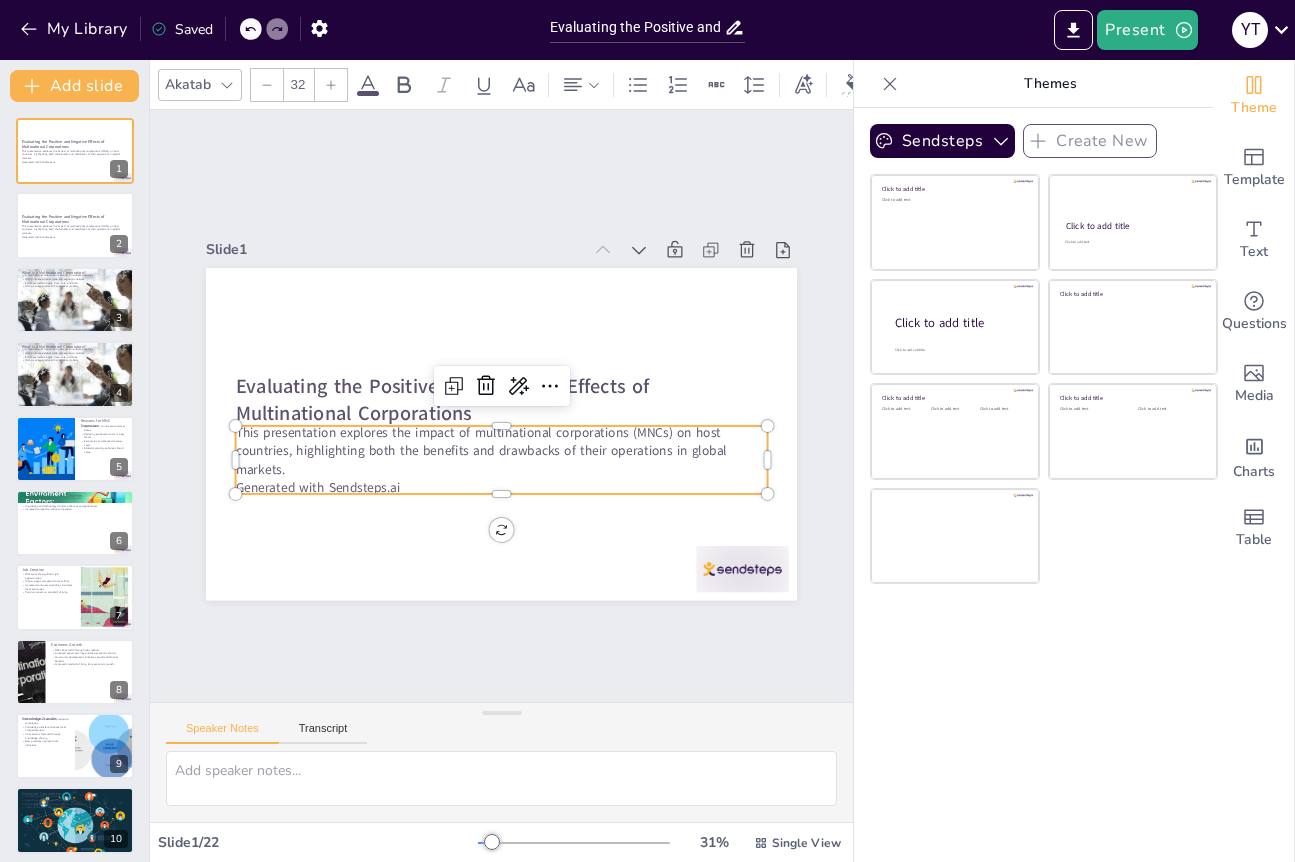 checkbox on "true" 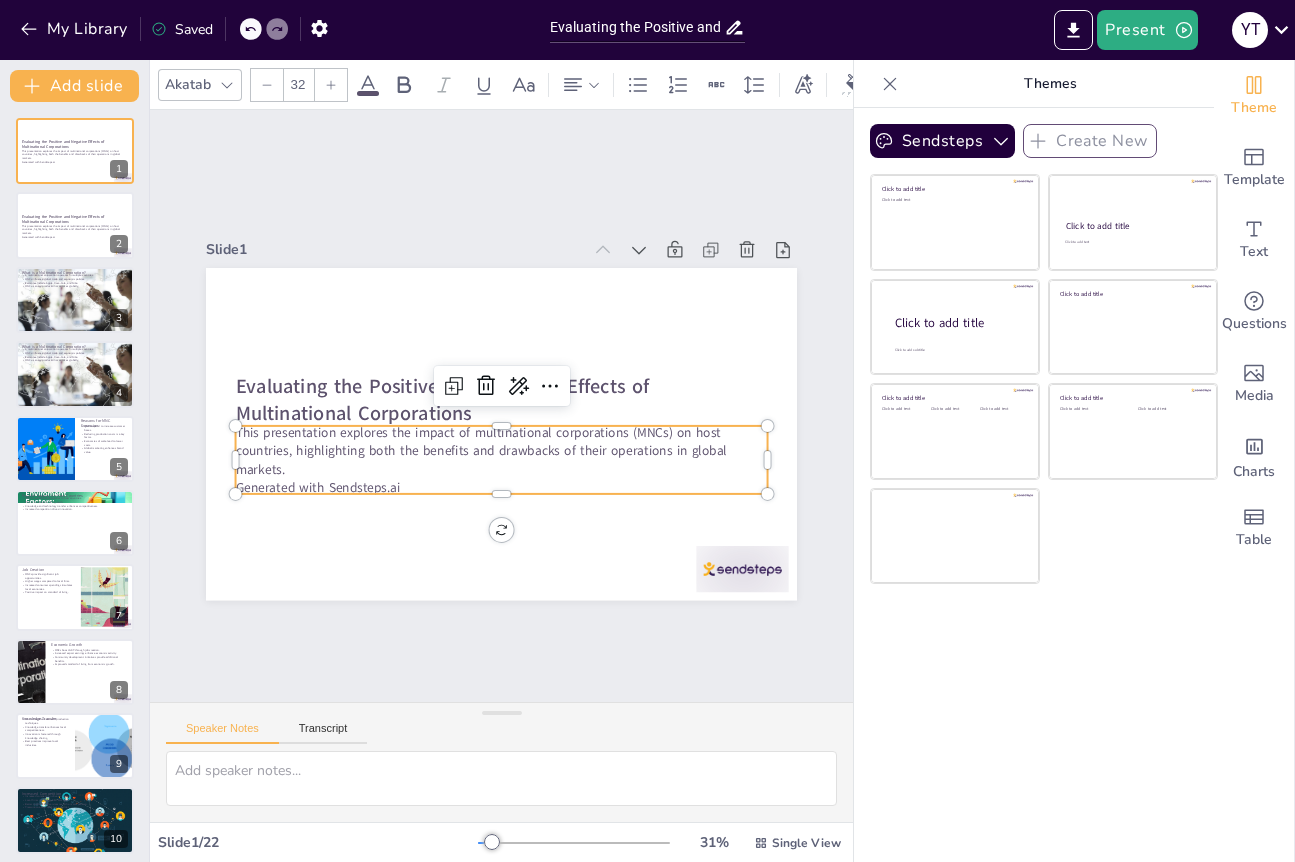 checkbox on "true" 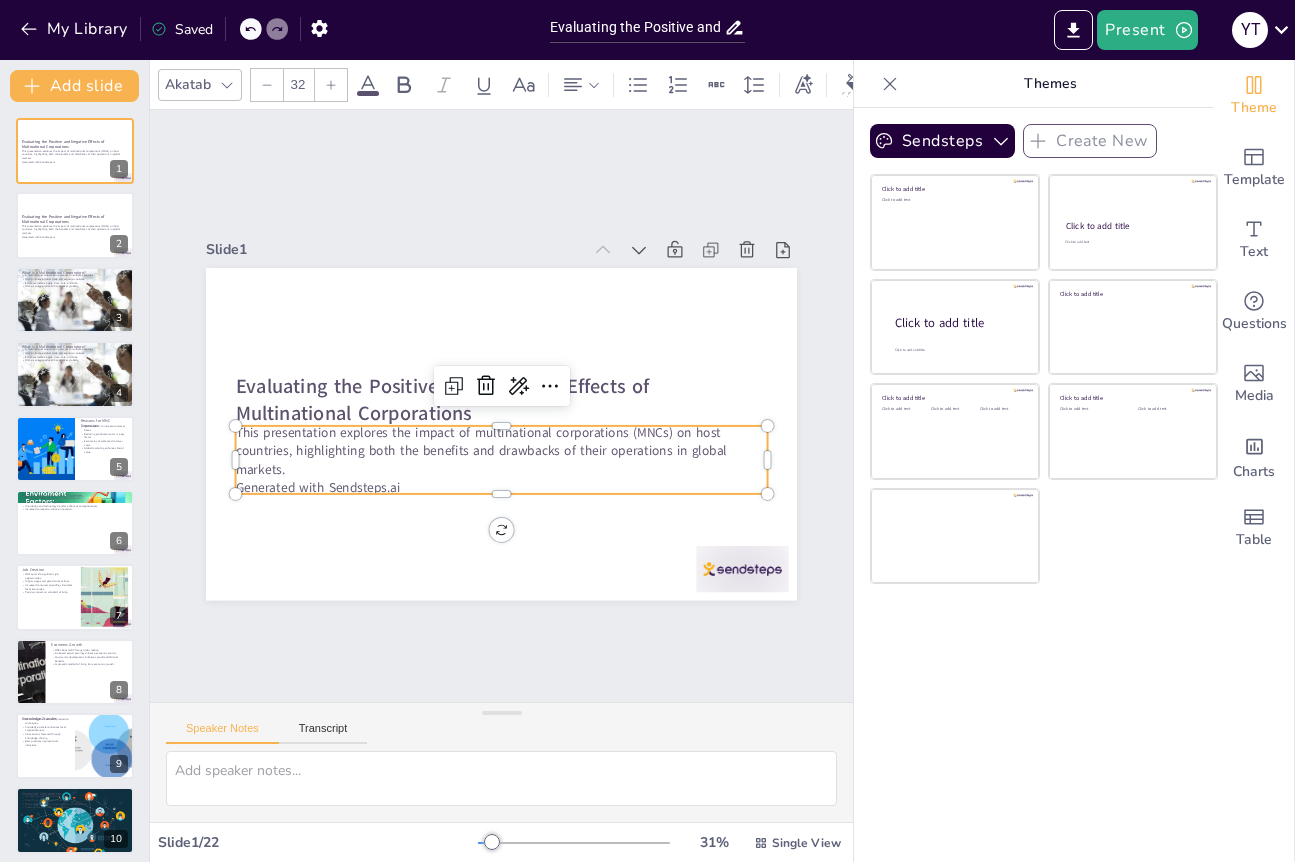checkbox on "true" 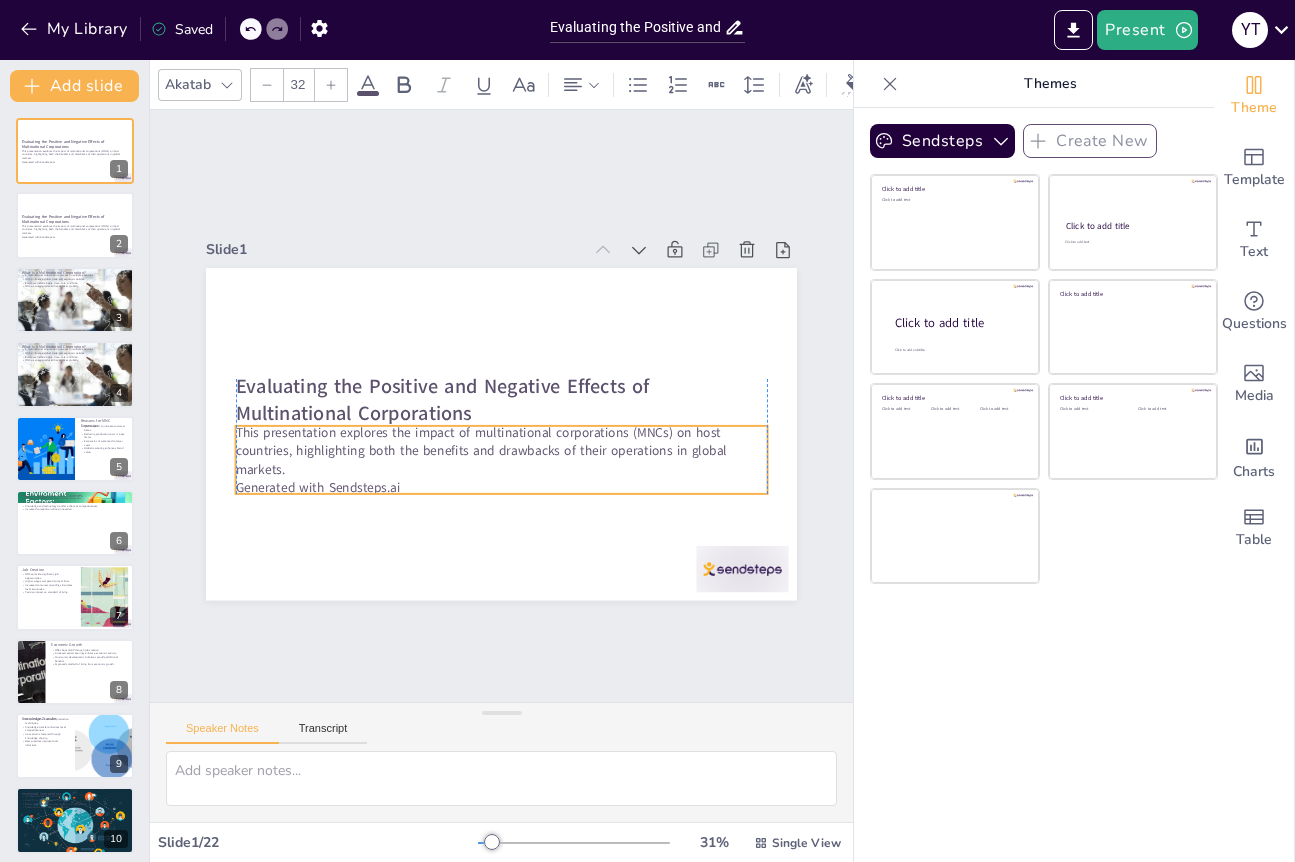 checkbox on "true" 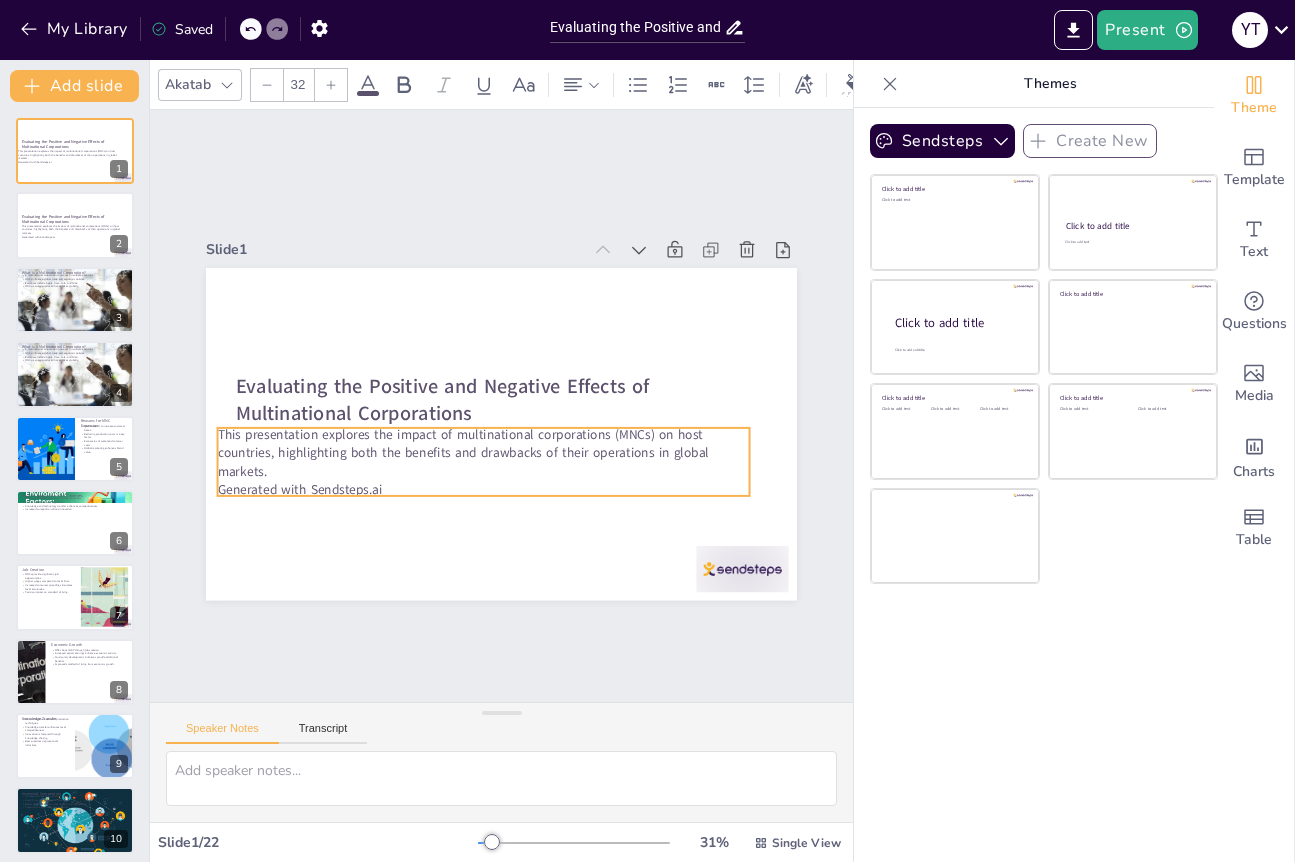 drag, startPoint x: 400, startPoint y: 480, endPoint x: 256, endPoint y: 477, distance: 144.03125 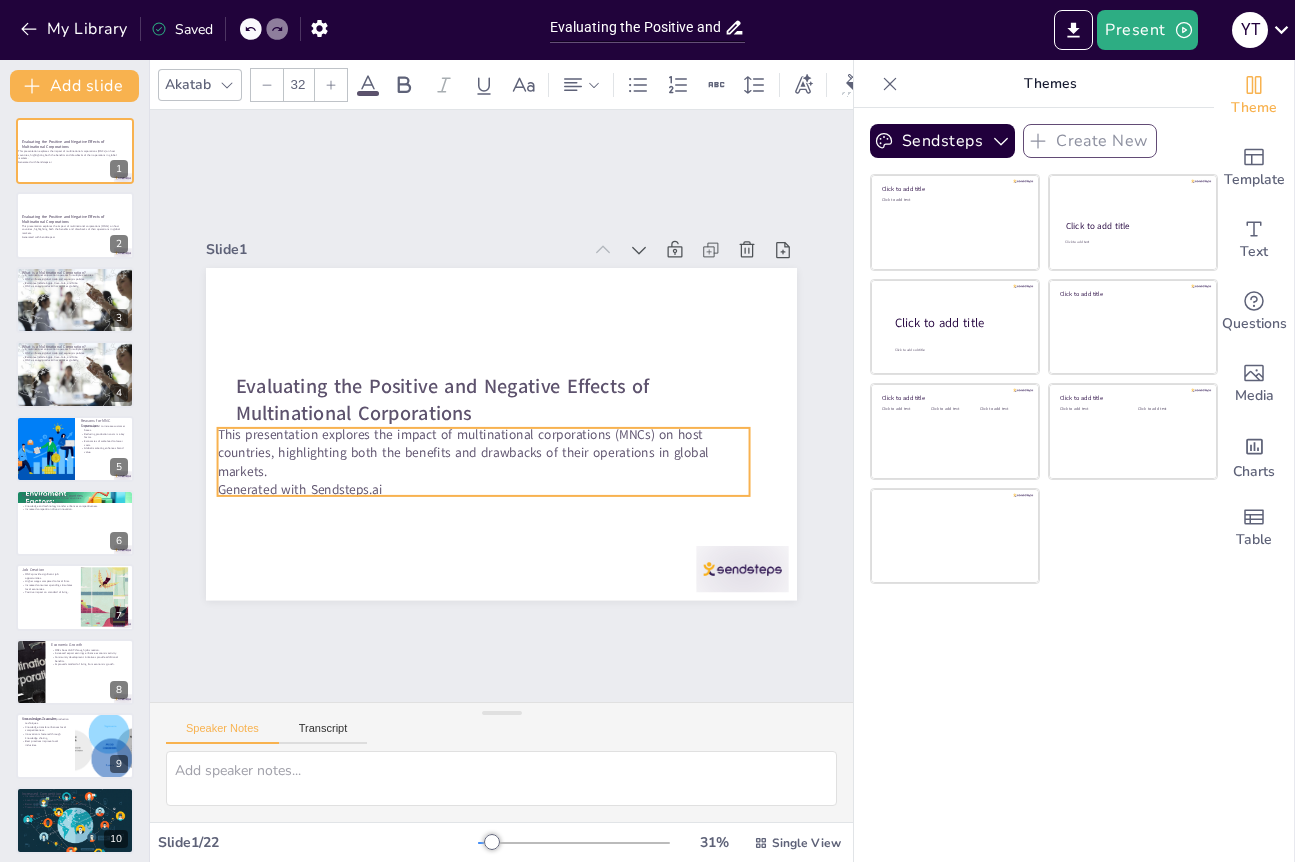 click on "Generated with Sendsteps.ai" at bounding box center [459, 480] 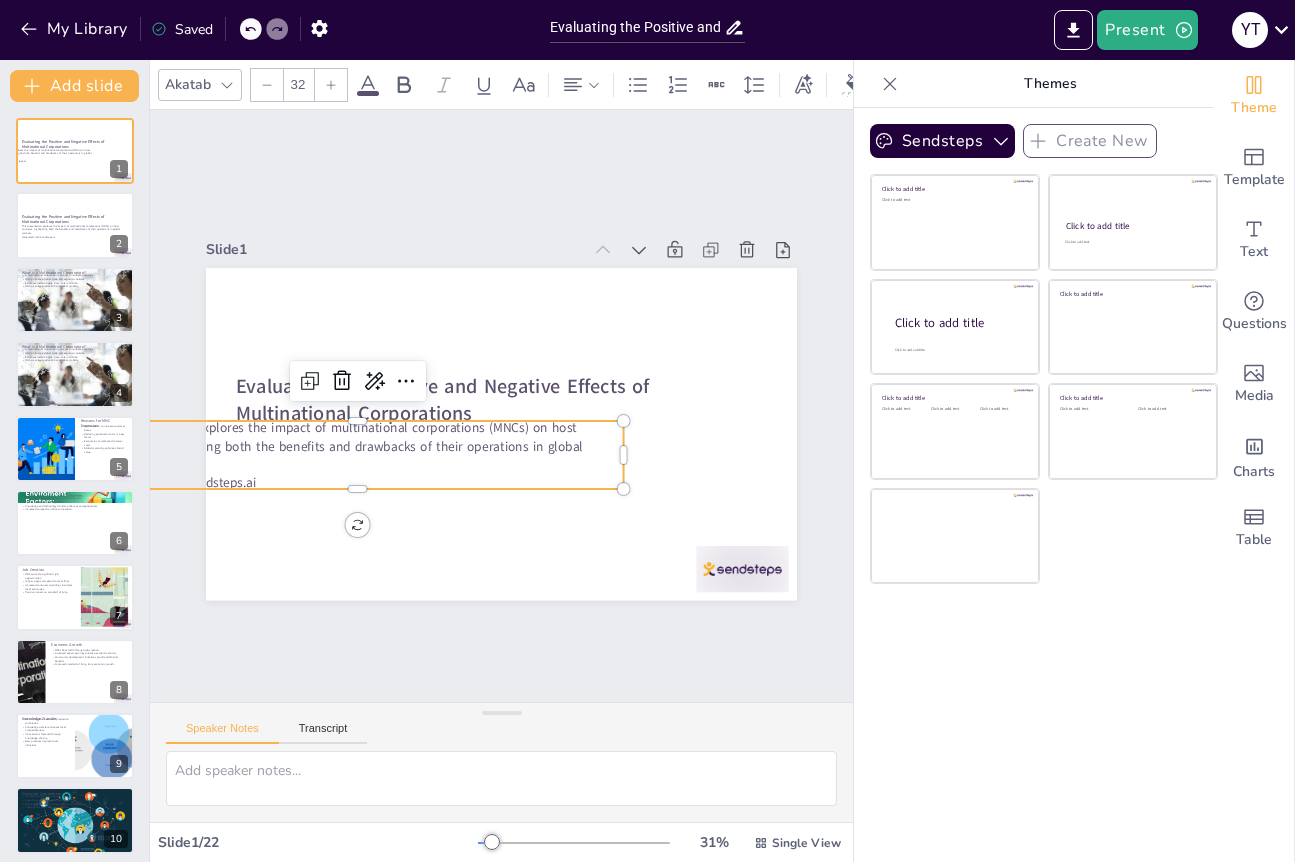 checkbox on "true" 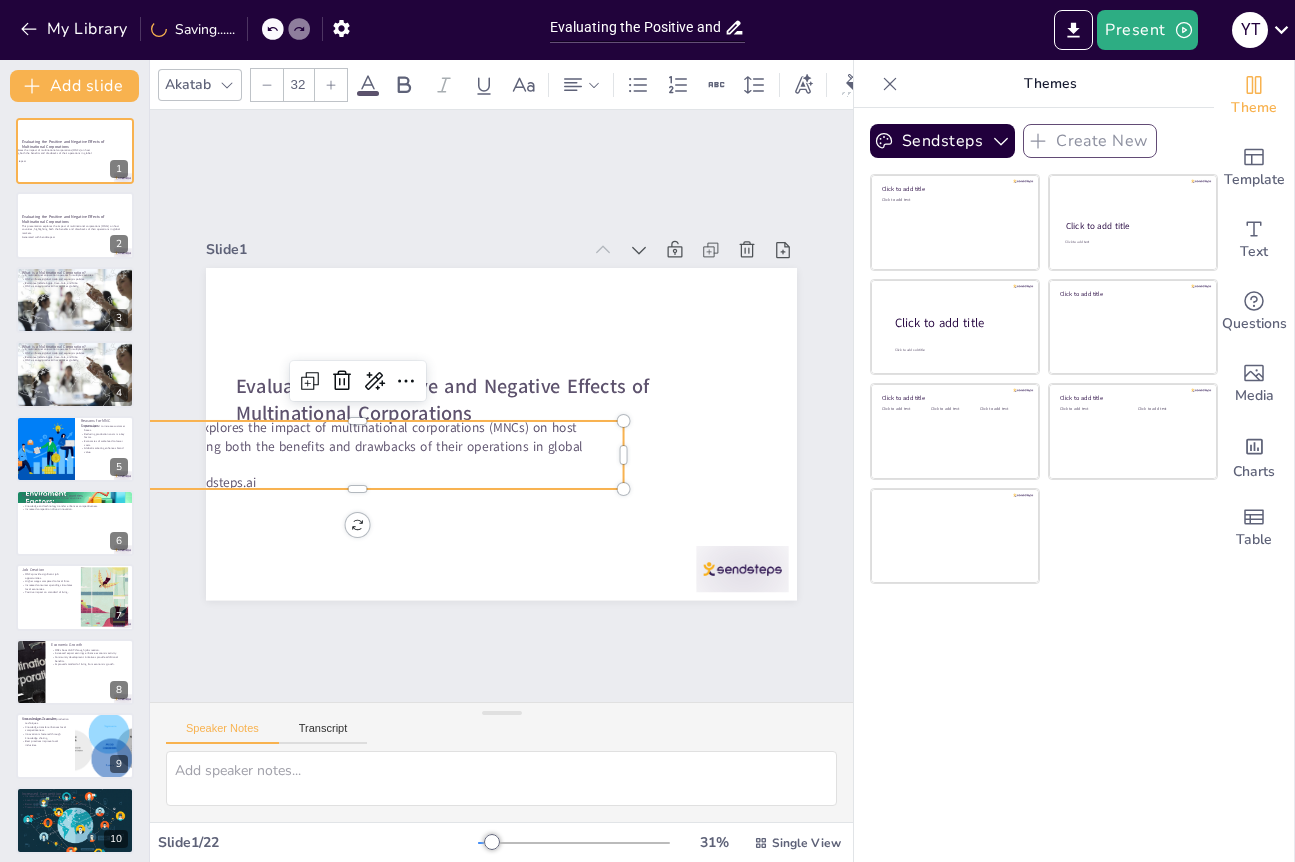checkbox on "true" 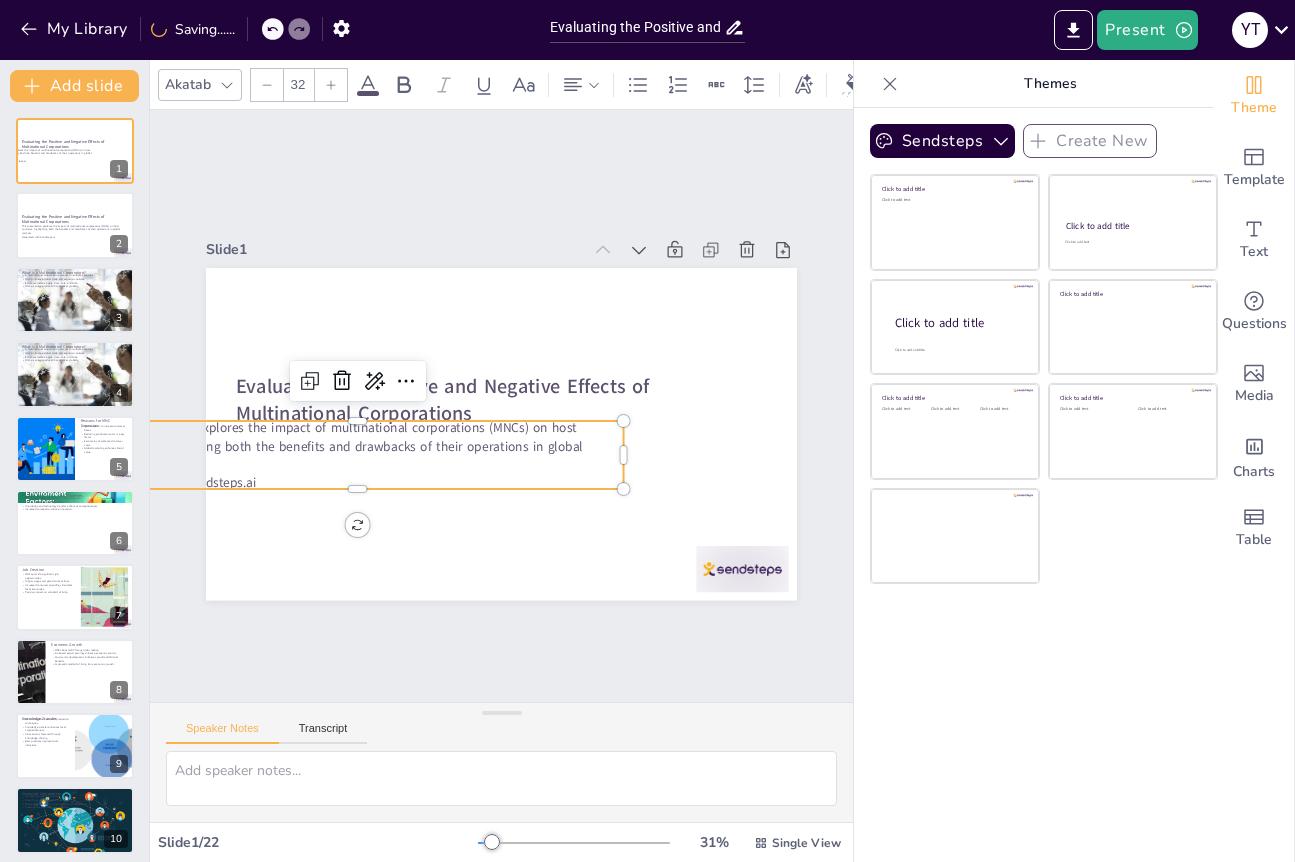 checkbox on "true" 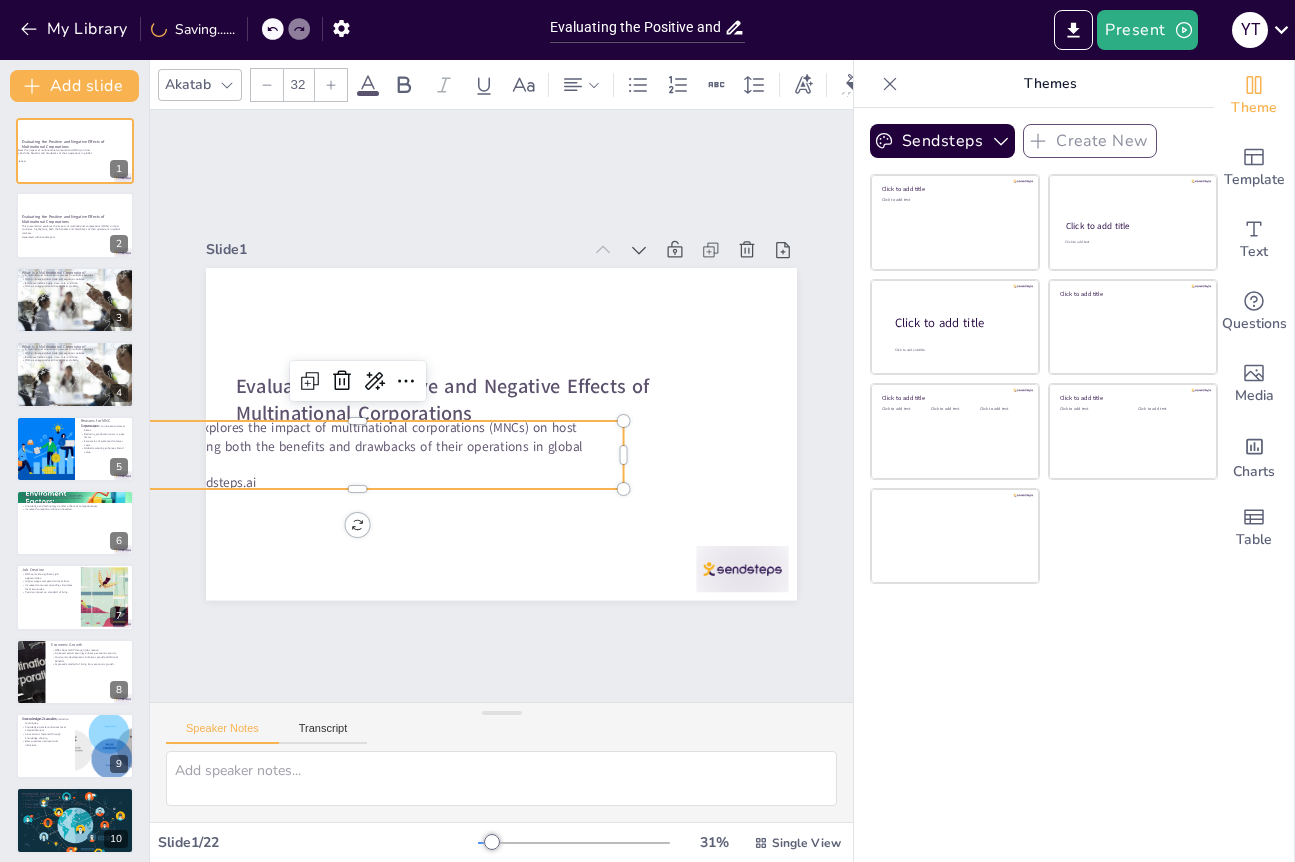 checkbox on "true" 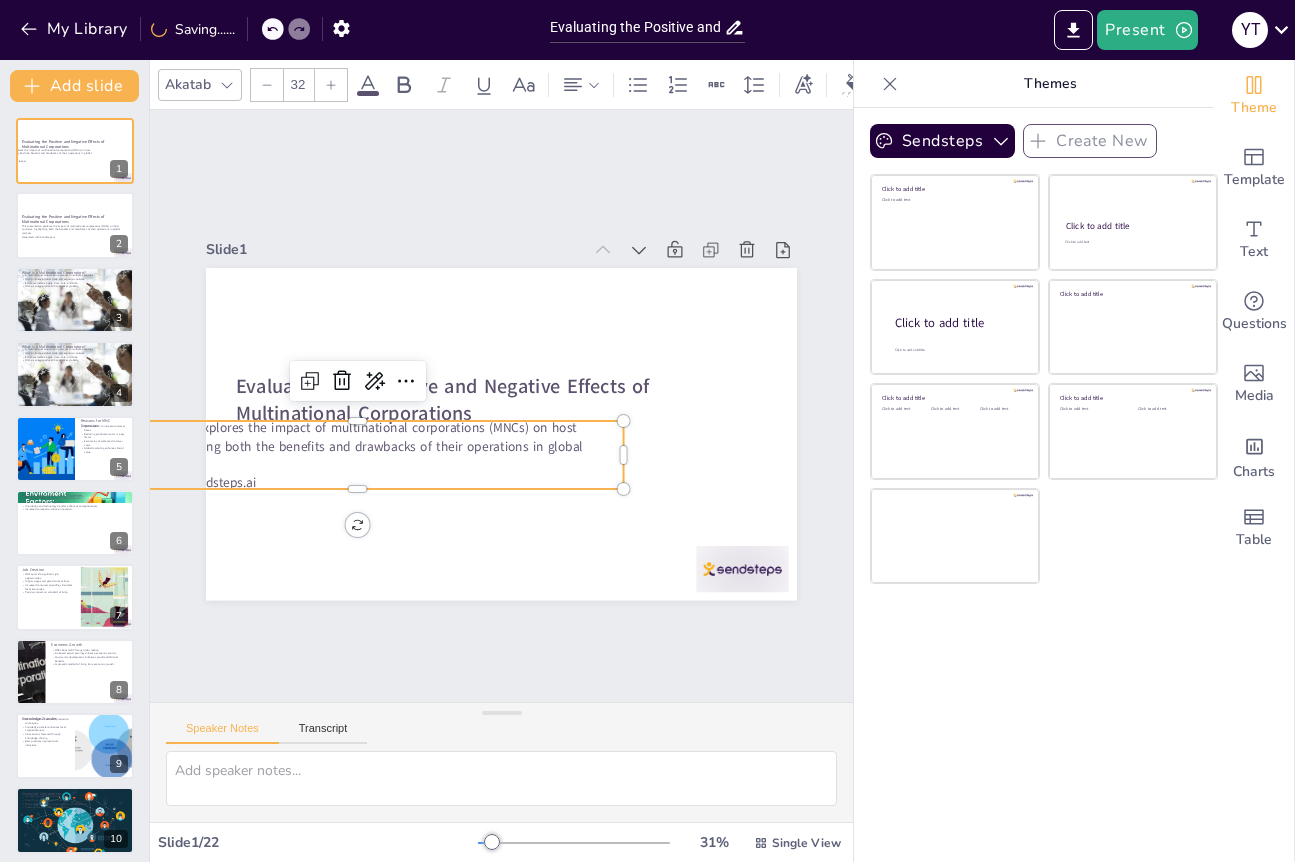 checkbox on "true" 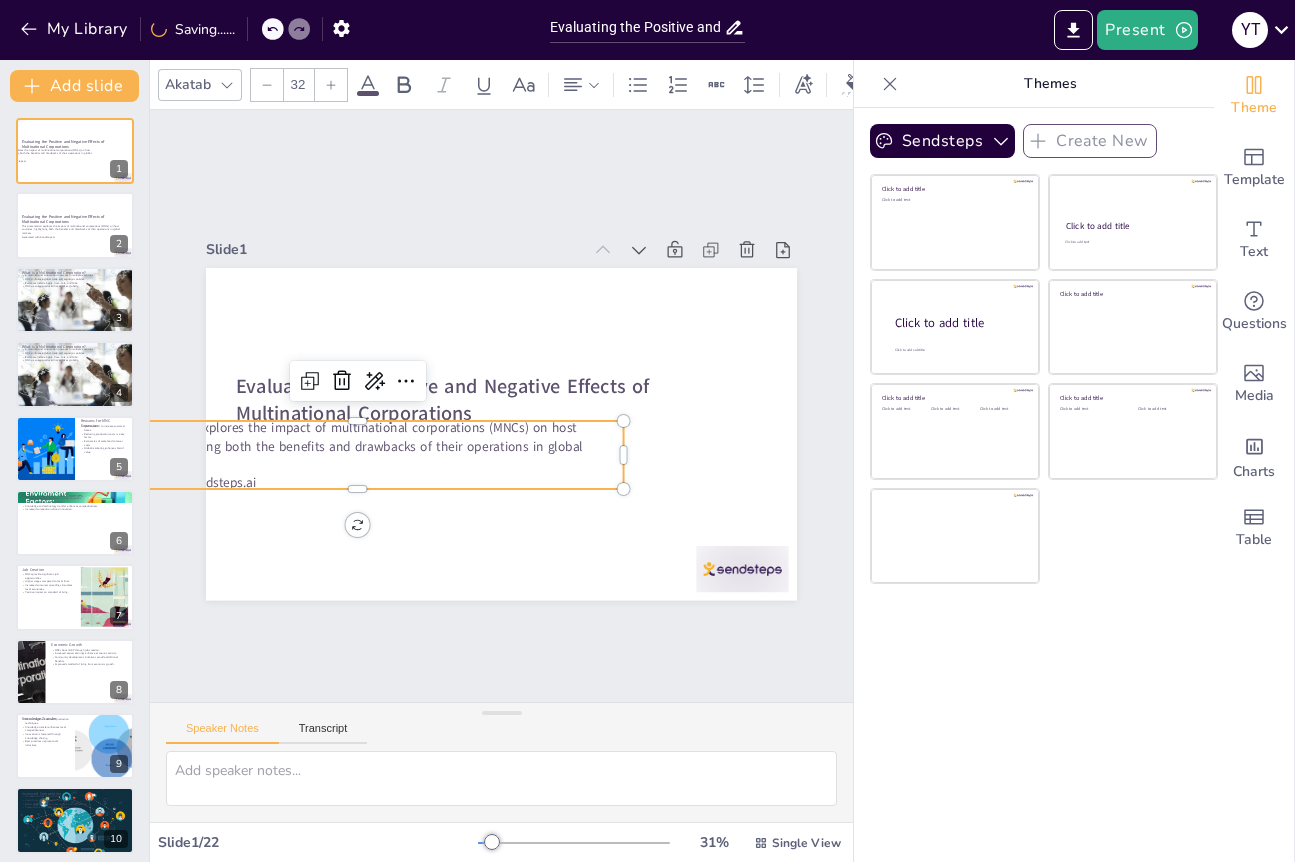 checkbox on "true" 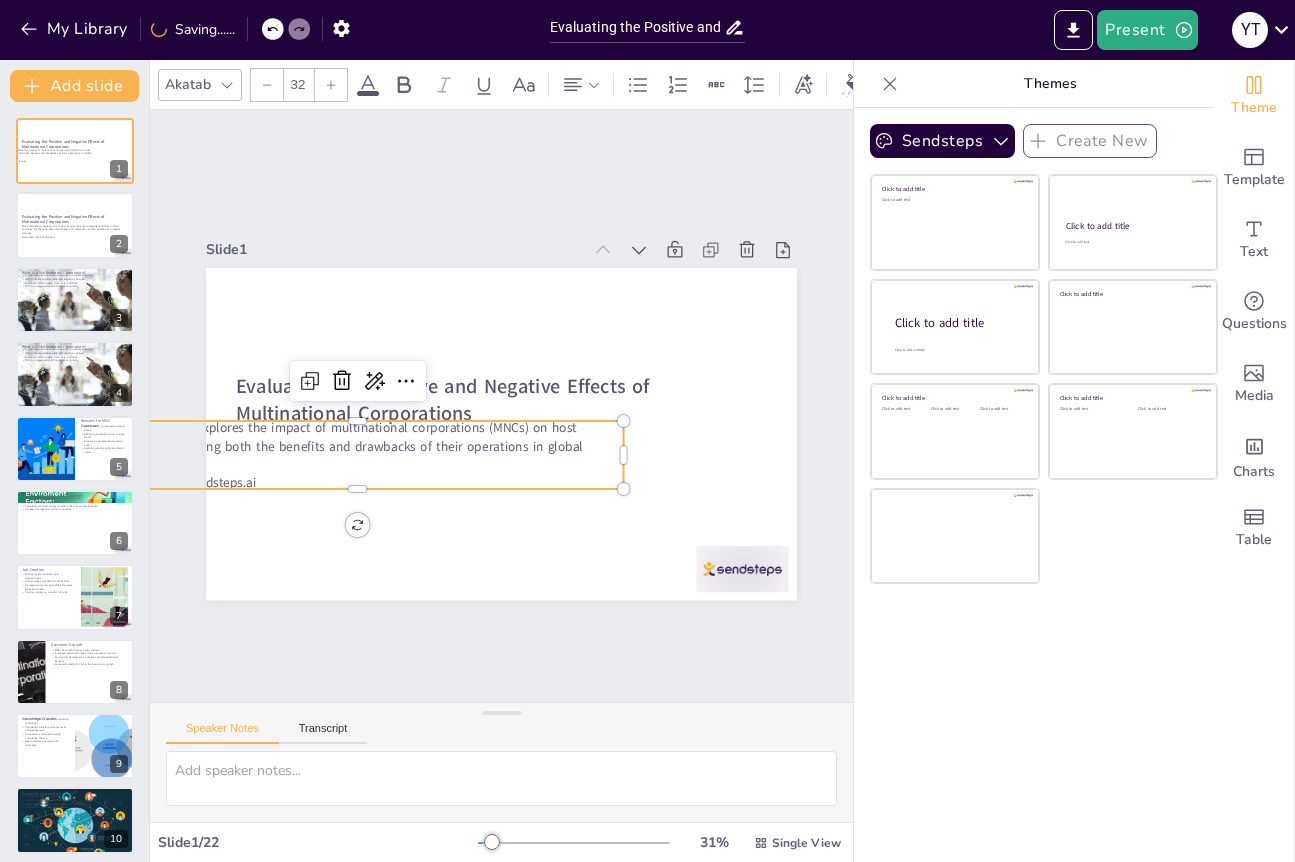 checkbox on "true" 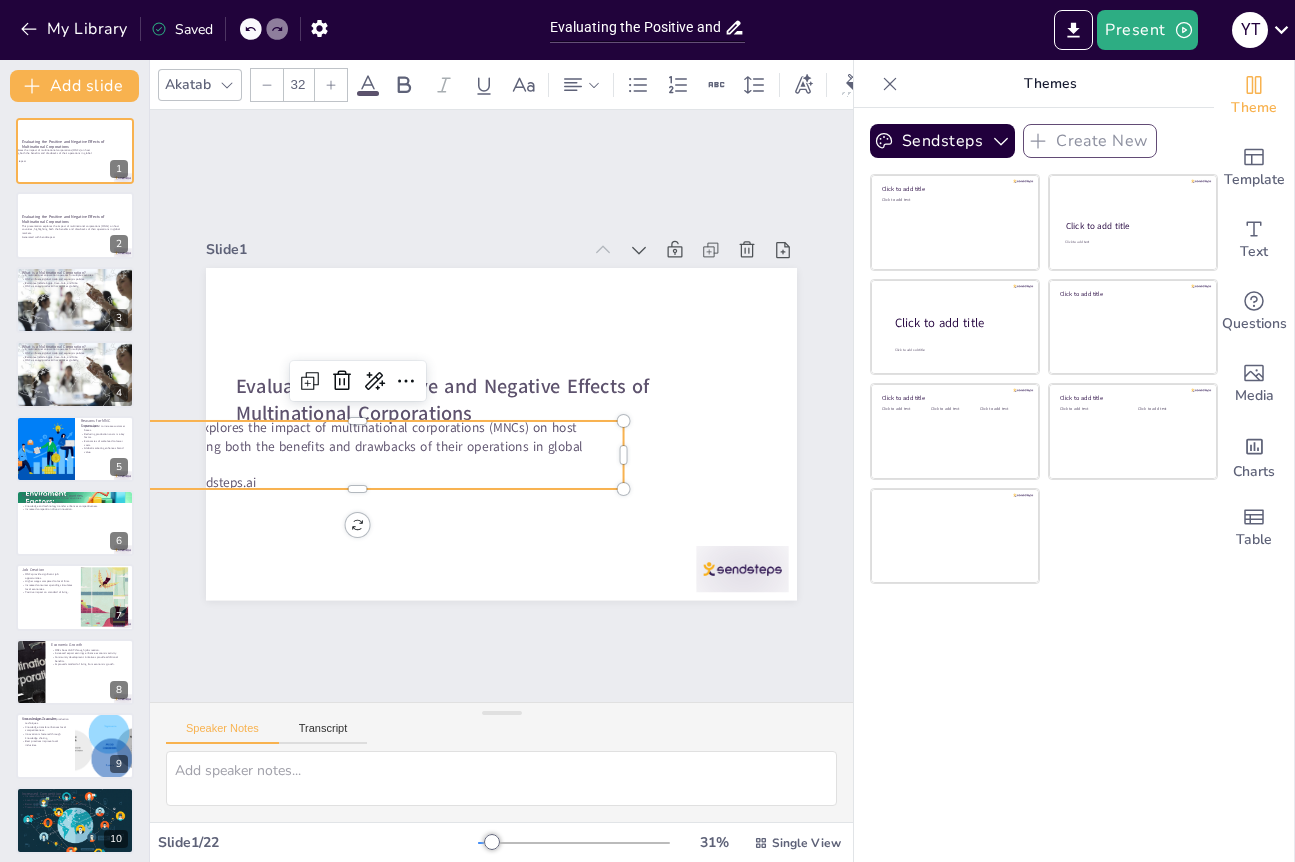 checkbox on "true" 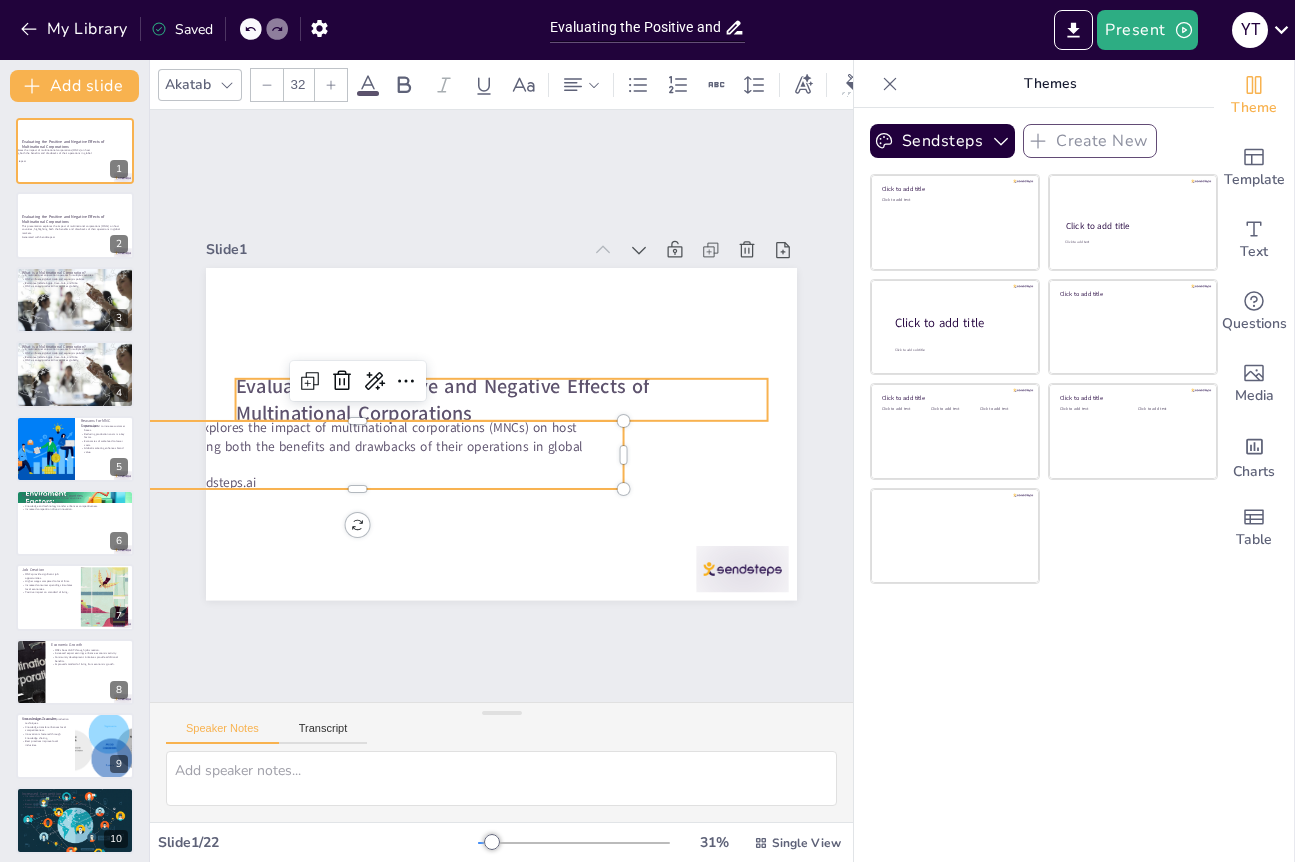 checkbox on "true" 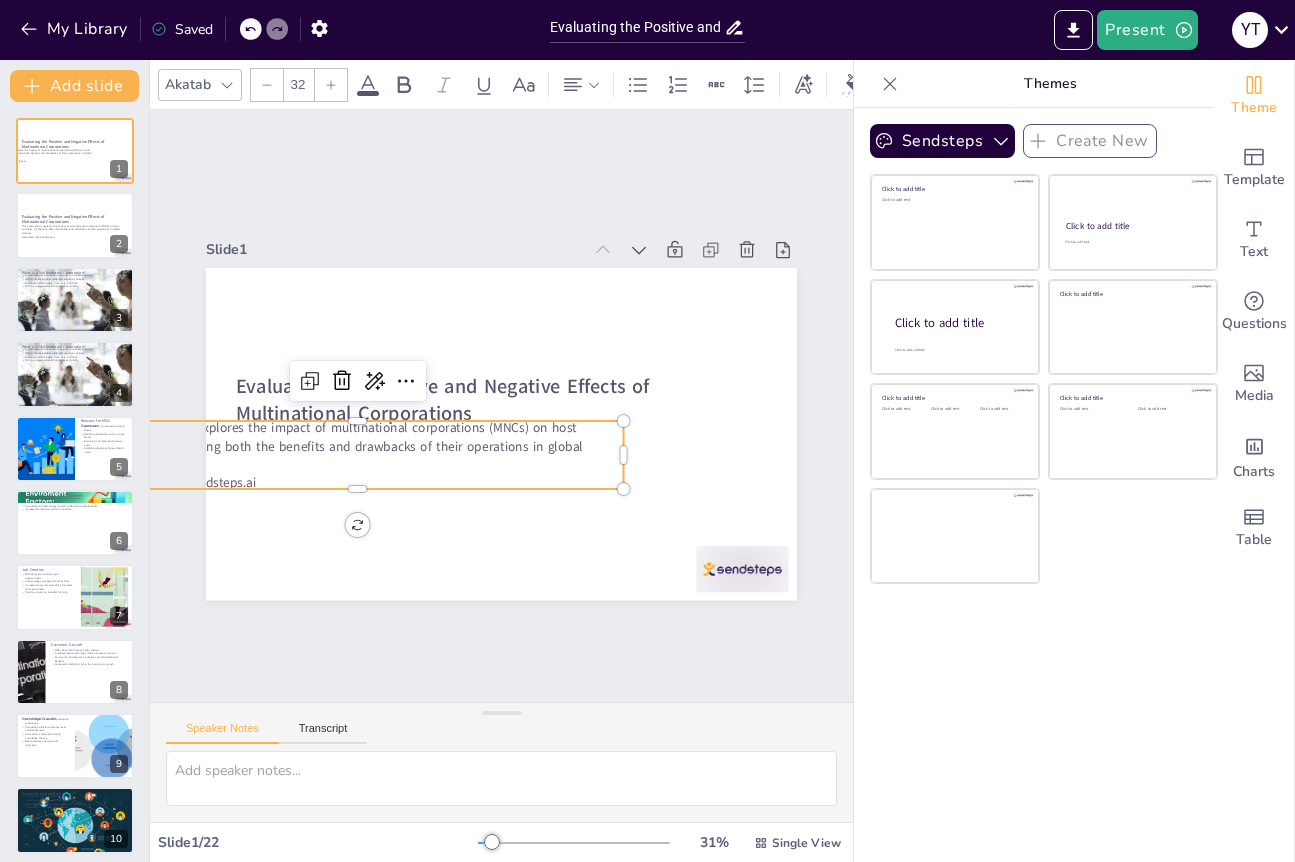 checkbox on "true" 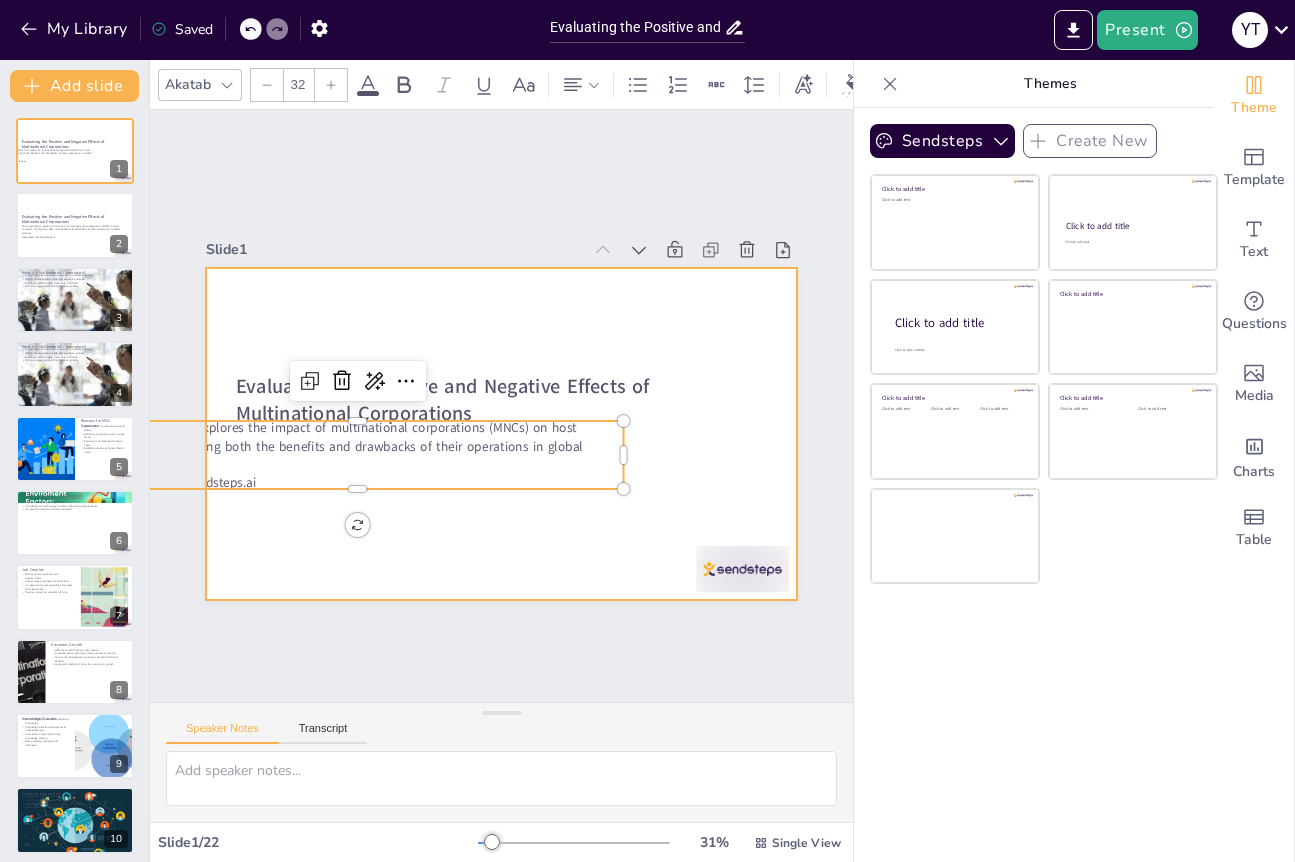 checkbox on "true" 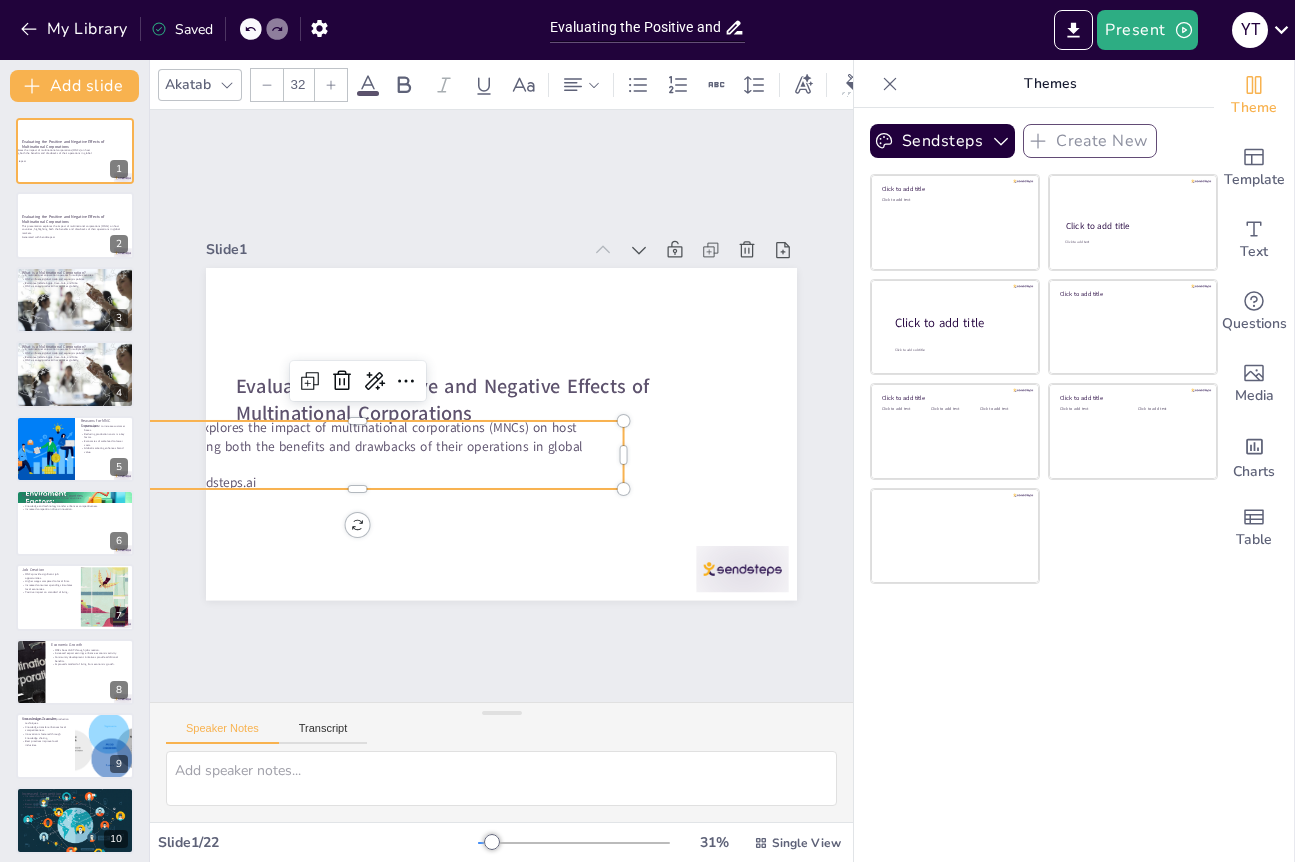 checkbox on "true" 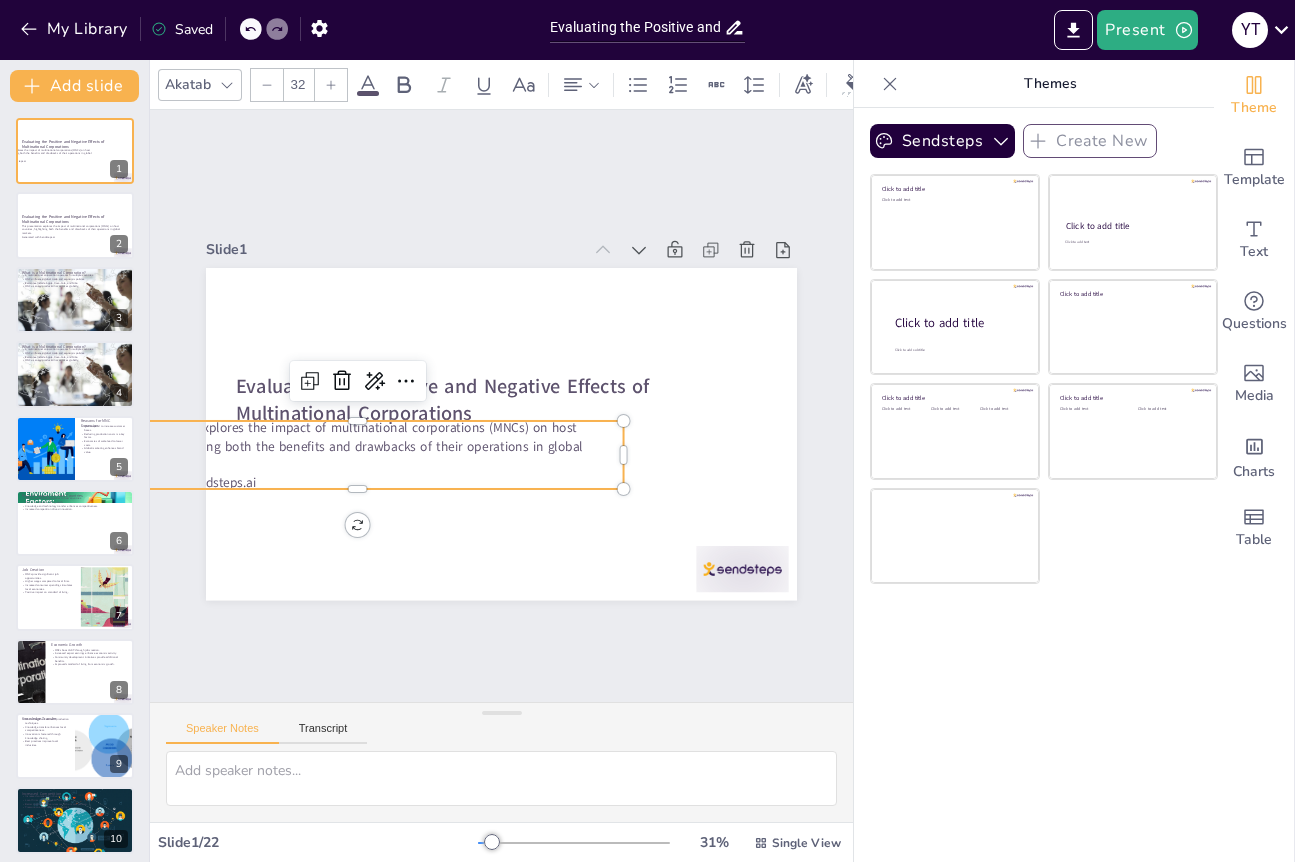 checkbox on "true" 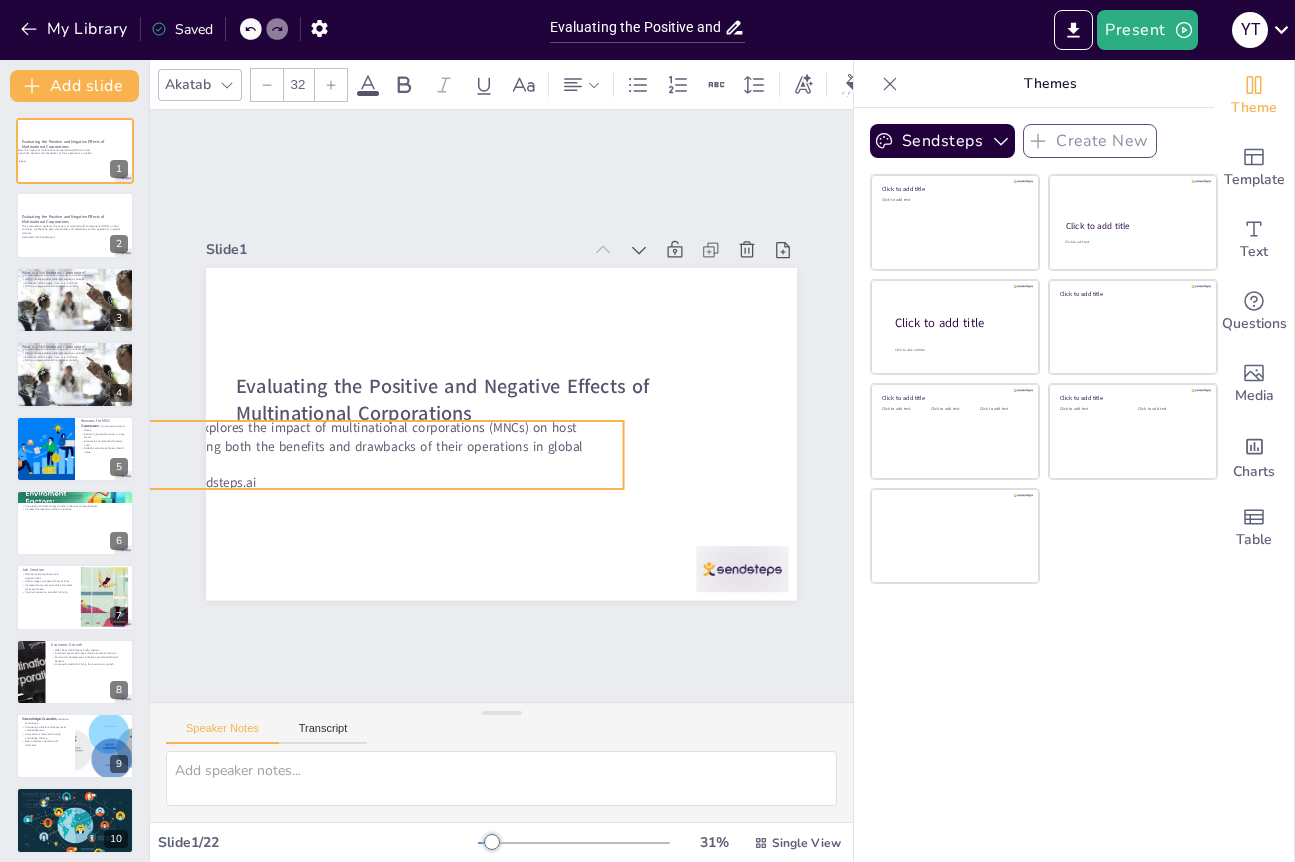 click on "Evaluating the Positive and Negative Effects of Multinational Corporations This presentation explores the impact of multinational corporations (MNCs) on host countries, highlighting both the benefits and drawbacks of their operations in global markets. Generated with Sendsteps.ai 0 °" at bounding box center (492, 432) 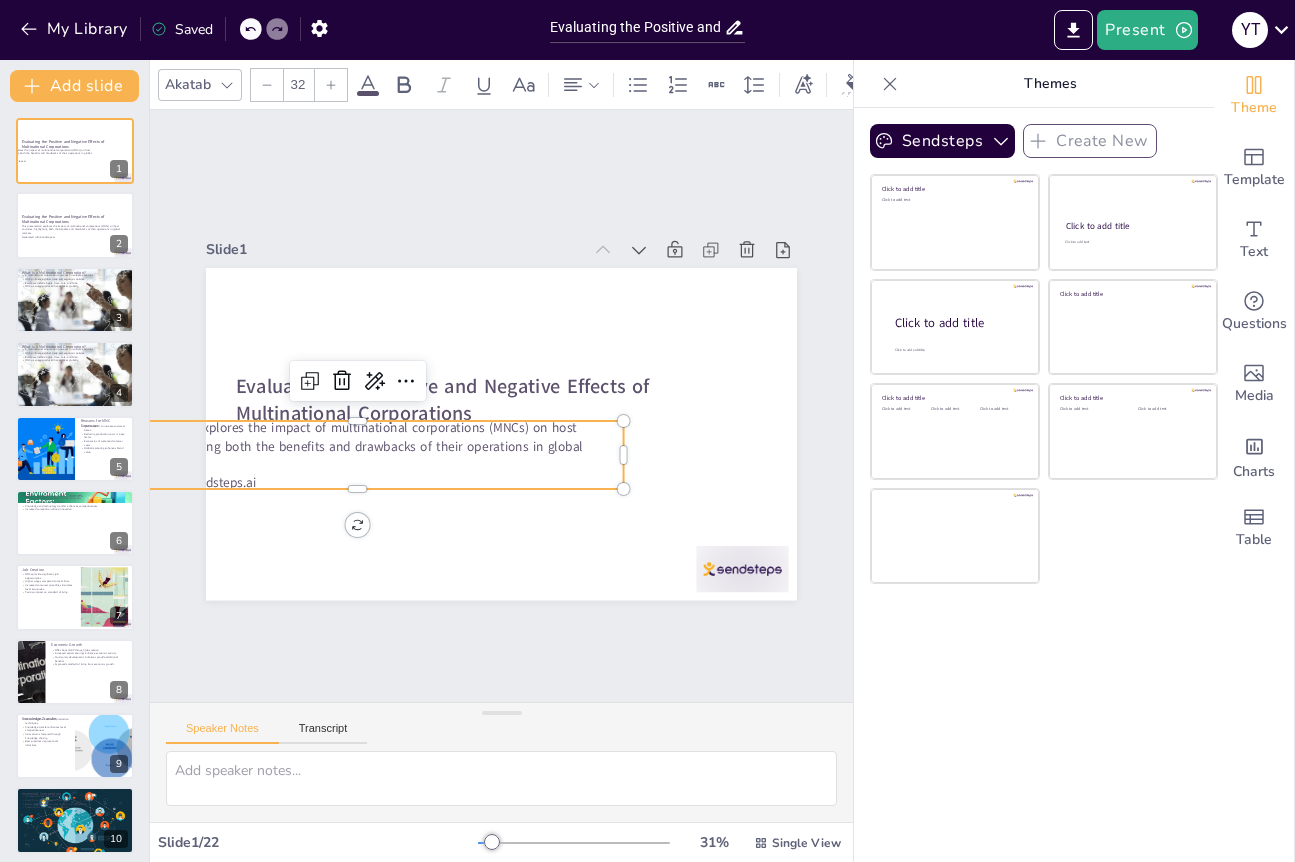 checkbox on "true" 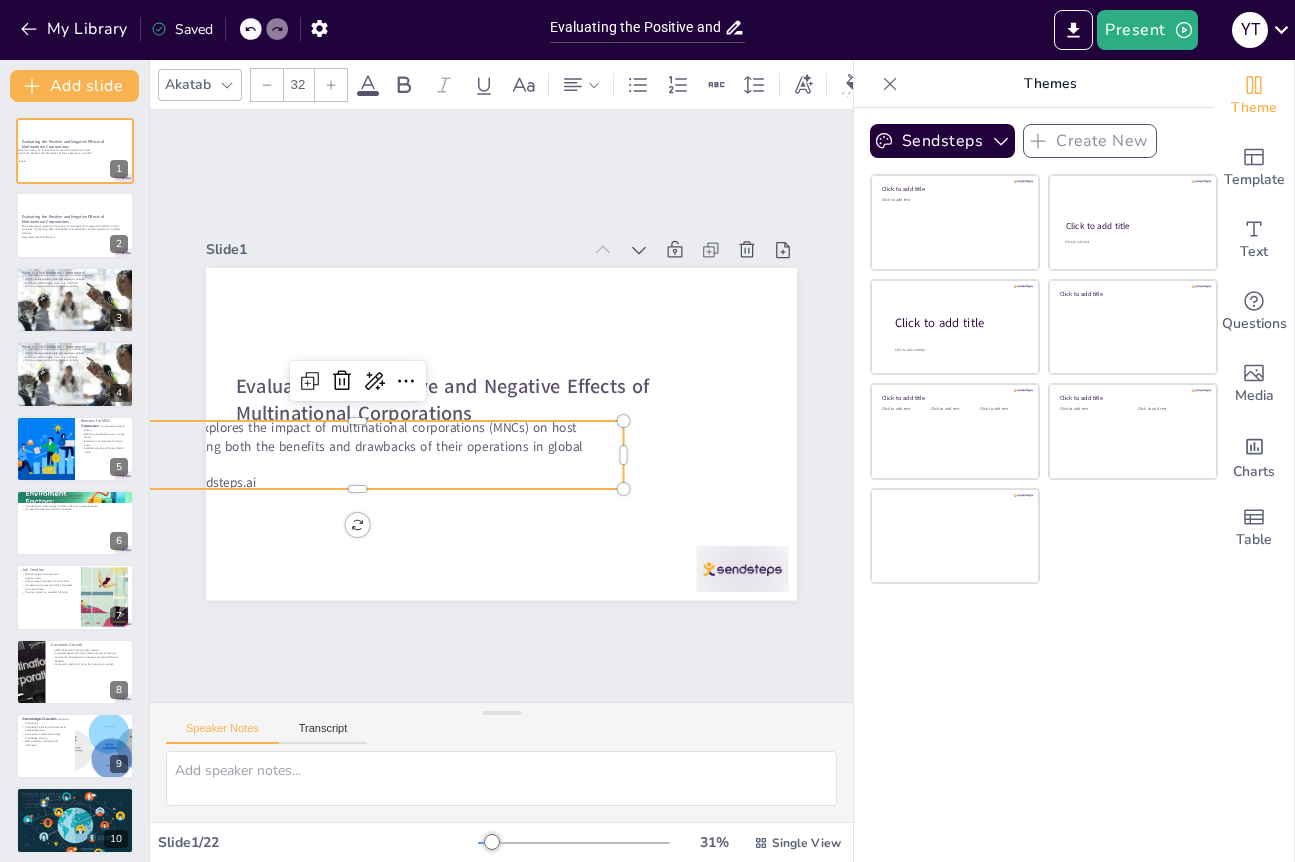 checkbox on "true" 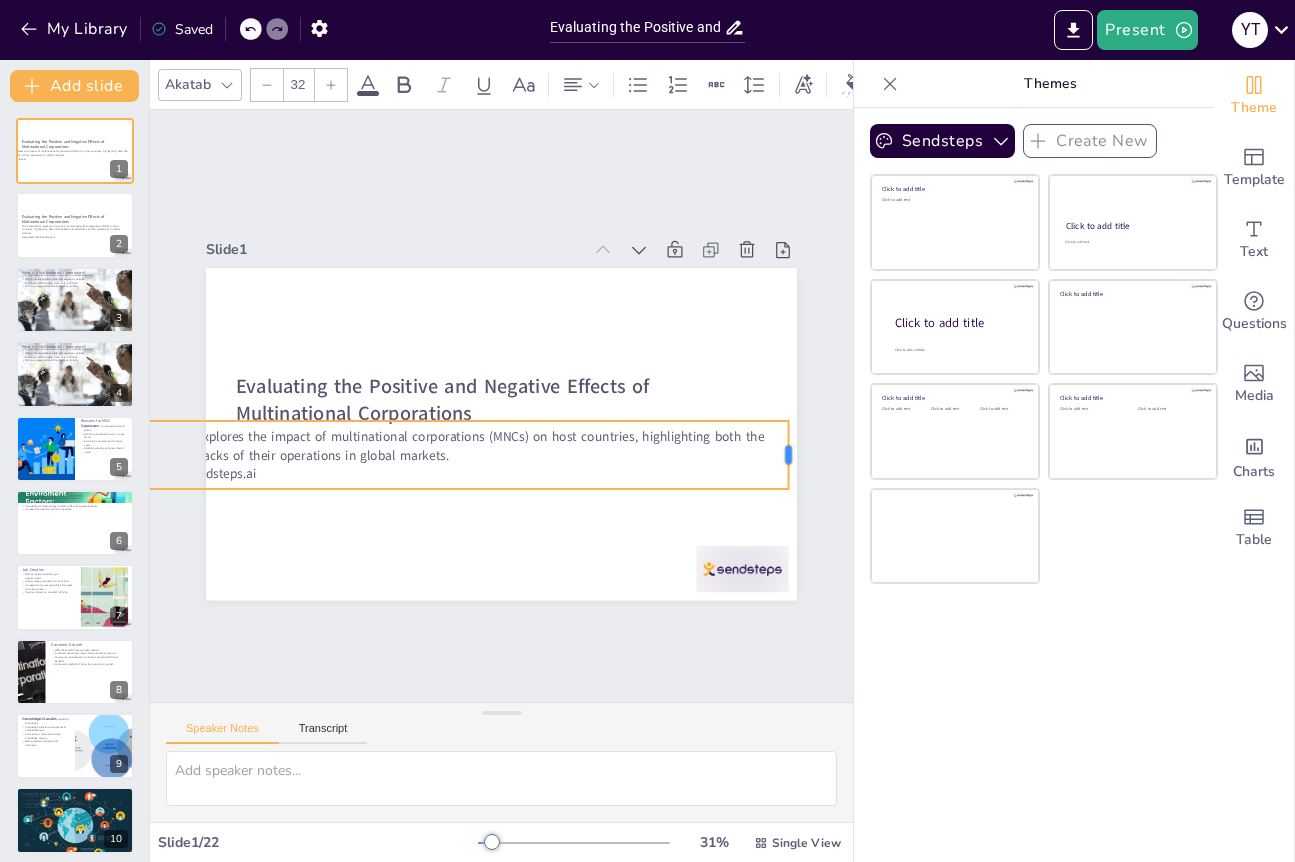 drag, startPoint x: 624, startPoint y: 455, endPoint x: 784, endPoint y: 454, distance: 160.00313 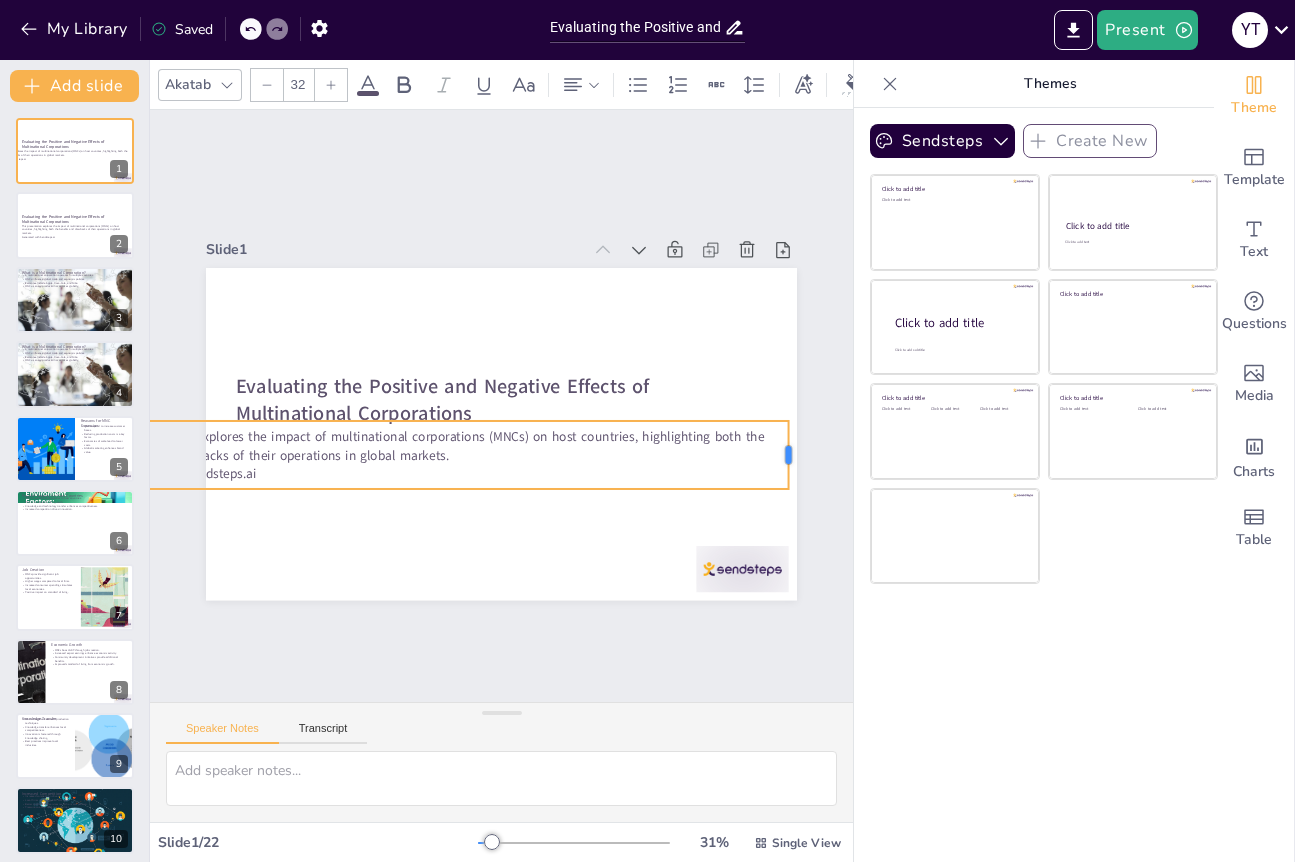 click on "Evaluating the Positive and Negative Effects of Multinational Corporations This presentation explores the impact of multinational corporations (MNCs) on host countries, highlighting both the benefits and drawbacks of their operations in global markets. Generated with Sendsteps.ai" at bounding box center [485, 429] 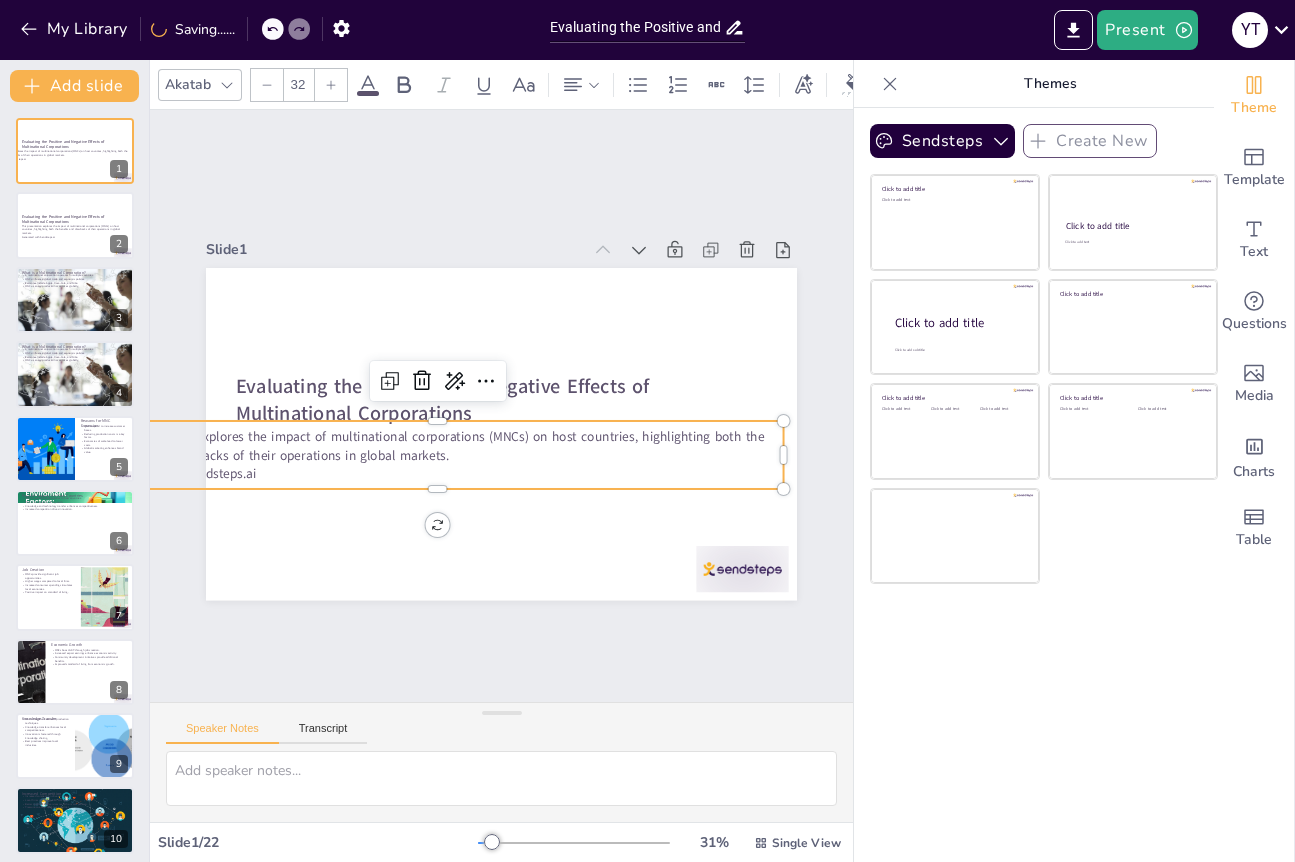 click on "Slide  1 Evaluating the Positive and Negative Effects of Multinational Corporations This presentation explores the impact of multinational corporations (MNCs) on host countries, highlighting both the benefits and drawbacks of their operations in global markets. Generated with Sendsteps.ai Slide  2 Evaluating the Positive and Negative Effects of Multinational Corporations This presentation explores the impact of multinational corporations (MNCs) on host countries, highlighting both the benefits and drawbacks of their operations in global markets. Generated with Sendsteps.ai Slide  3 What is a Multinational Corporation? A multinational corporation operates in multiple countries. MNCs influence global trade and economic policies. Examples include Apple, Coca-Cola, and Nike. MNCs manage production or services globally. Slide  4 What is a Multinational Corporation? A multinational corporation operates in multiple countries. MNCs influence global trade and economic policies. Slide  5 Reasons for MNC Expansion 6 7 8" at bounding box center [502, 406] 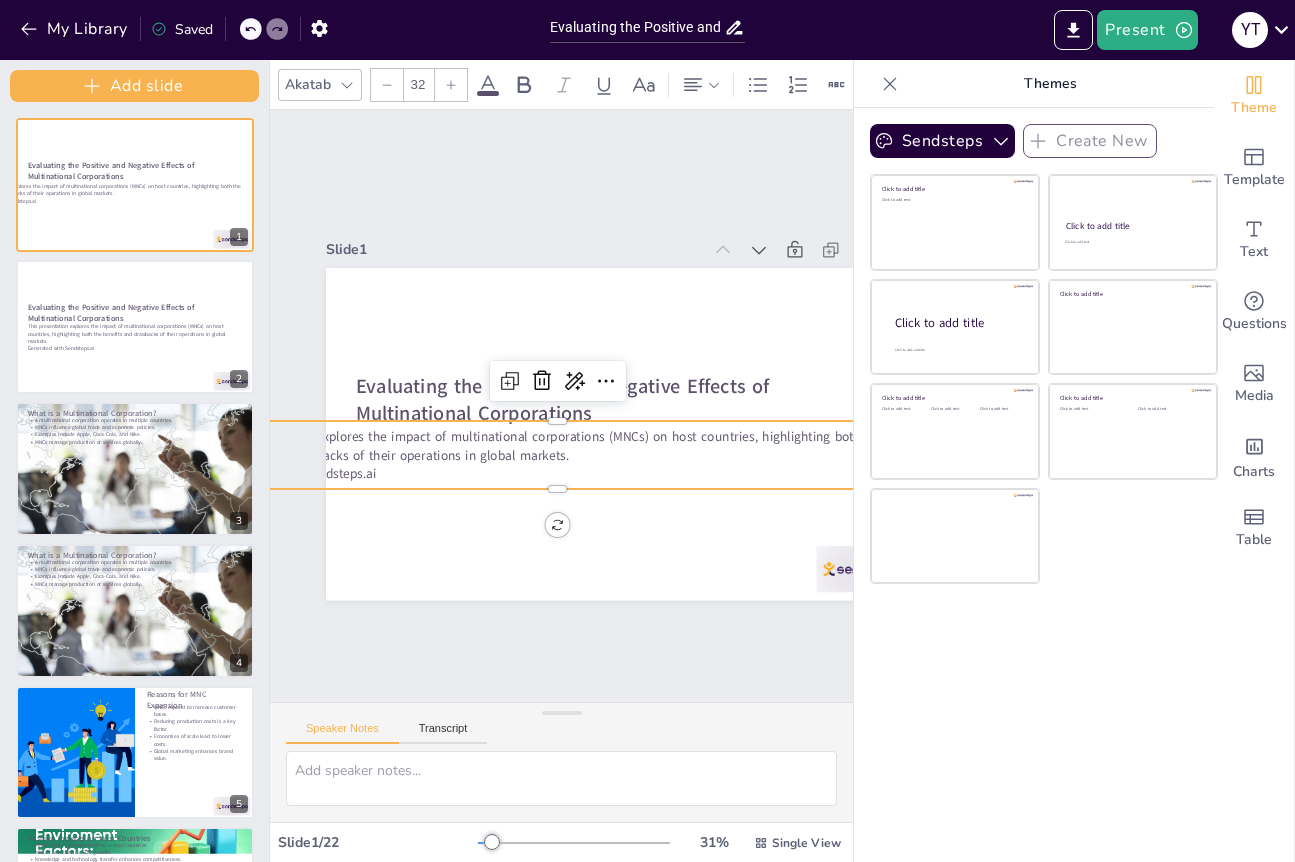 drag, startPoint x: 148, startPoint y: 438, endPoint x: 268, endPoint y: 438, distance: 120 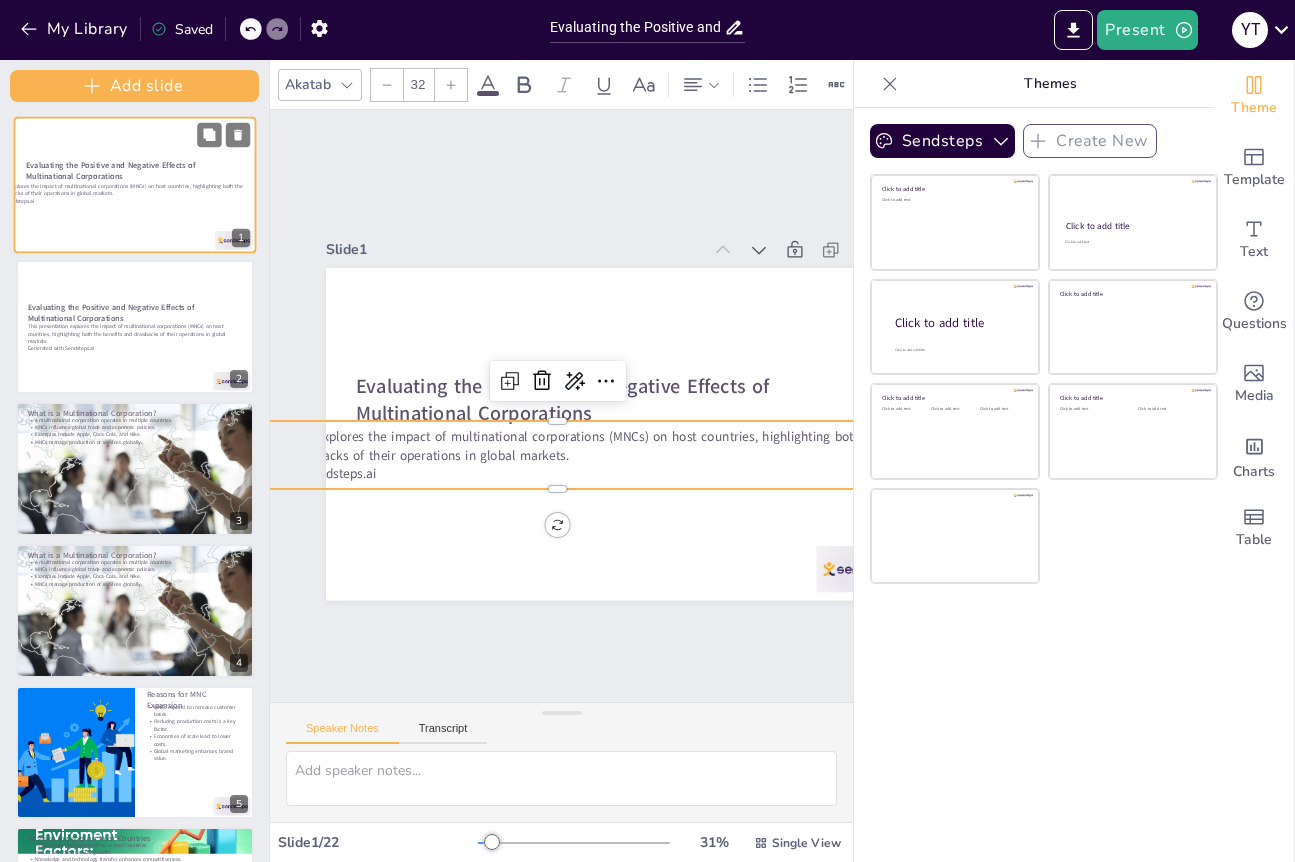 click on "This presentation explores the impact of multinational corporations (MNCs) on host countries, highlighting both the benefits and drawbacks of their operations in global markets." at bounding box center [109, 189] 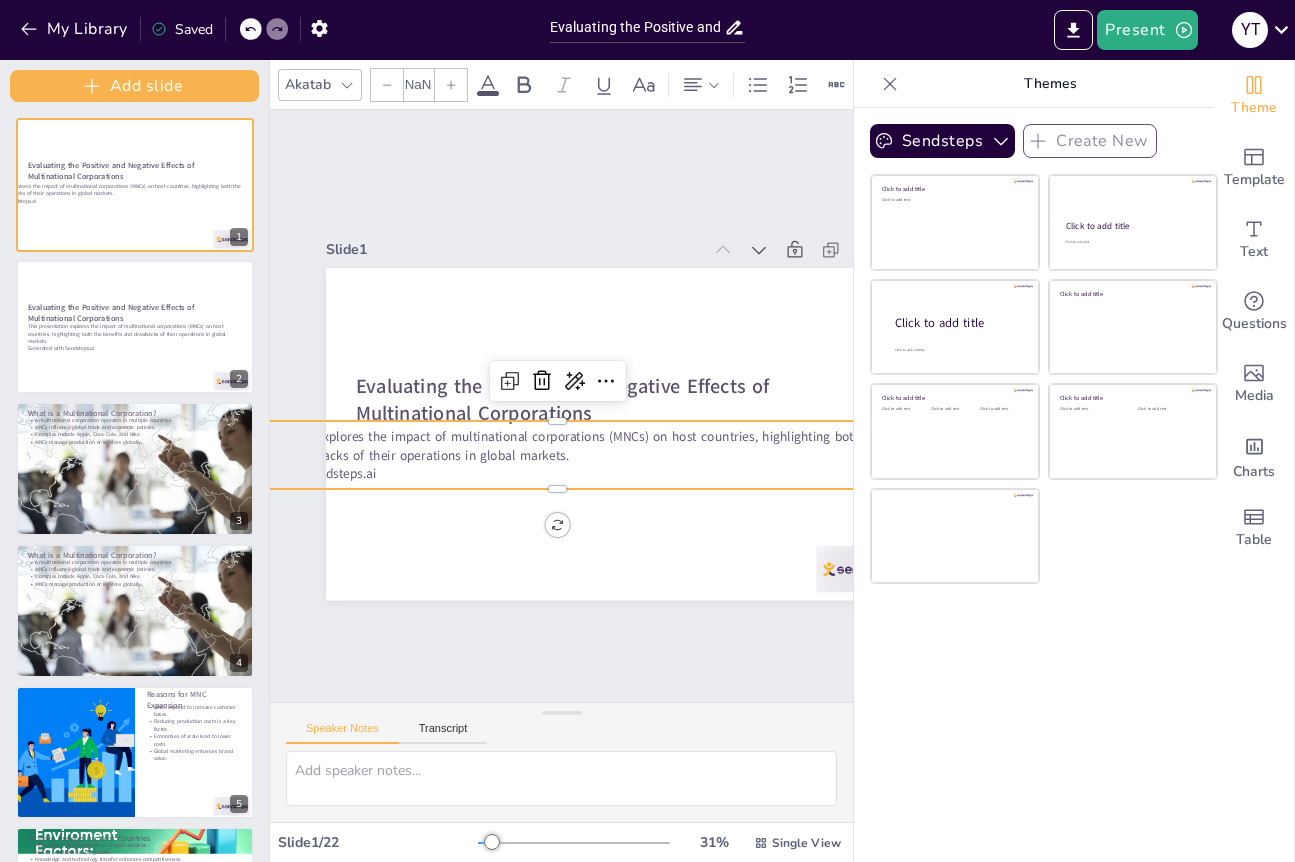 click on "This presentation explores the impact of multinational corporations (MNCs) on host countries, highlighting both the benefits and drawbacks of their operations in global markets." at bounding box center (531, 433) 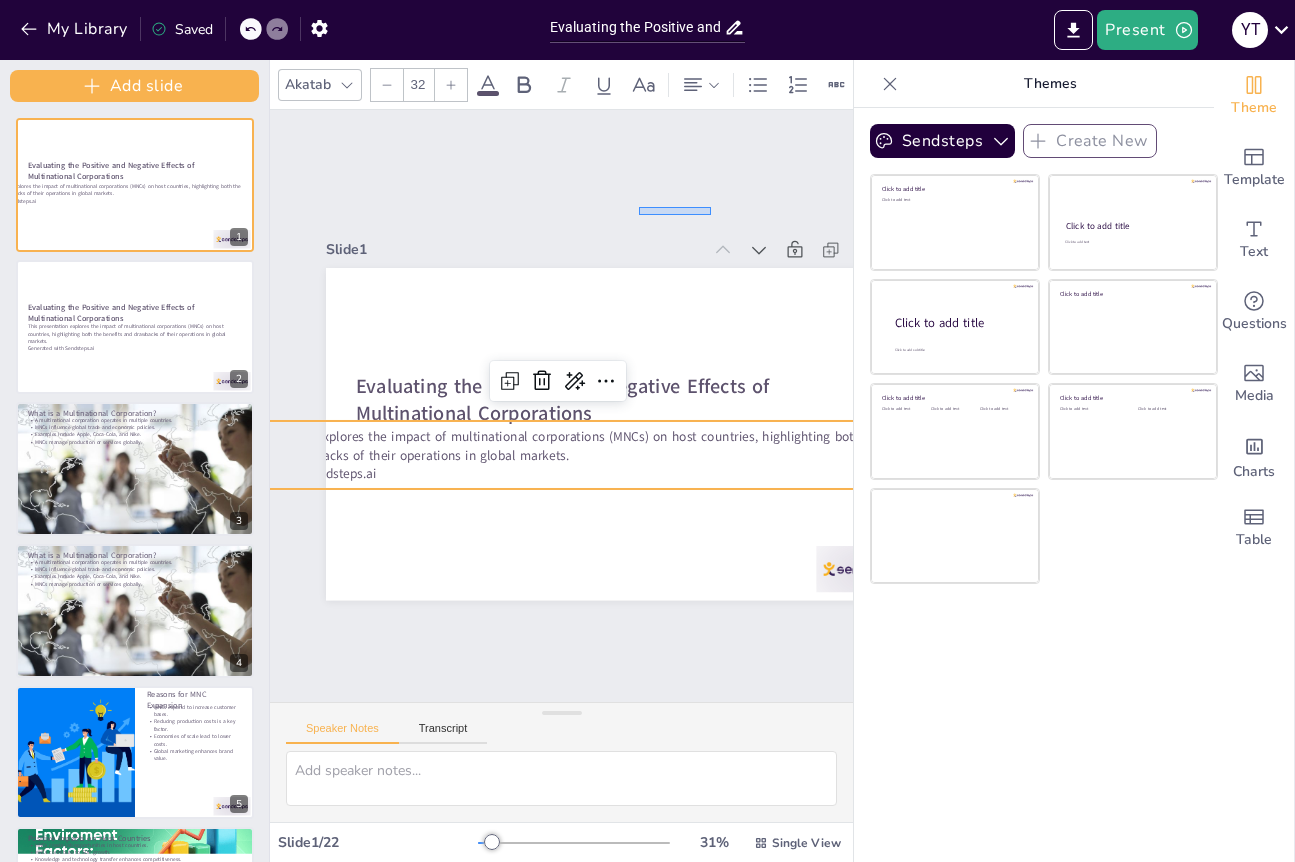 drag, startPoint x: 711, startPoint y: 207, endPoint x: 610, endPoint y: 212, distance: 101.12369 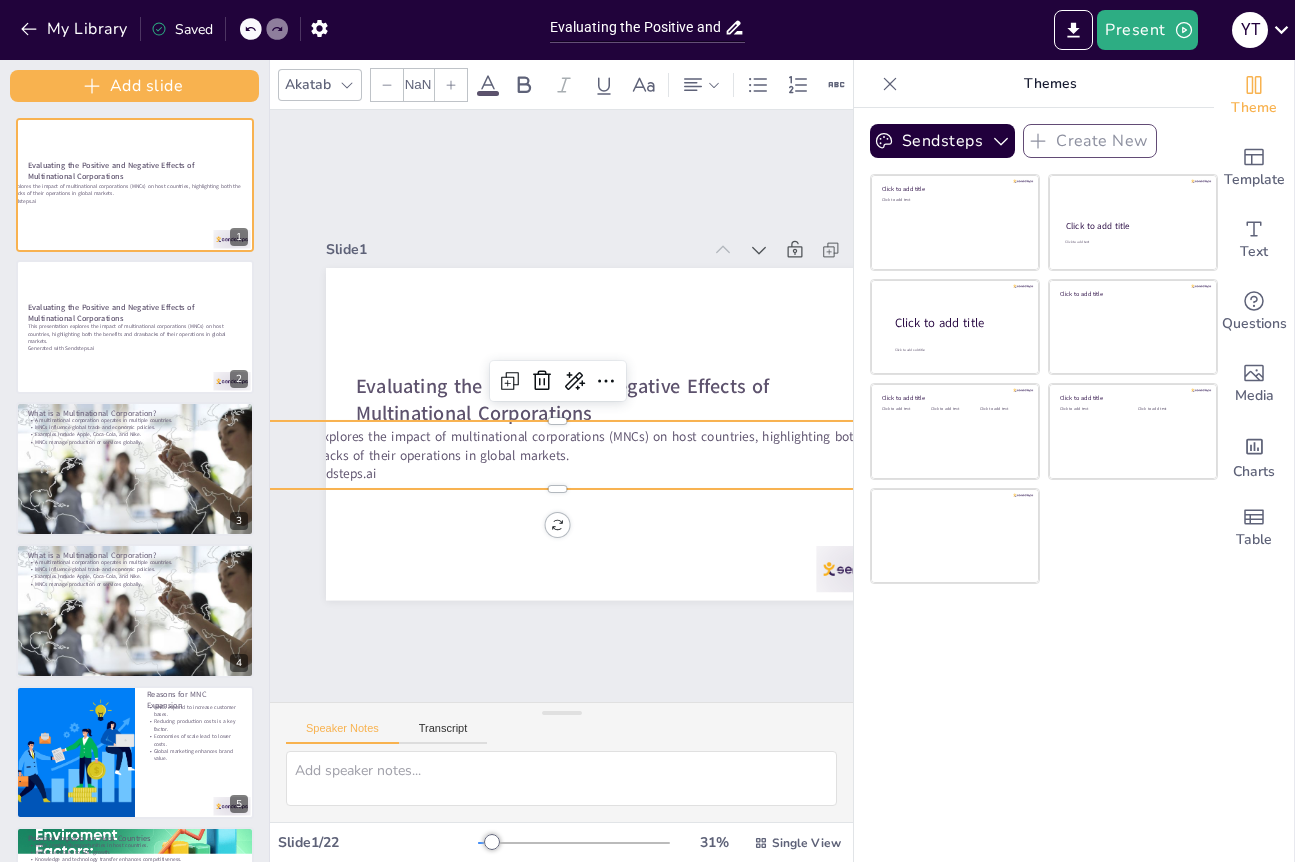 click on "This presentation explores the impact of multinational corporations (MNCs) on host countries, highlighting both the benefits and drawbacks of their operations in global markets." at bounding box center (541, 440) 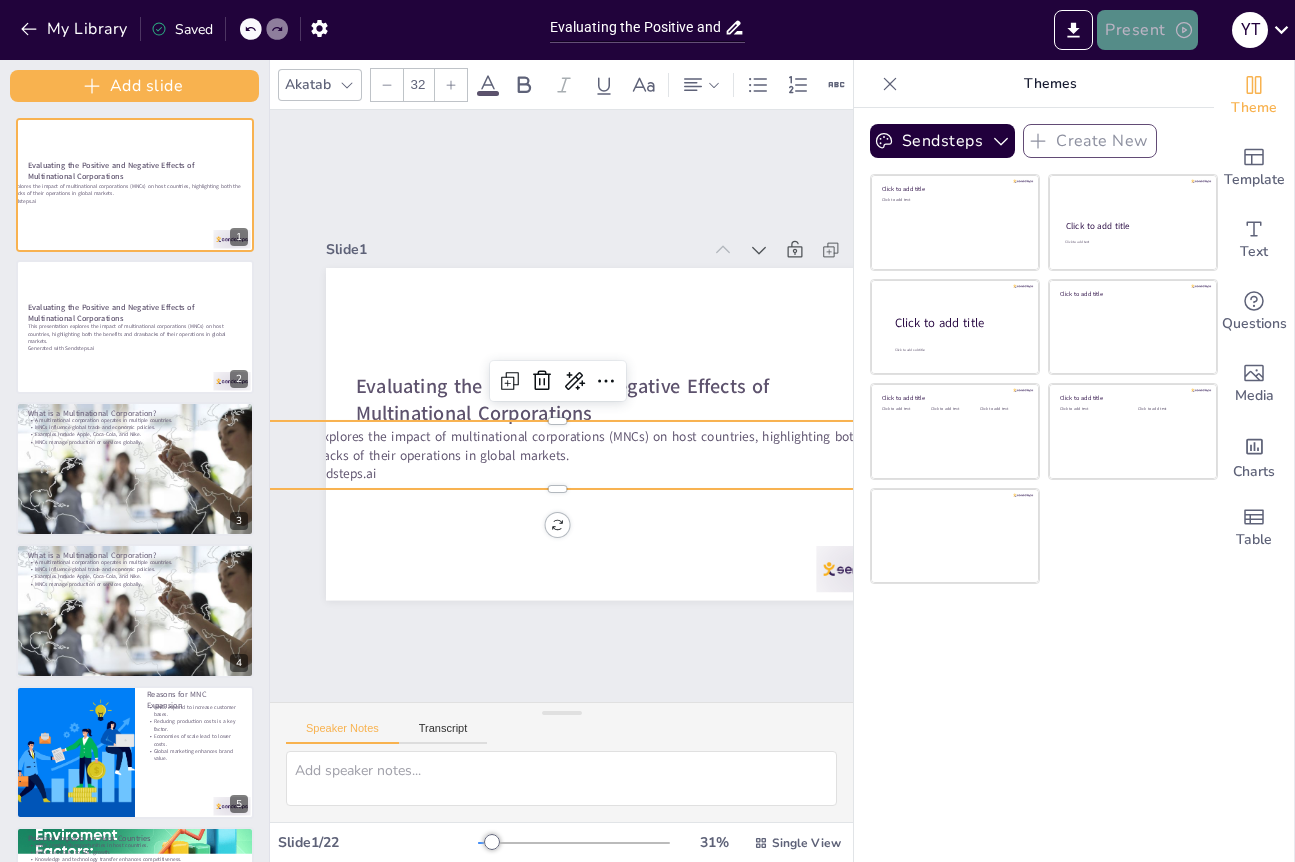 click on "Present" at bounding box center [1147, 30] 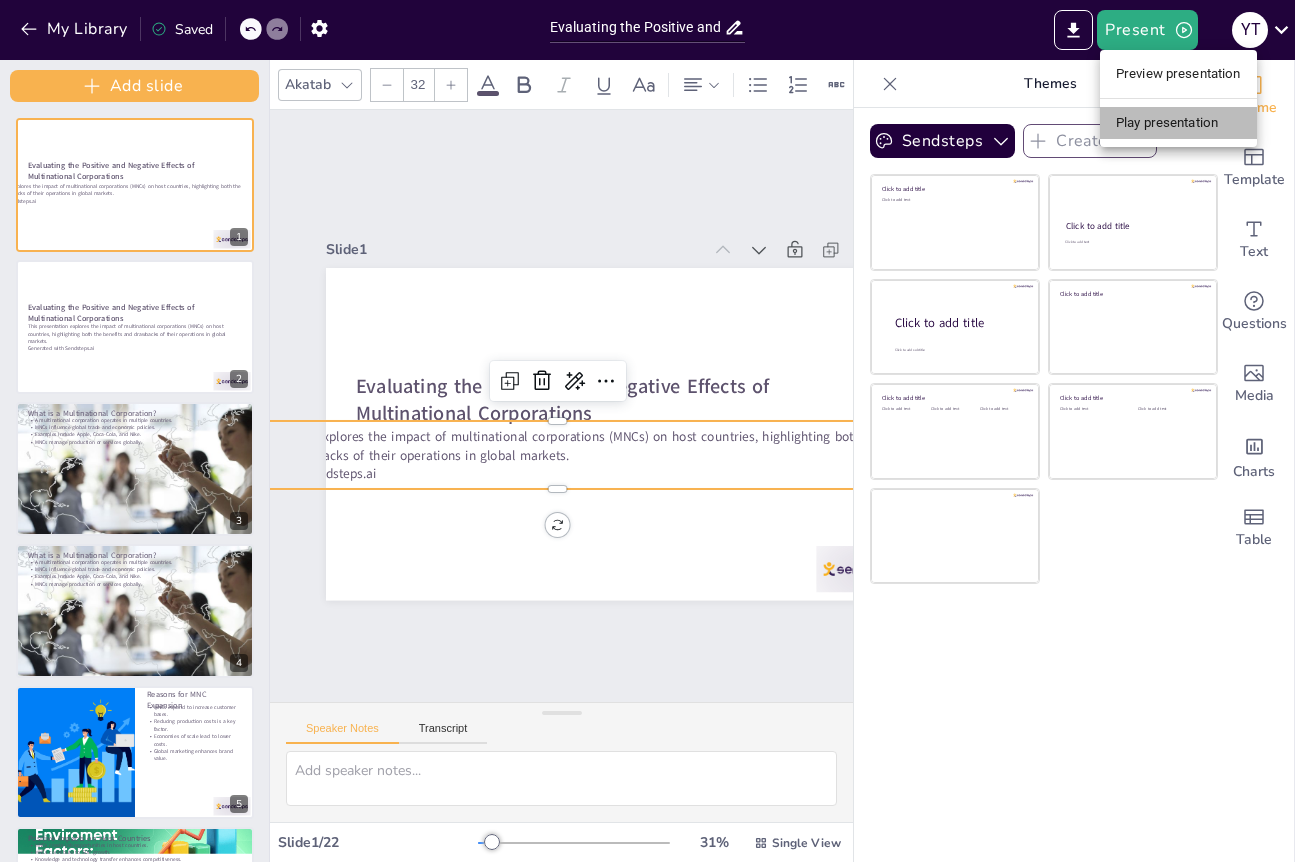 click on "Play presentation" at bounding box center [1178, 123] 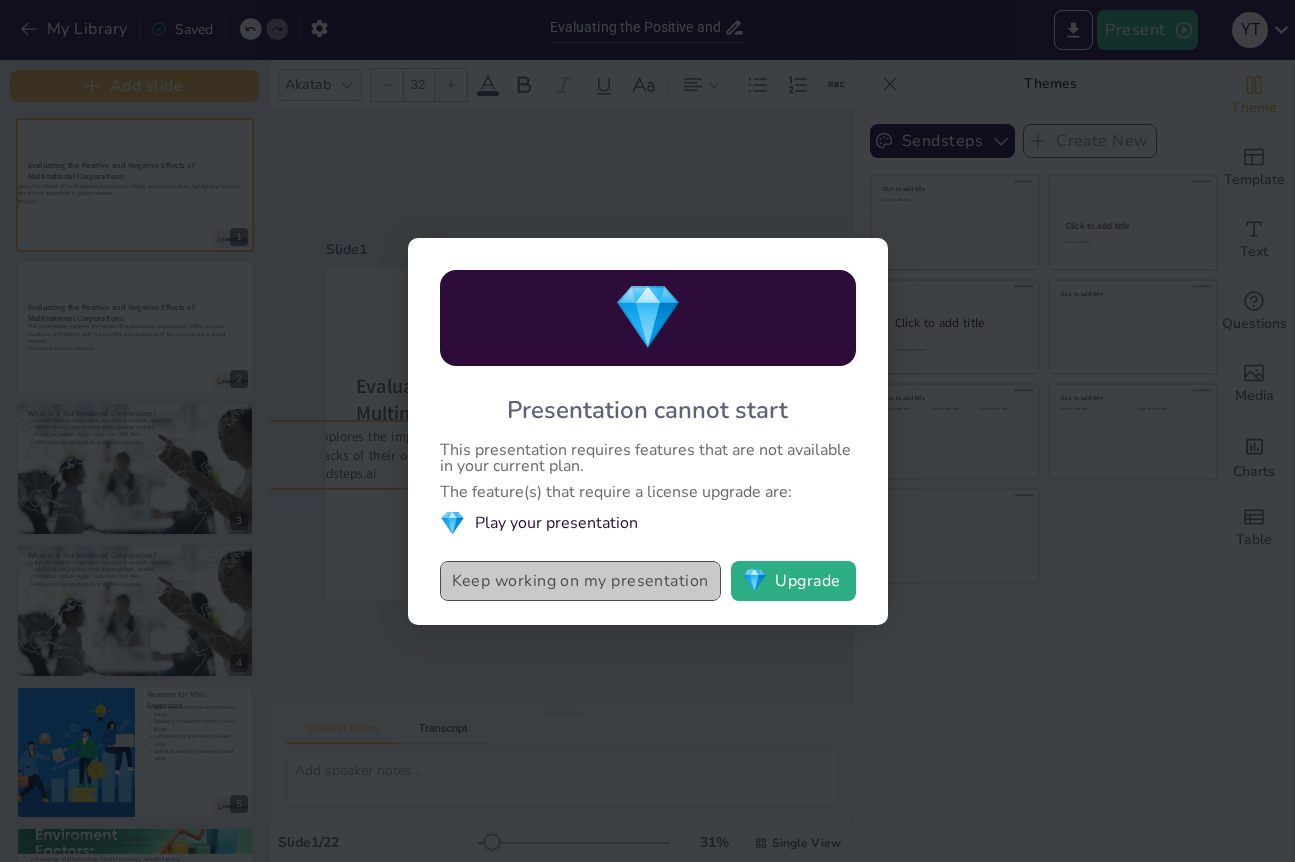 click on "Keep working on my presentation" at bounding box center (580, 581) 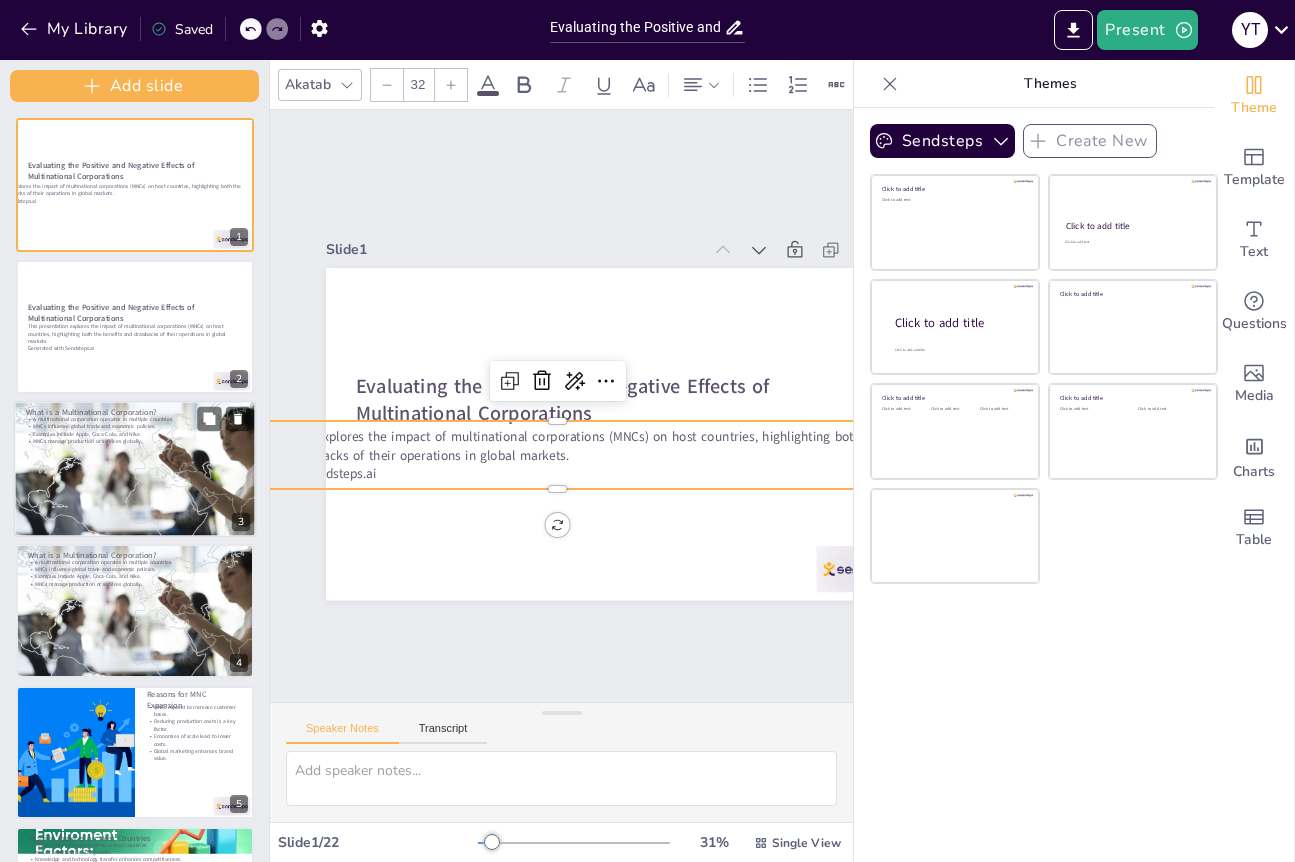 click at bounding box center (134, 468) 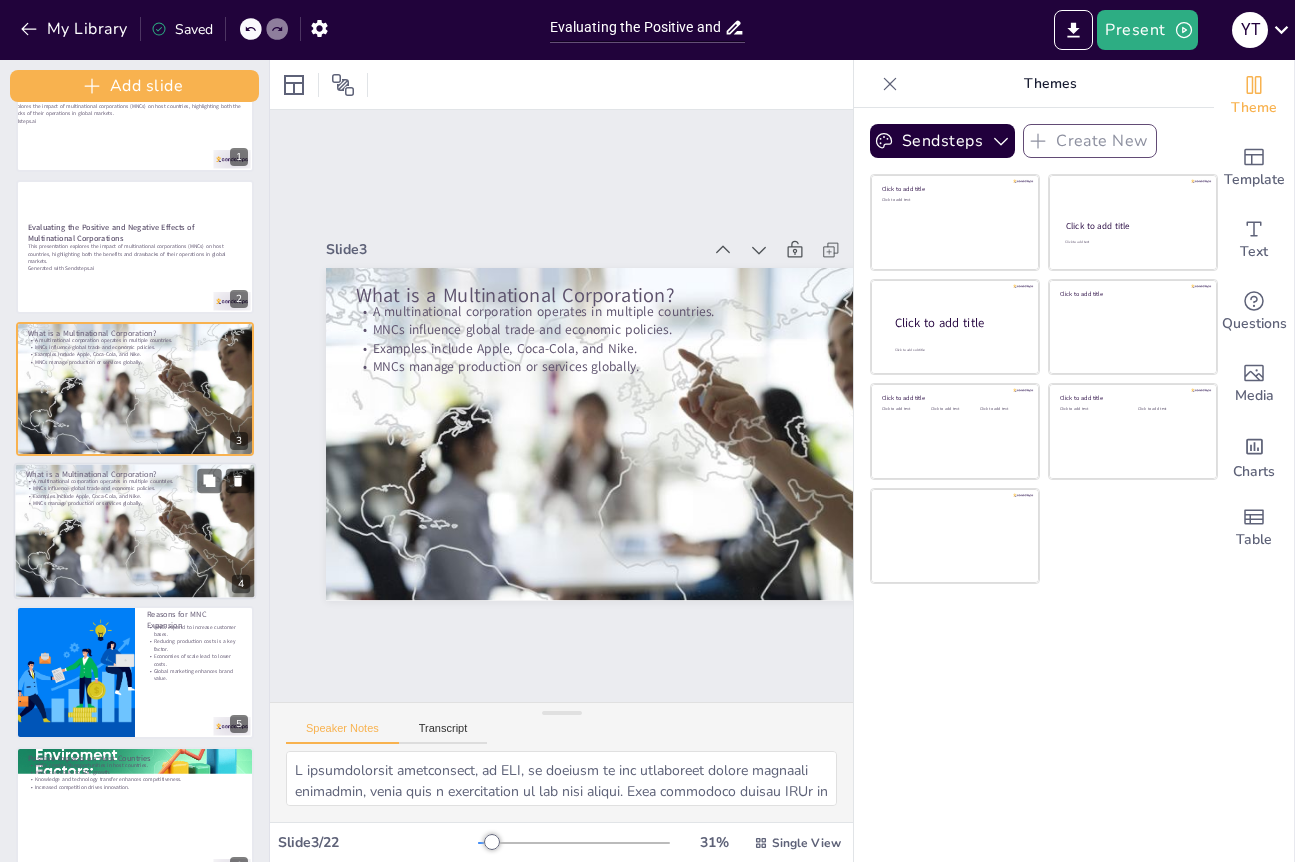 scroll, scrollTop: 120, scrollLeft: 0, axis: vertical 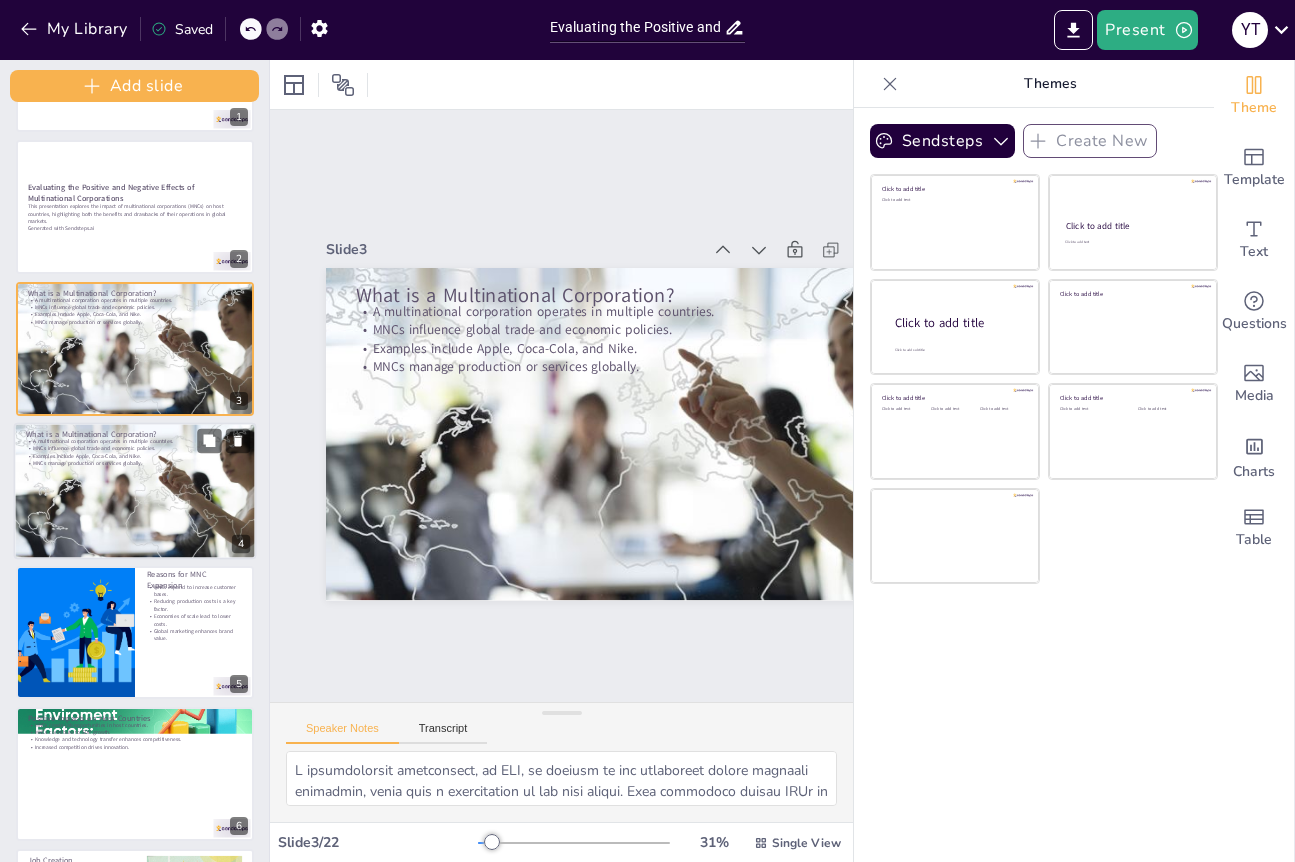 click at bounding box center [134, 490] 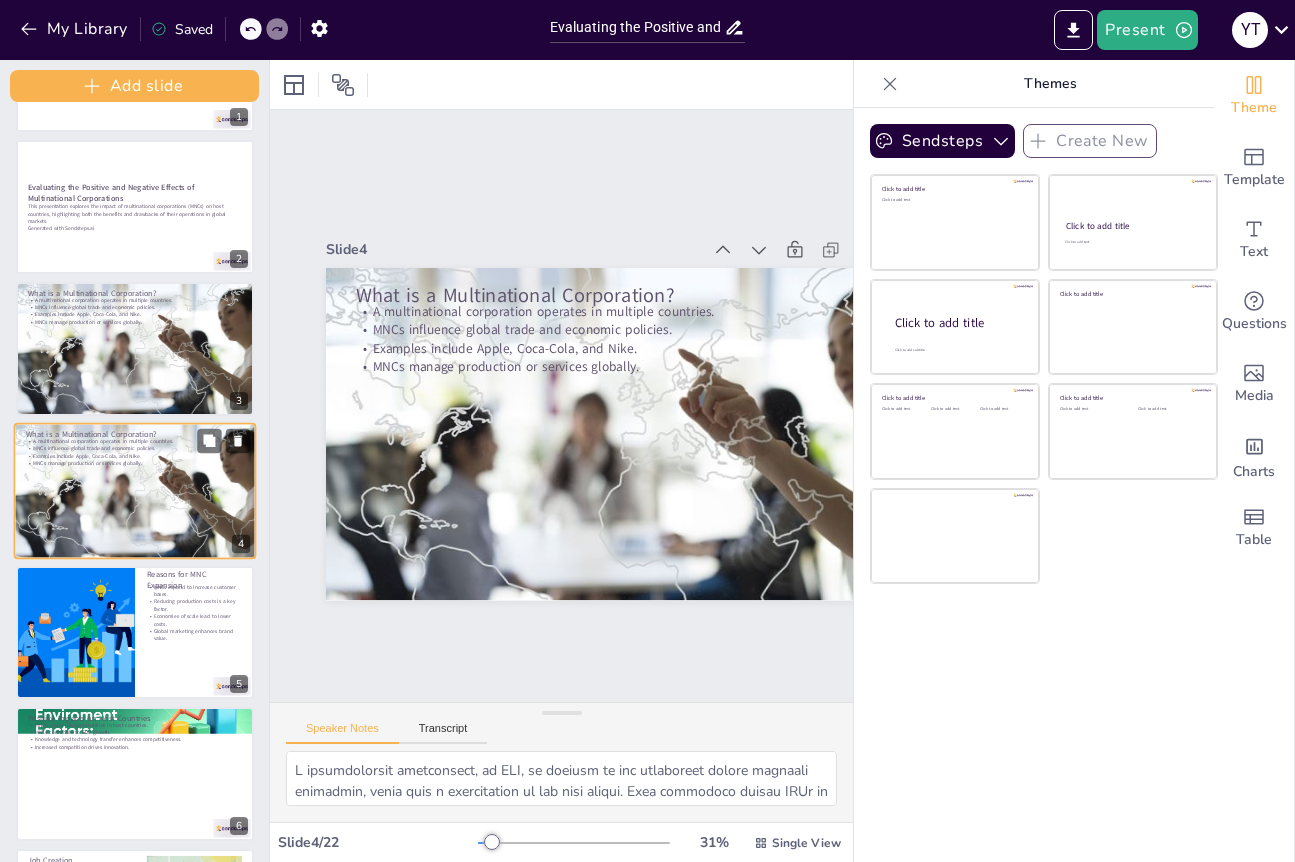 scroll, scrollTop: 128, scrollLeft: 0, axis: vertical 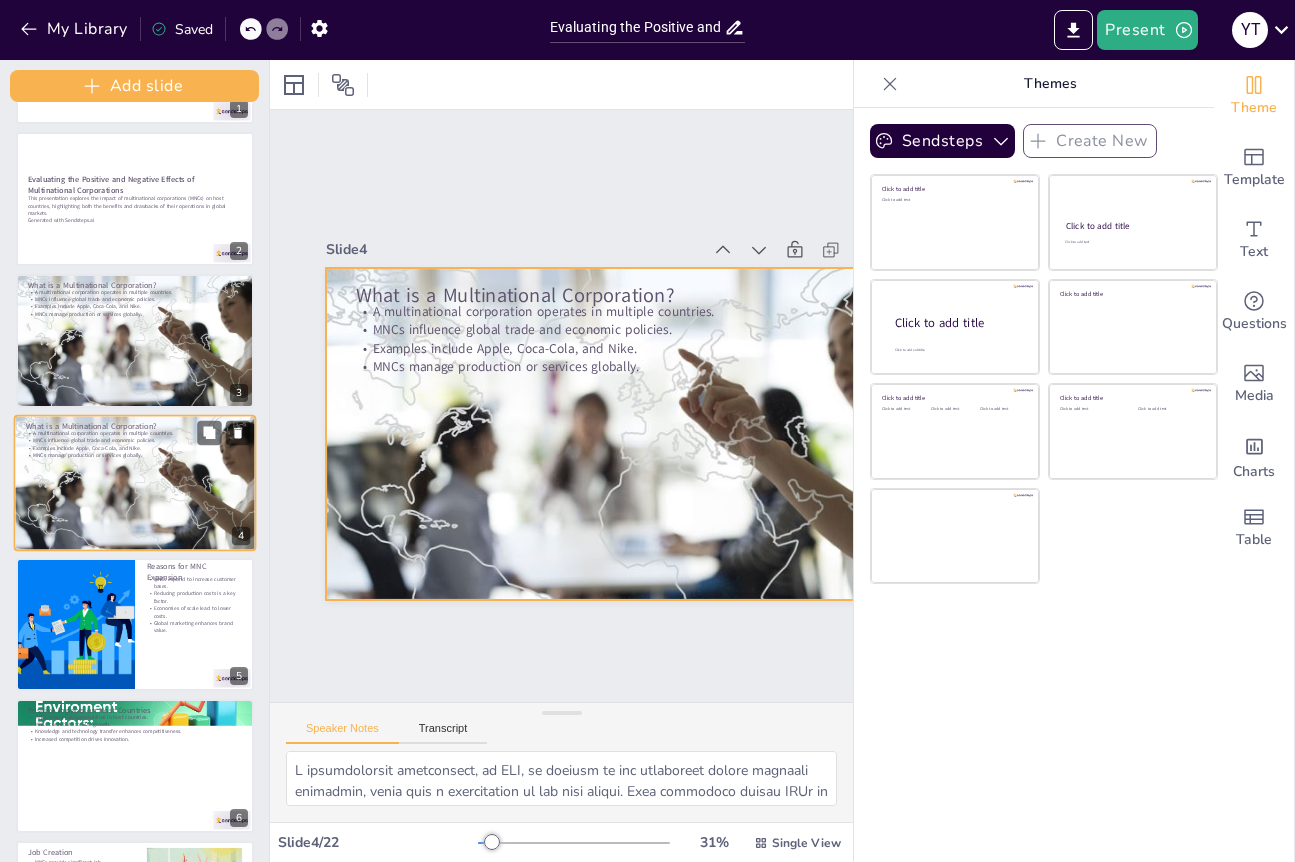 click at bounding box center [134, 482] 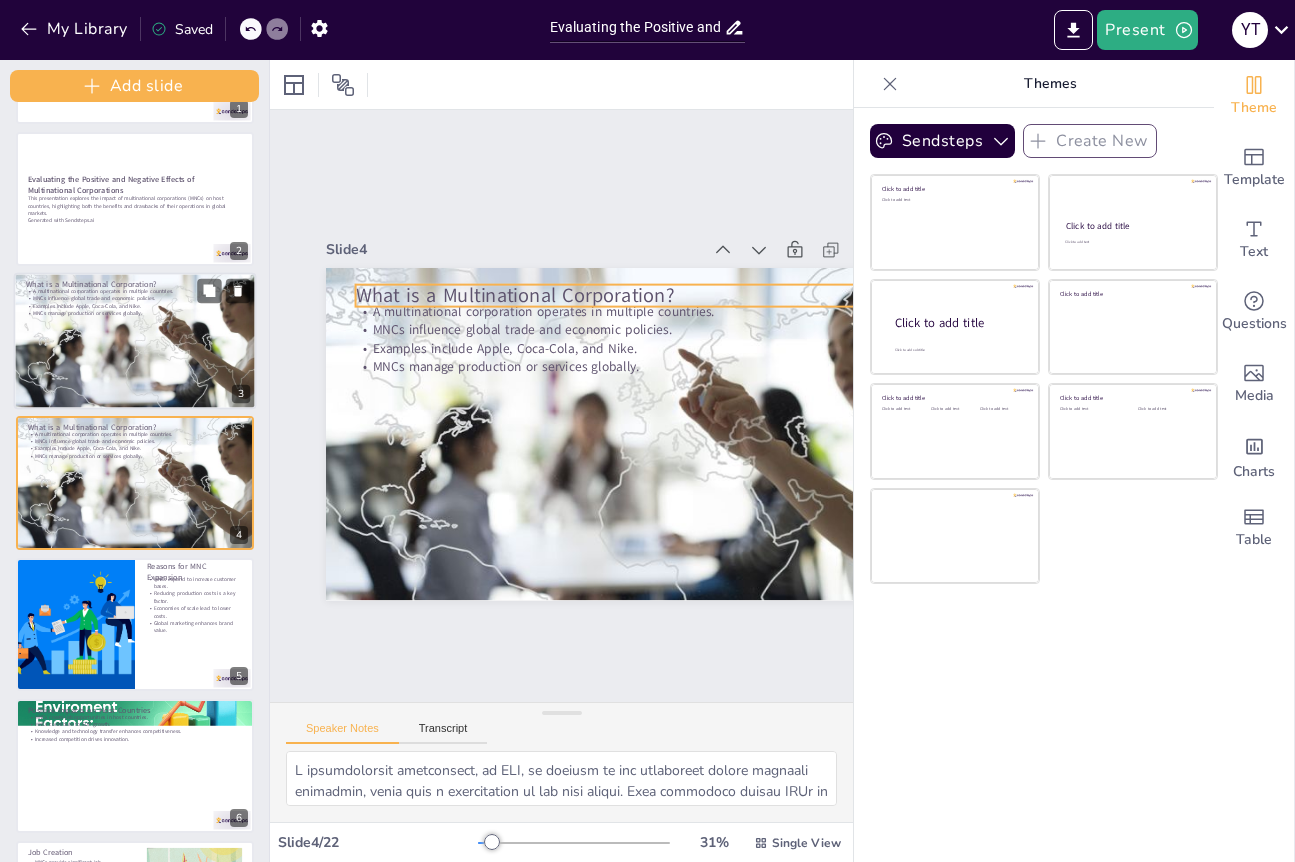 click at bounding box center (134, 340) 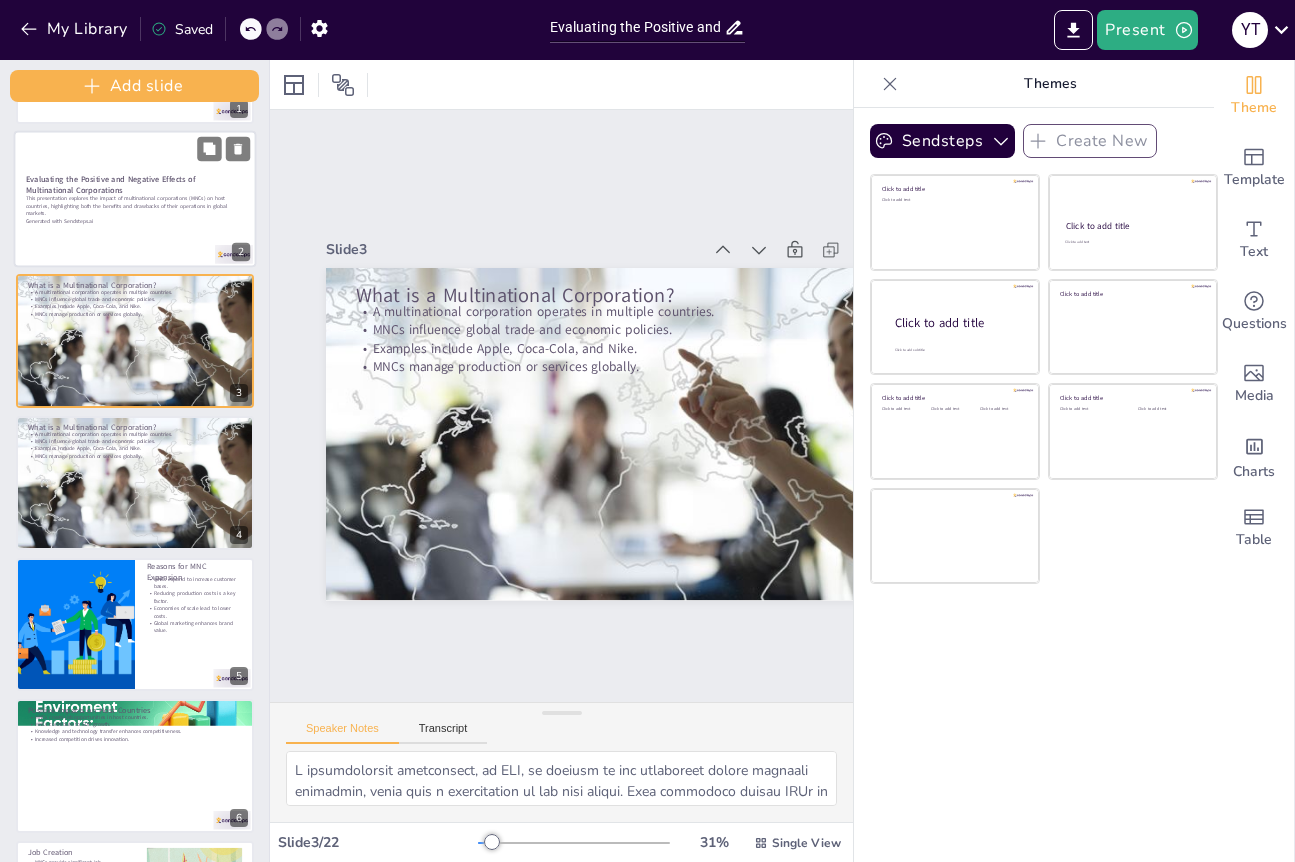 scroll, scrollTop: 0, scrollLeft: 0, axis: both 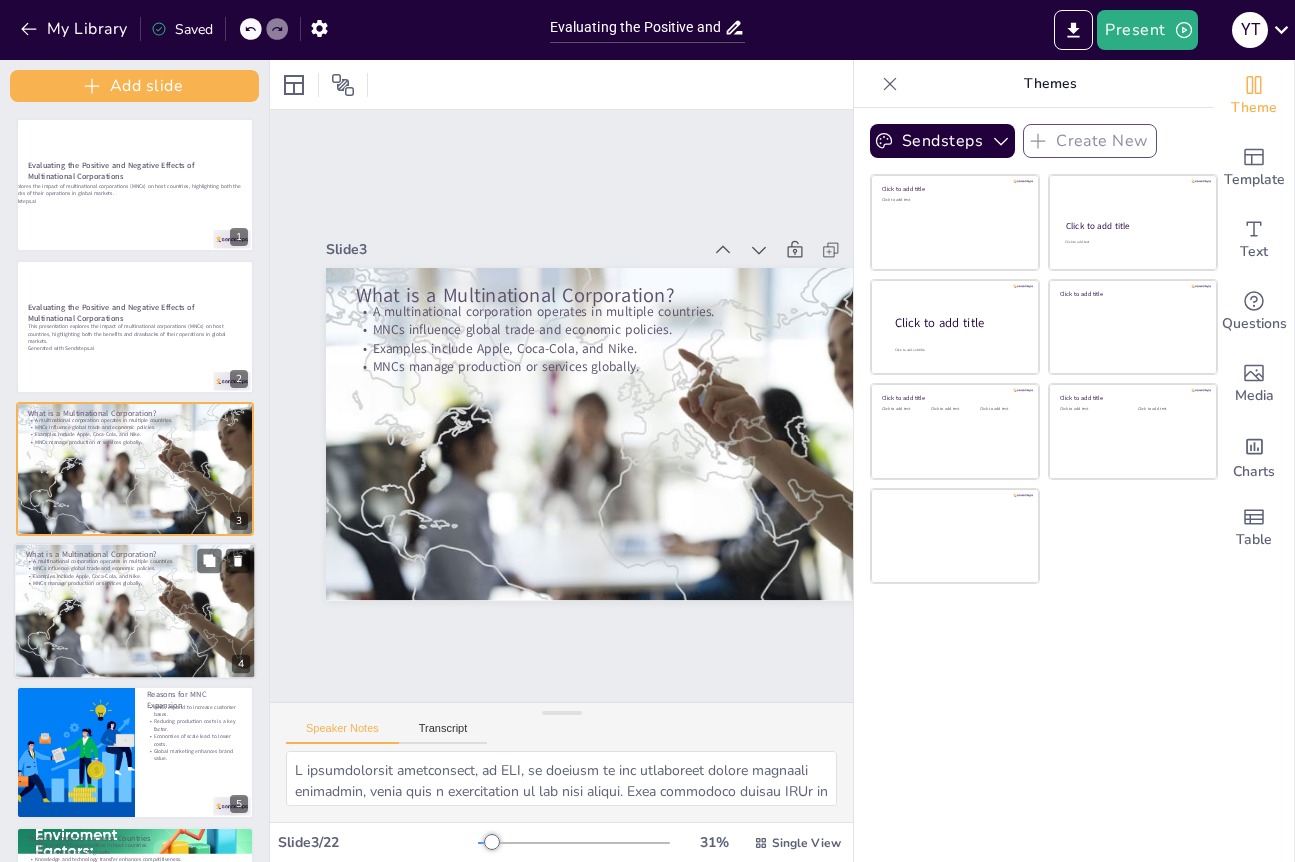 click at bounding box center [134, 610] 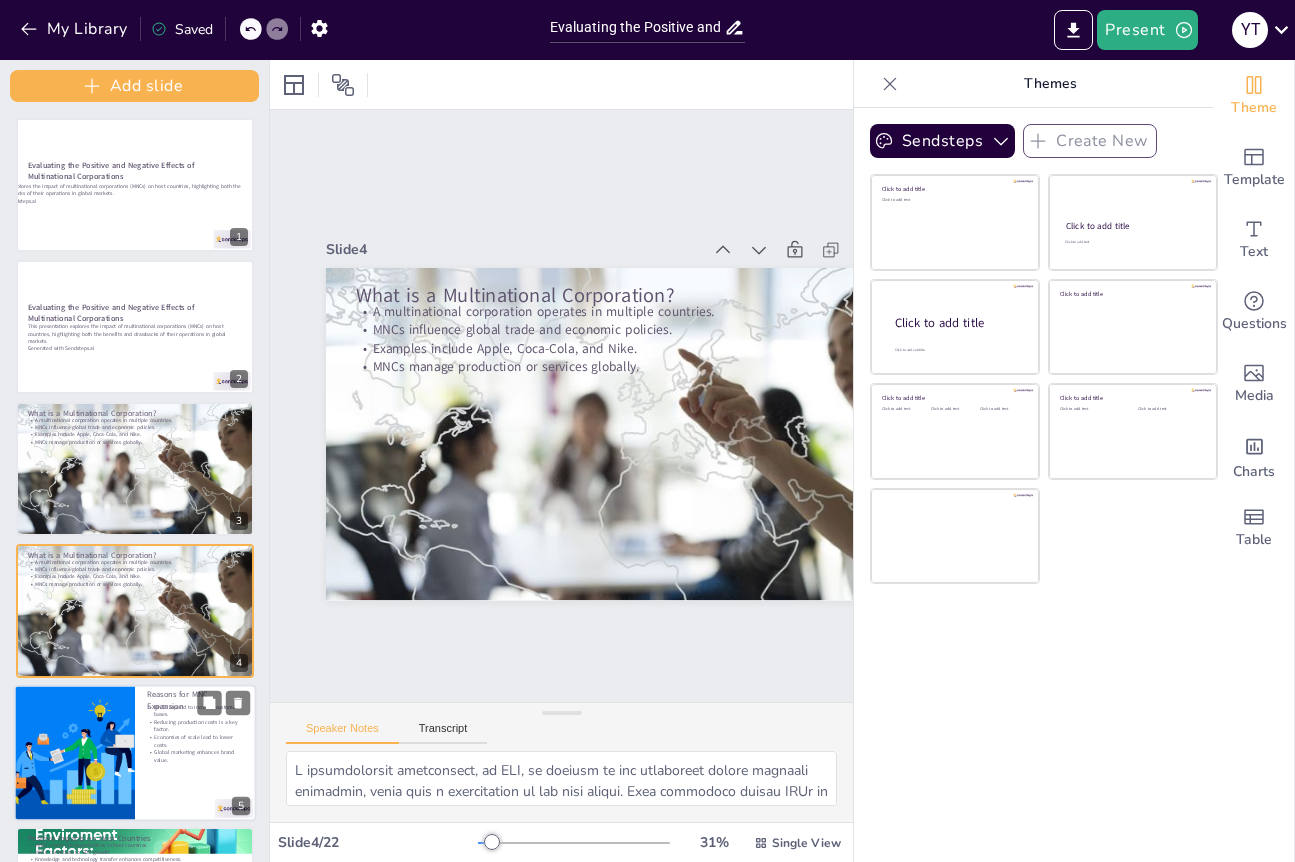 scroll, scrollTop: 128, scrollLeft: 0, axis: vertical 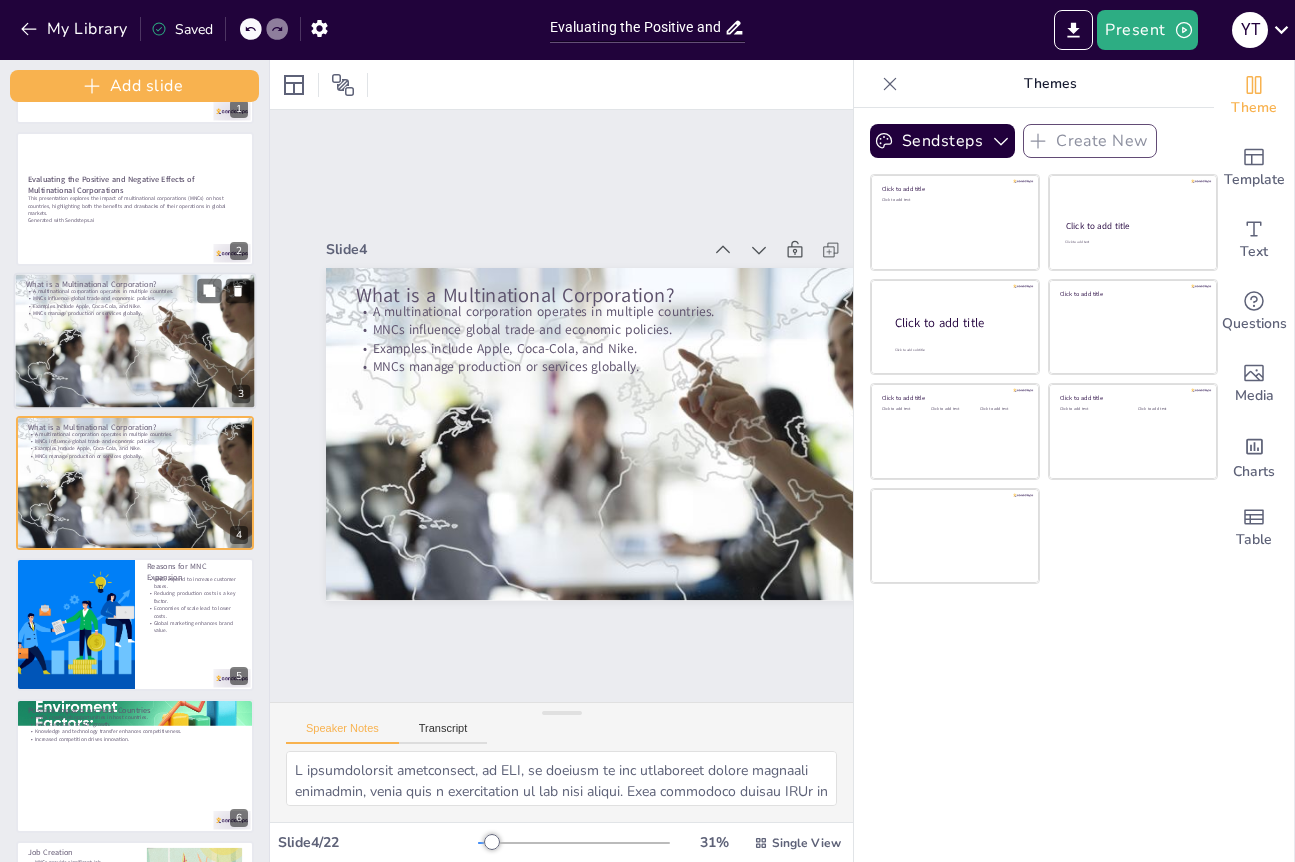 click at bounding box center [134, 340] 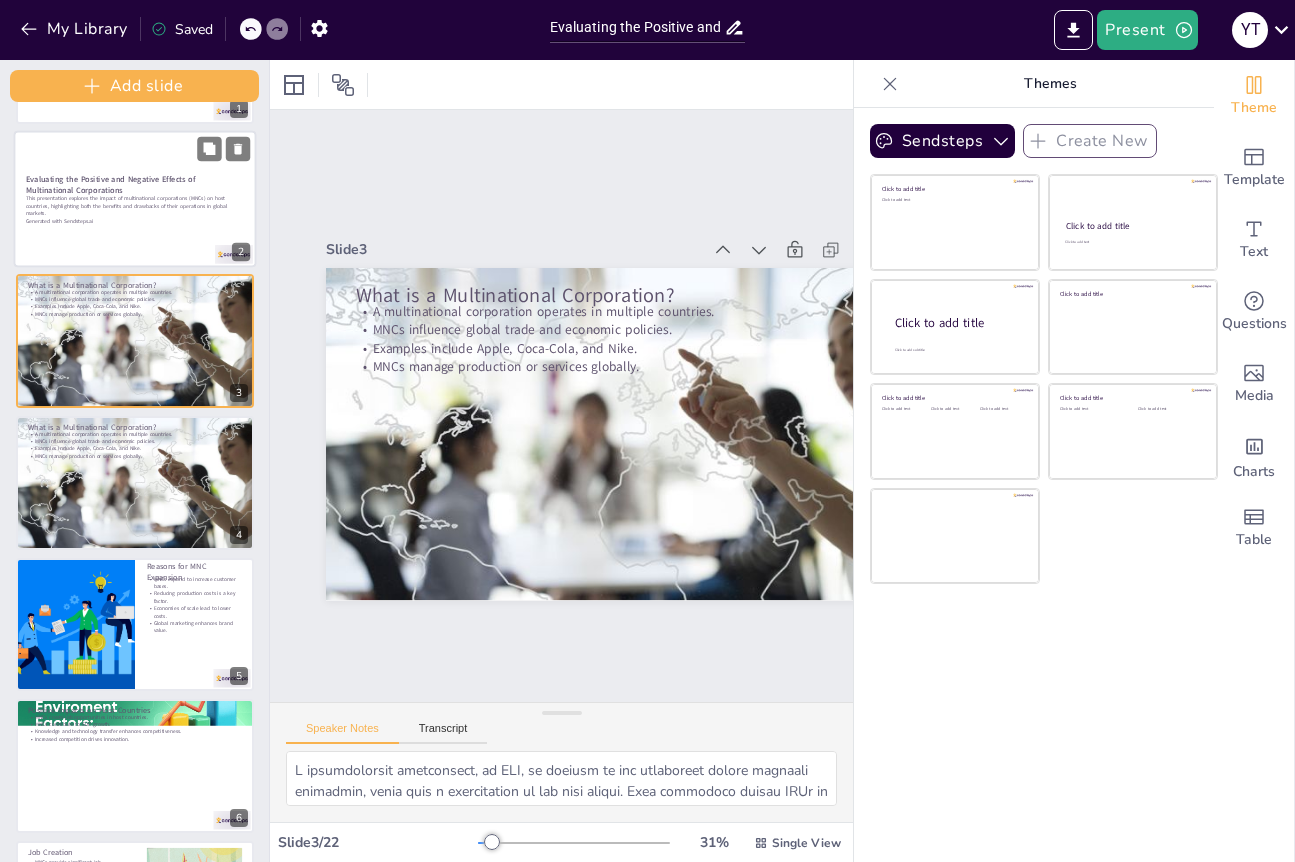 scroll, scrollTop: 0, scrollLeft: 0, axis: both 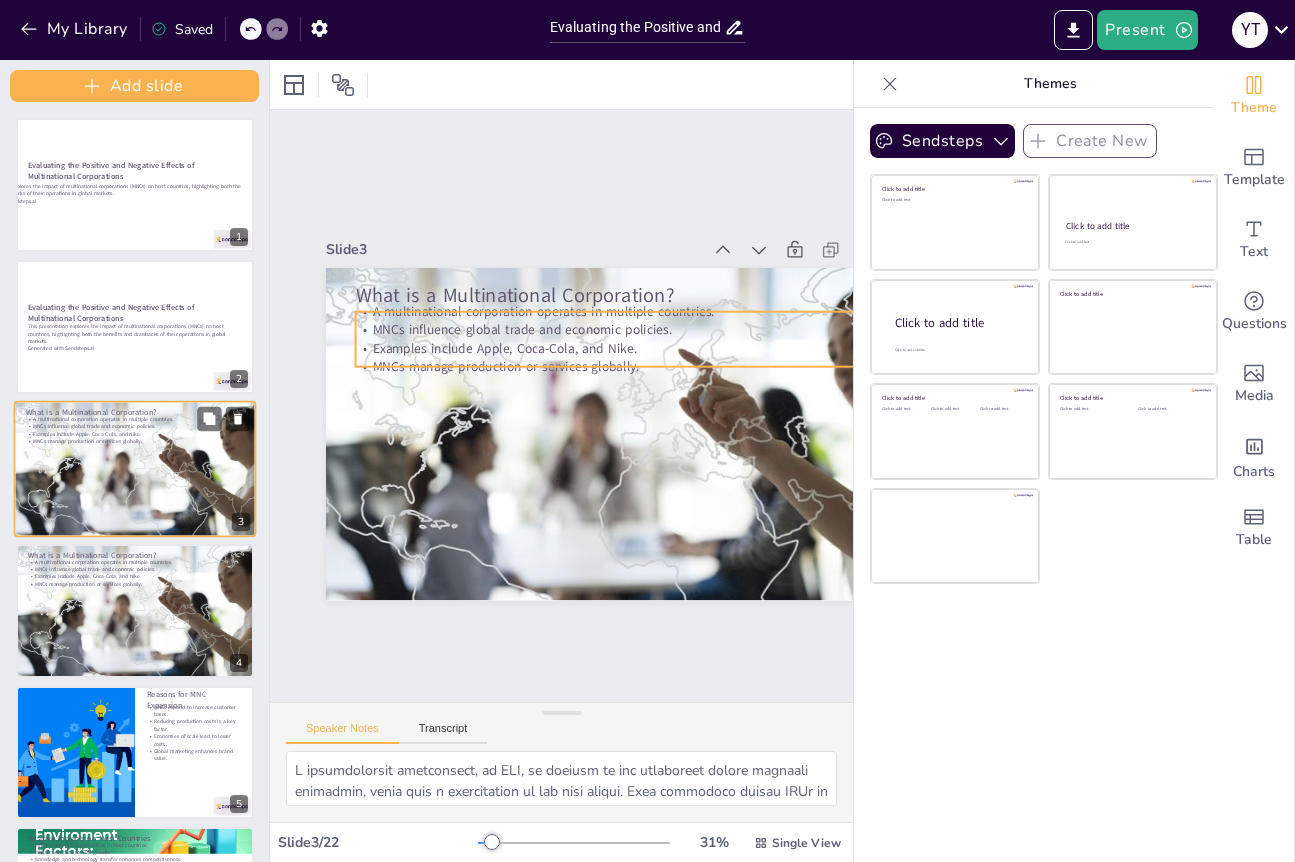 click on "MNCs manage production or services globally." at bounding box center [135, 441] 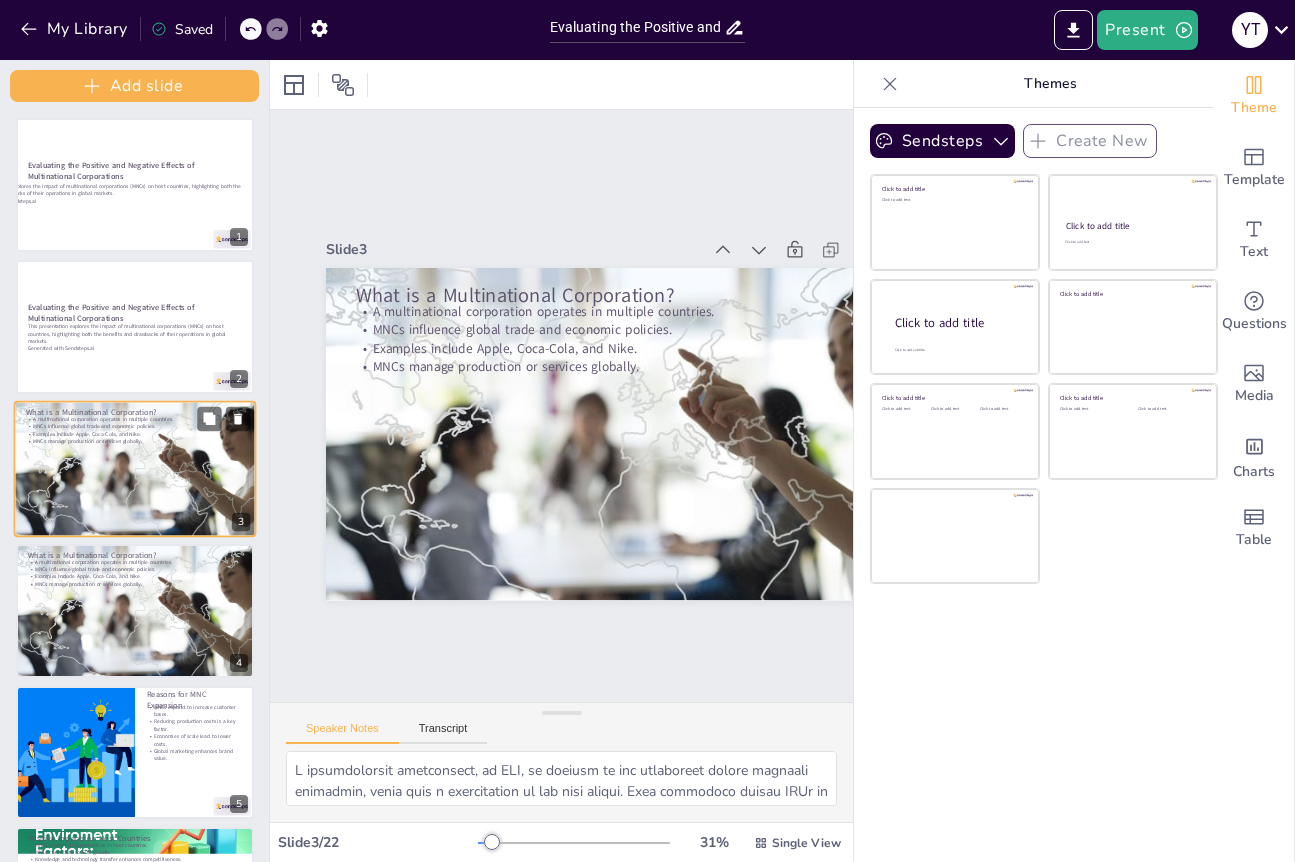 scroll, scrollTop: 40, scrollLeft: 0, axis: vertical 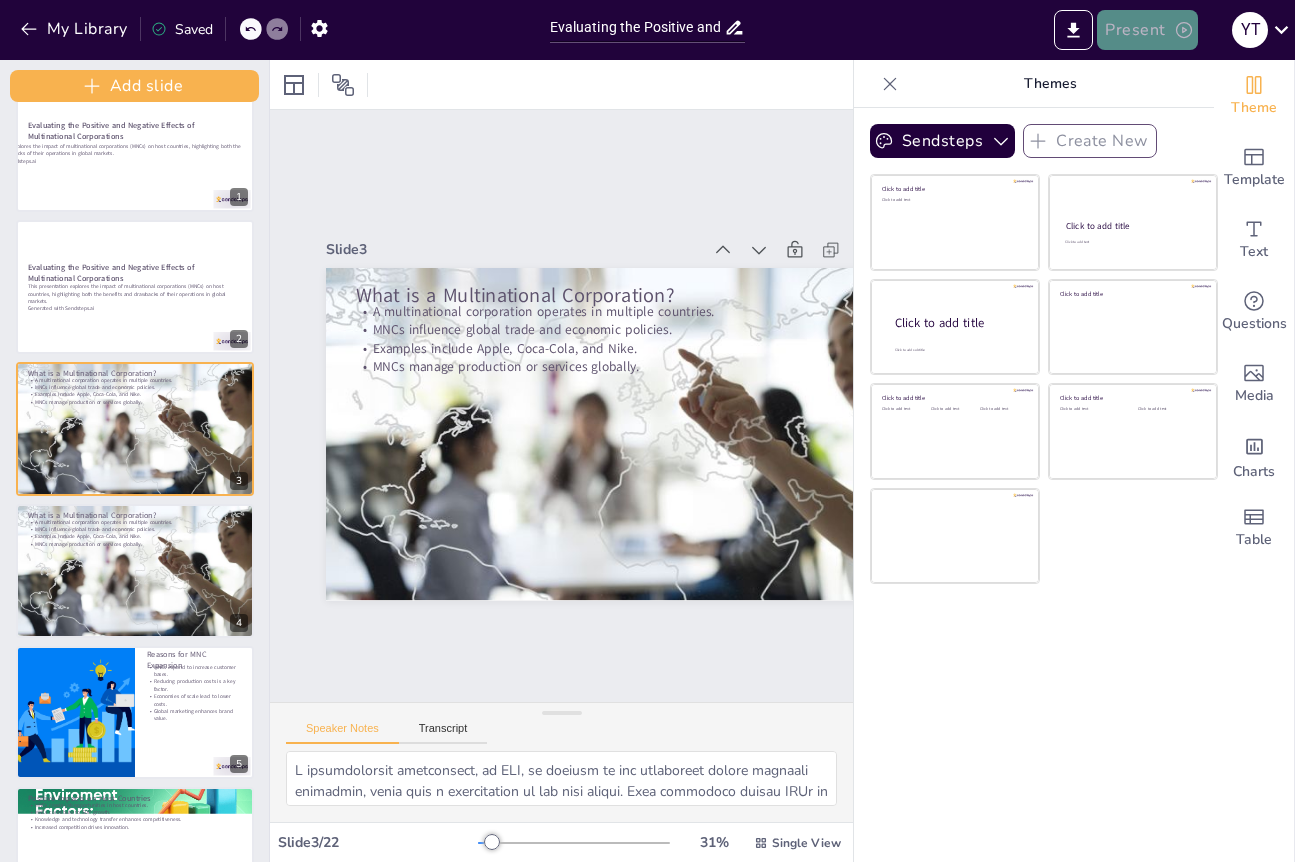 click 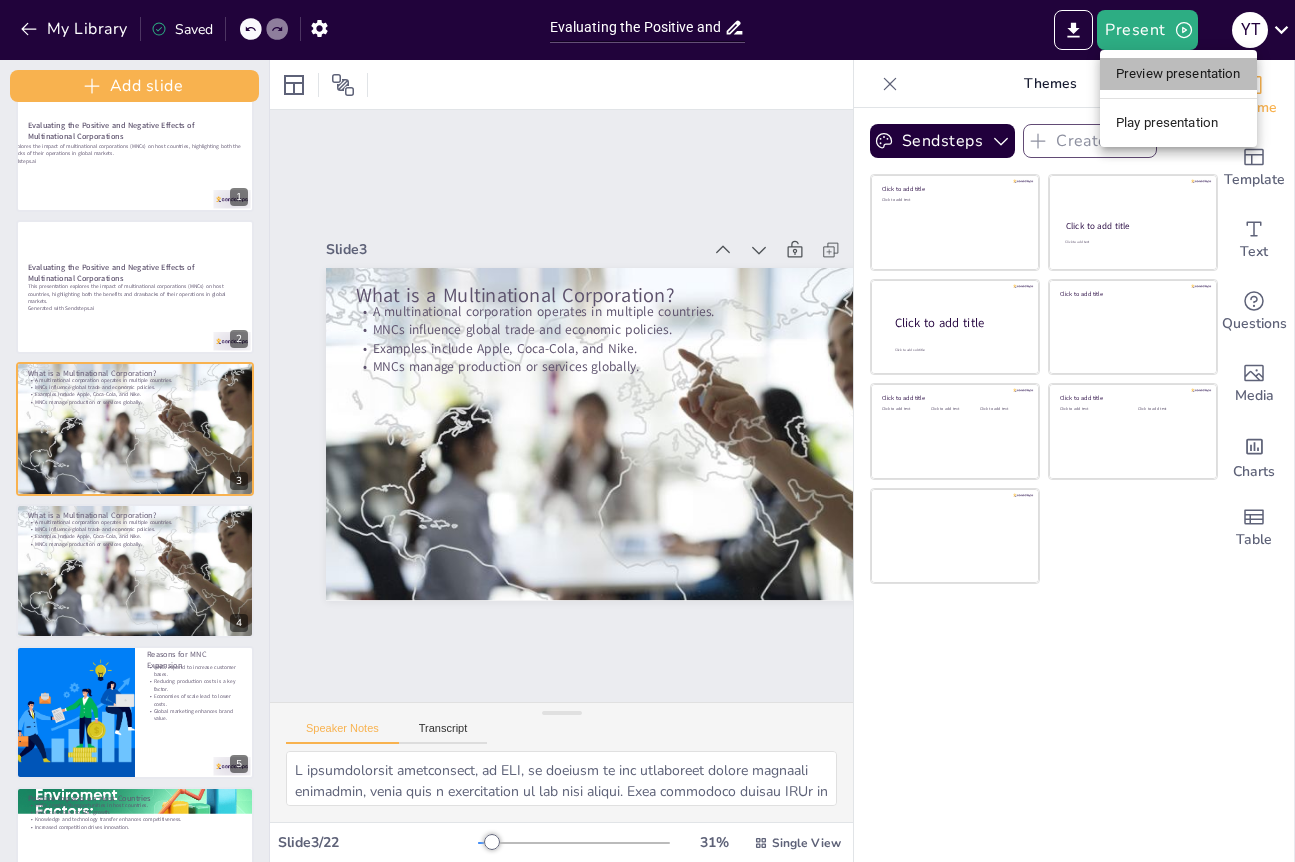 click on "Preview presentation" at bounding box center [1178, 74] 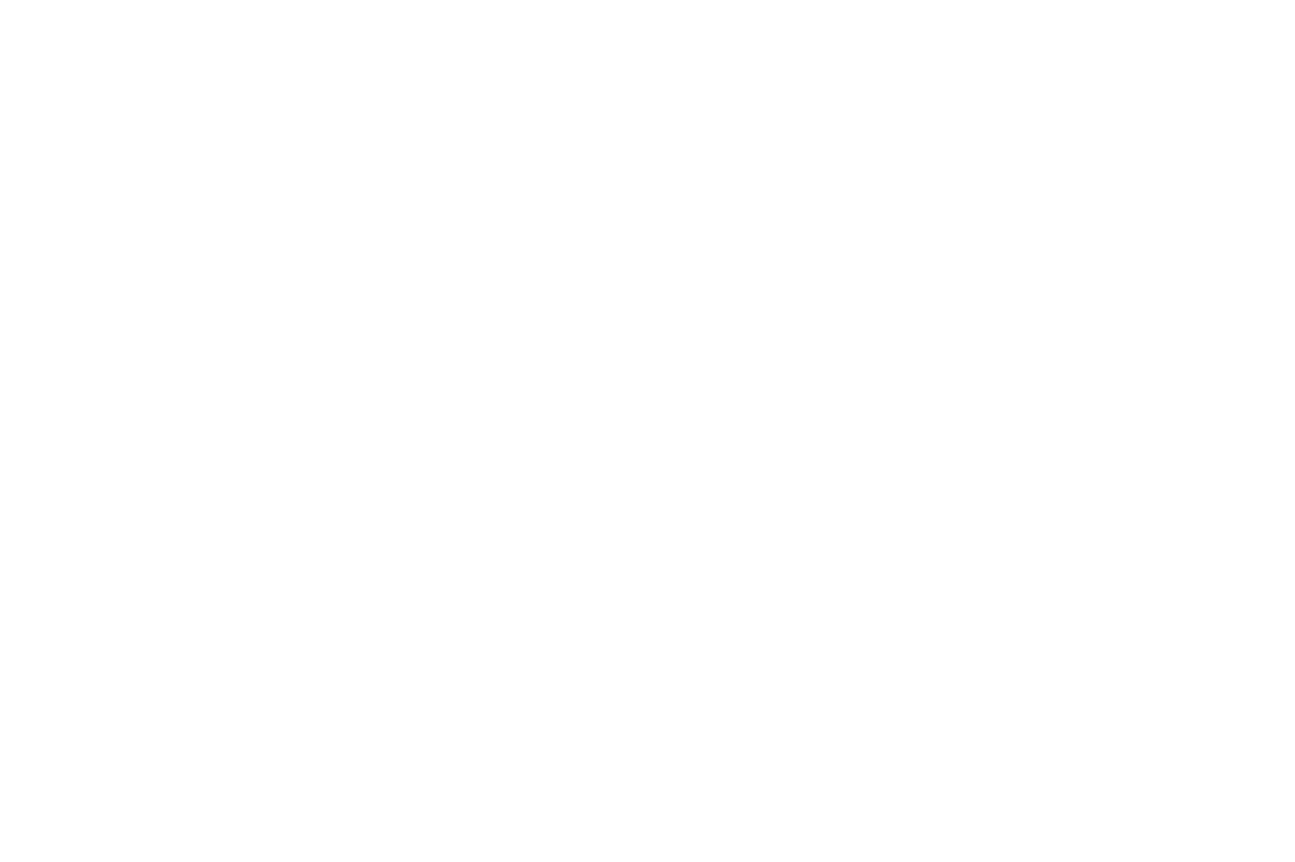 scroll, scrollTop: 0, scrollLeft: 0, axis: both 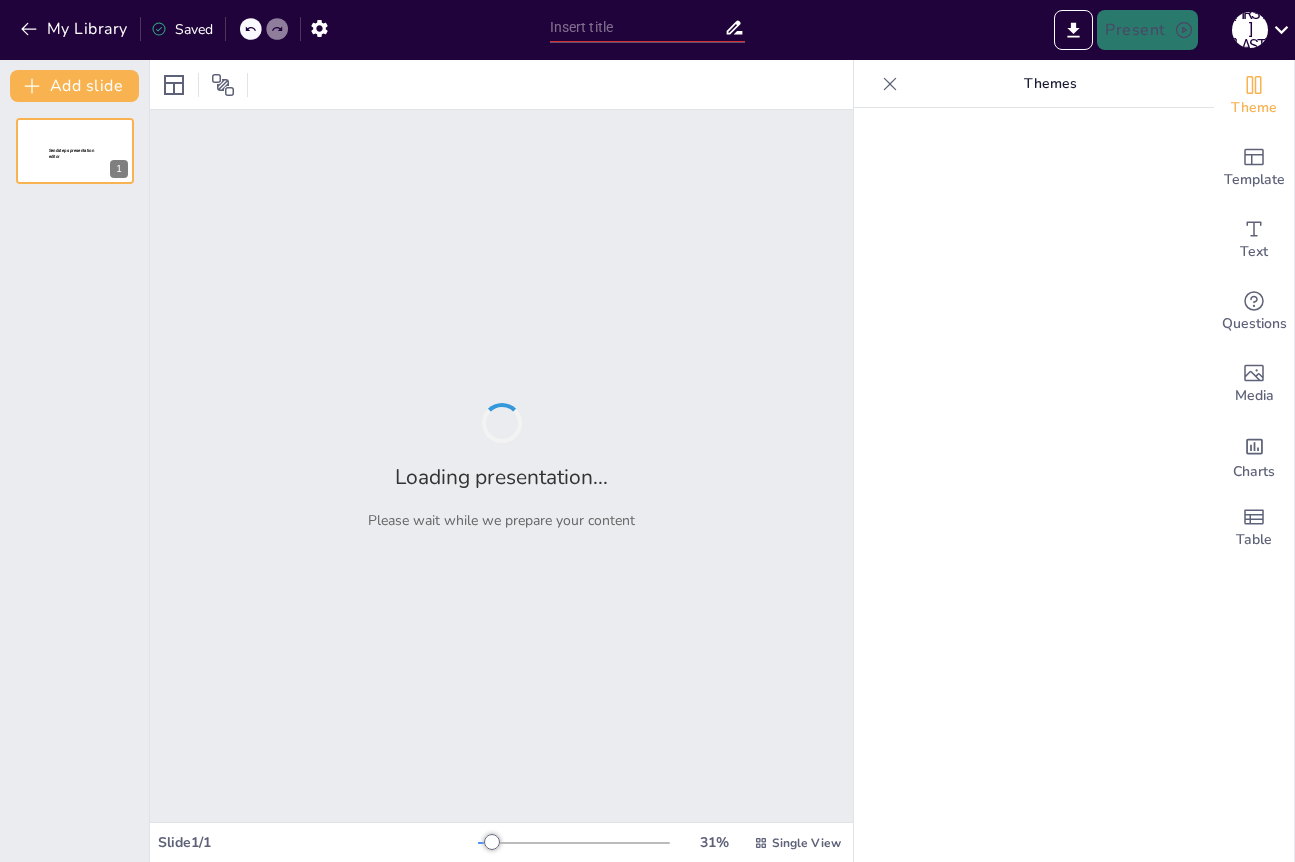 type on "Evaluating the Positive and Negative Effects of Multinational Corporations" 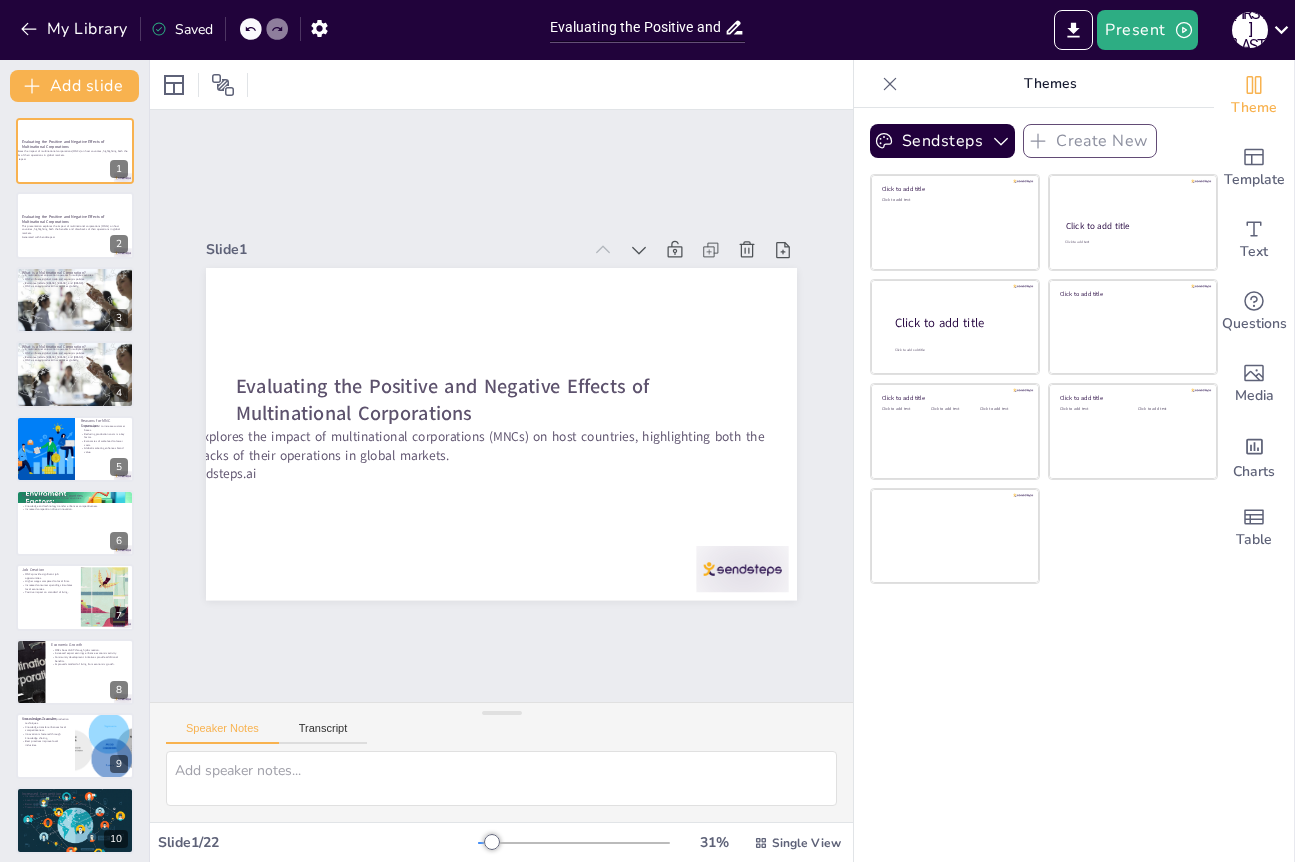 checkbox on "true" 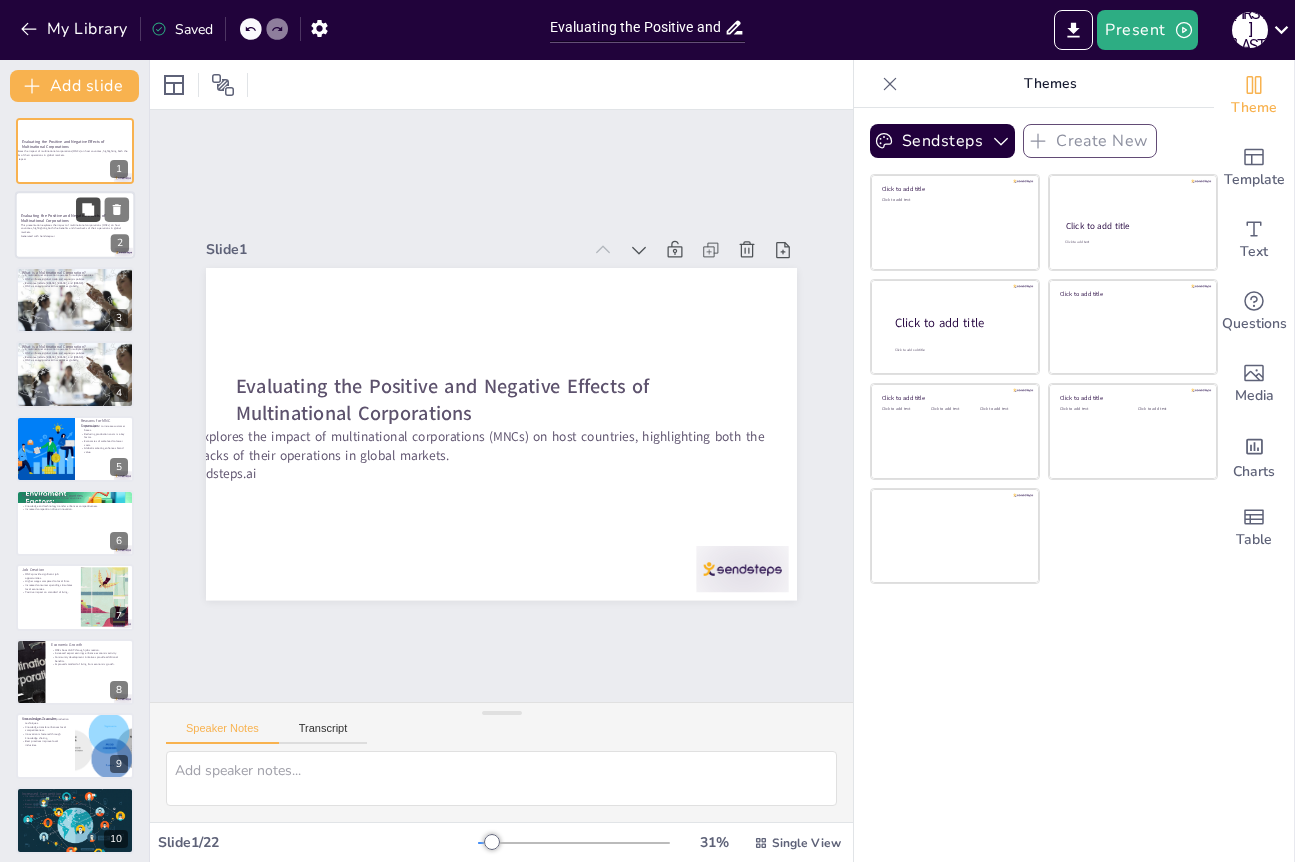 click at bounding box center [88, 210] 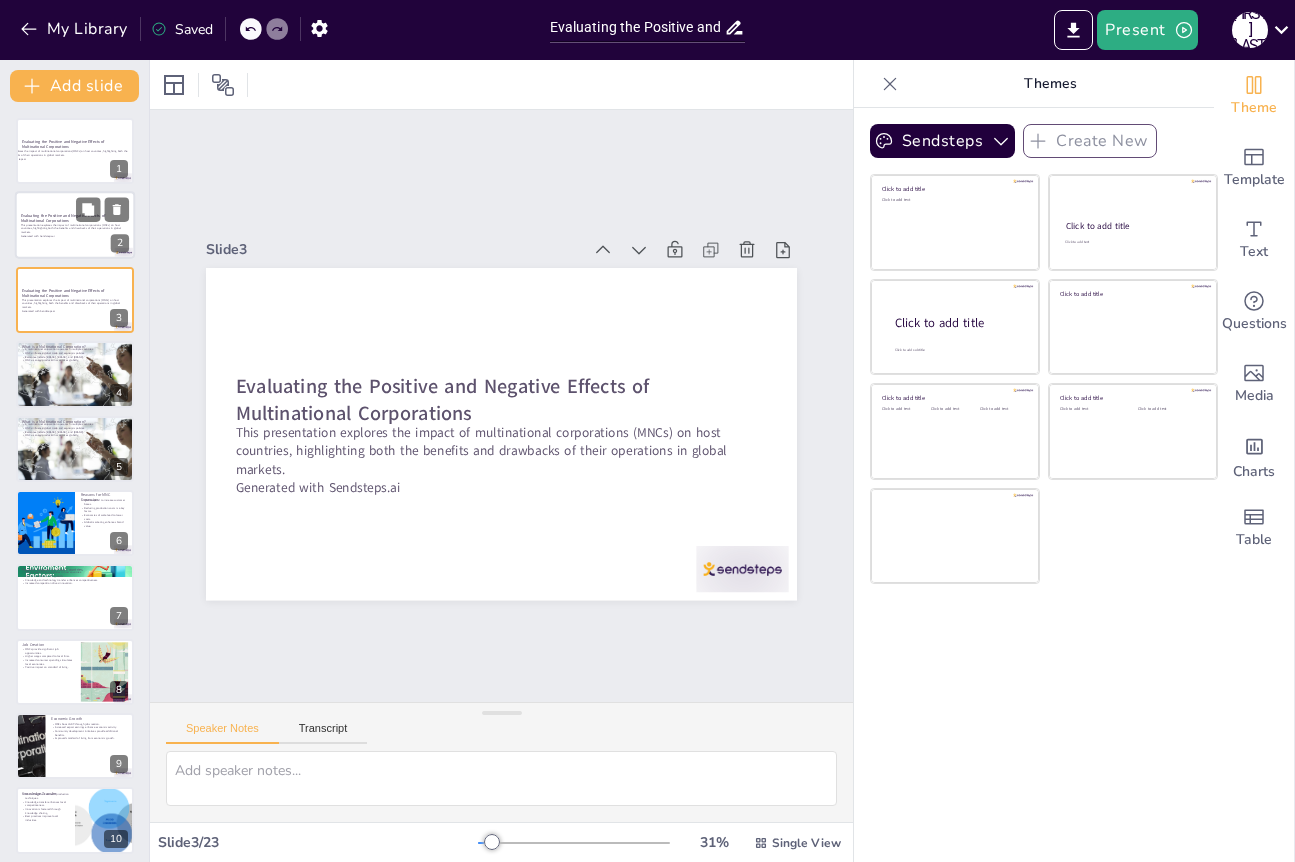 checkbox on "true" 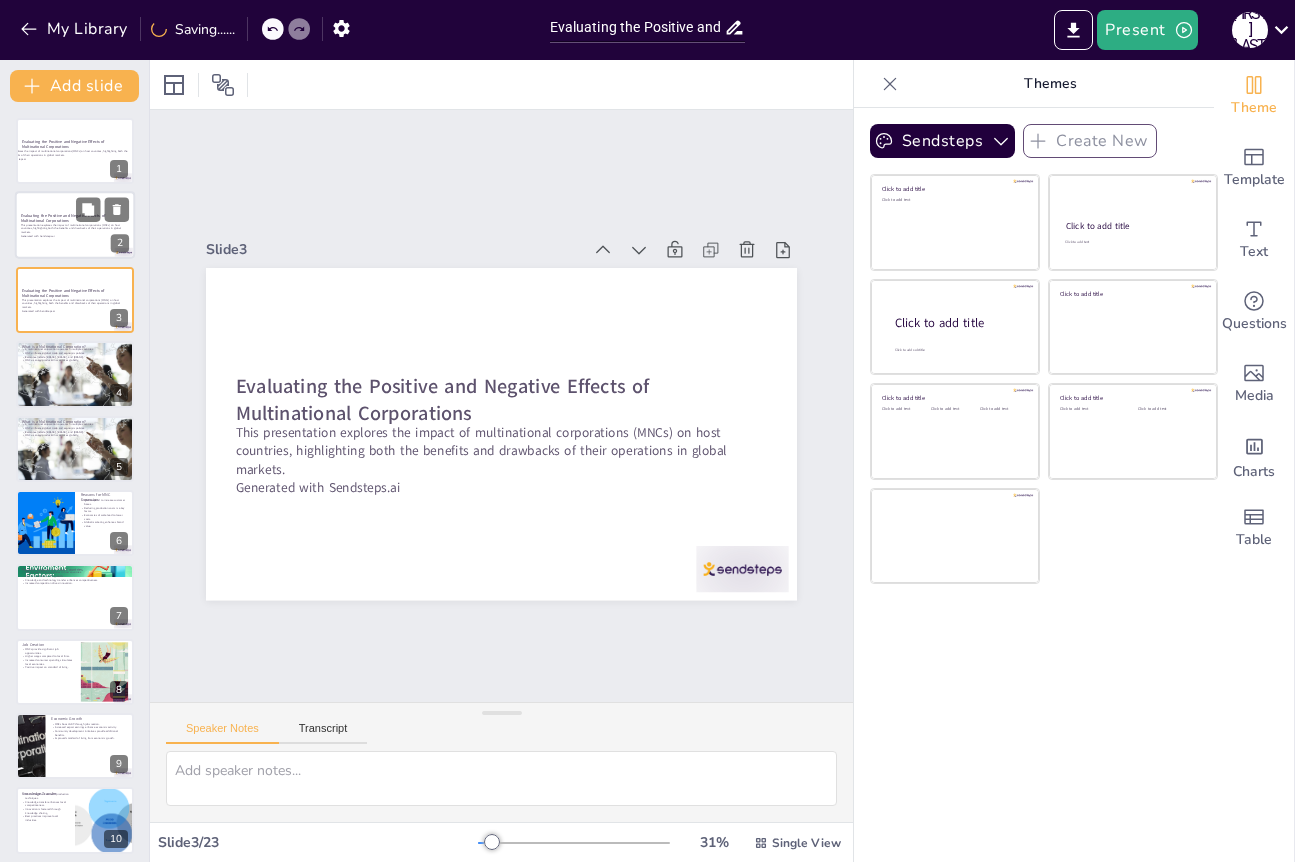 checkbox on "true" 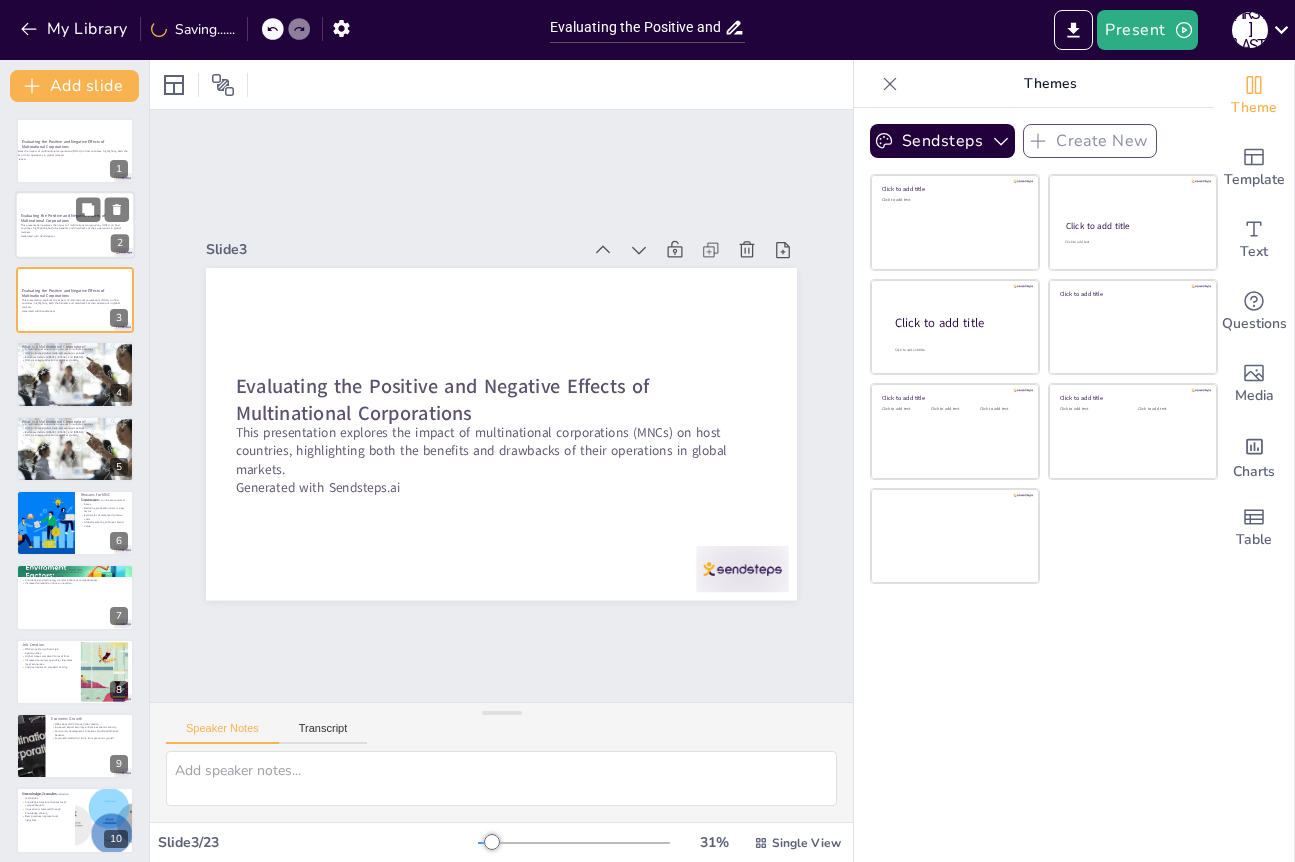 checkbox on "true" 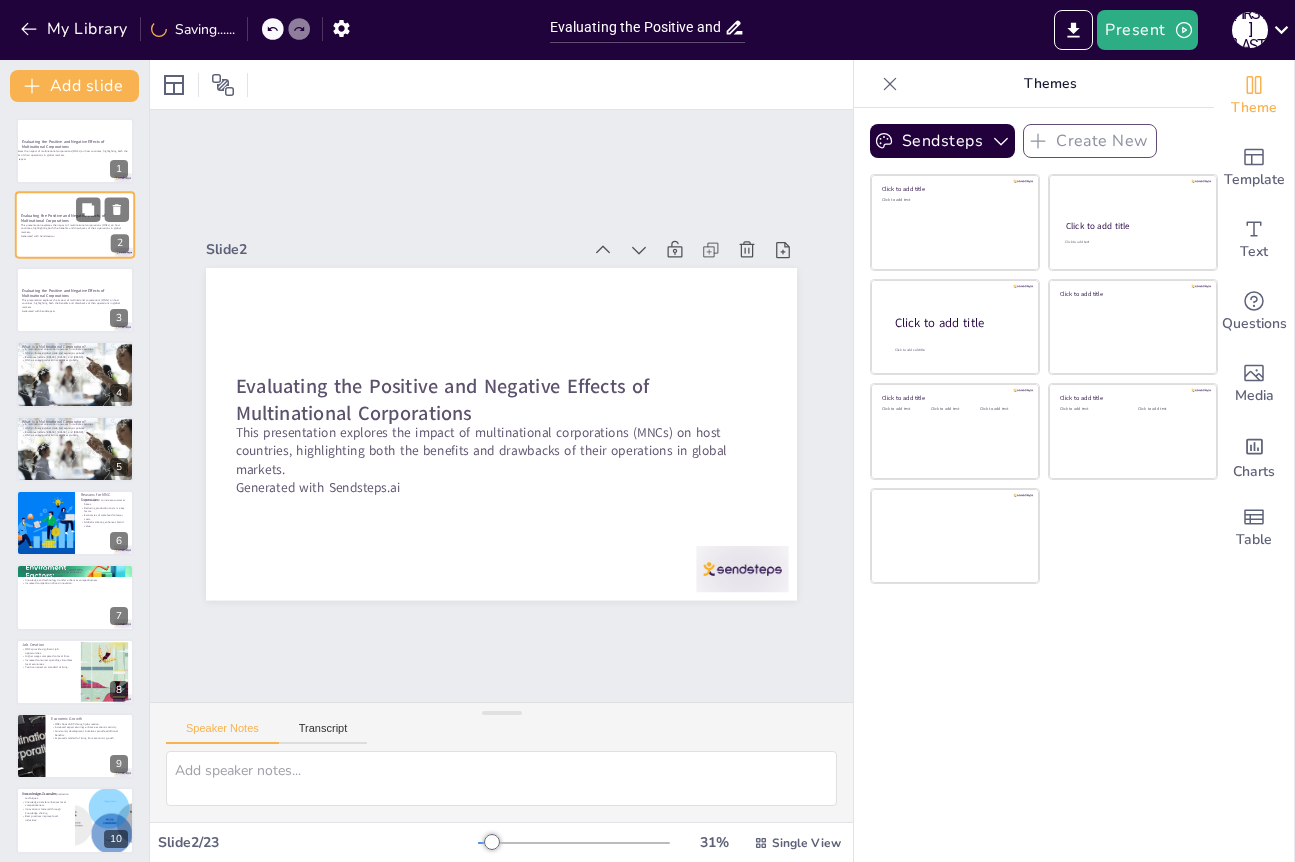 checkbox on "true" 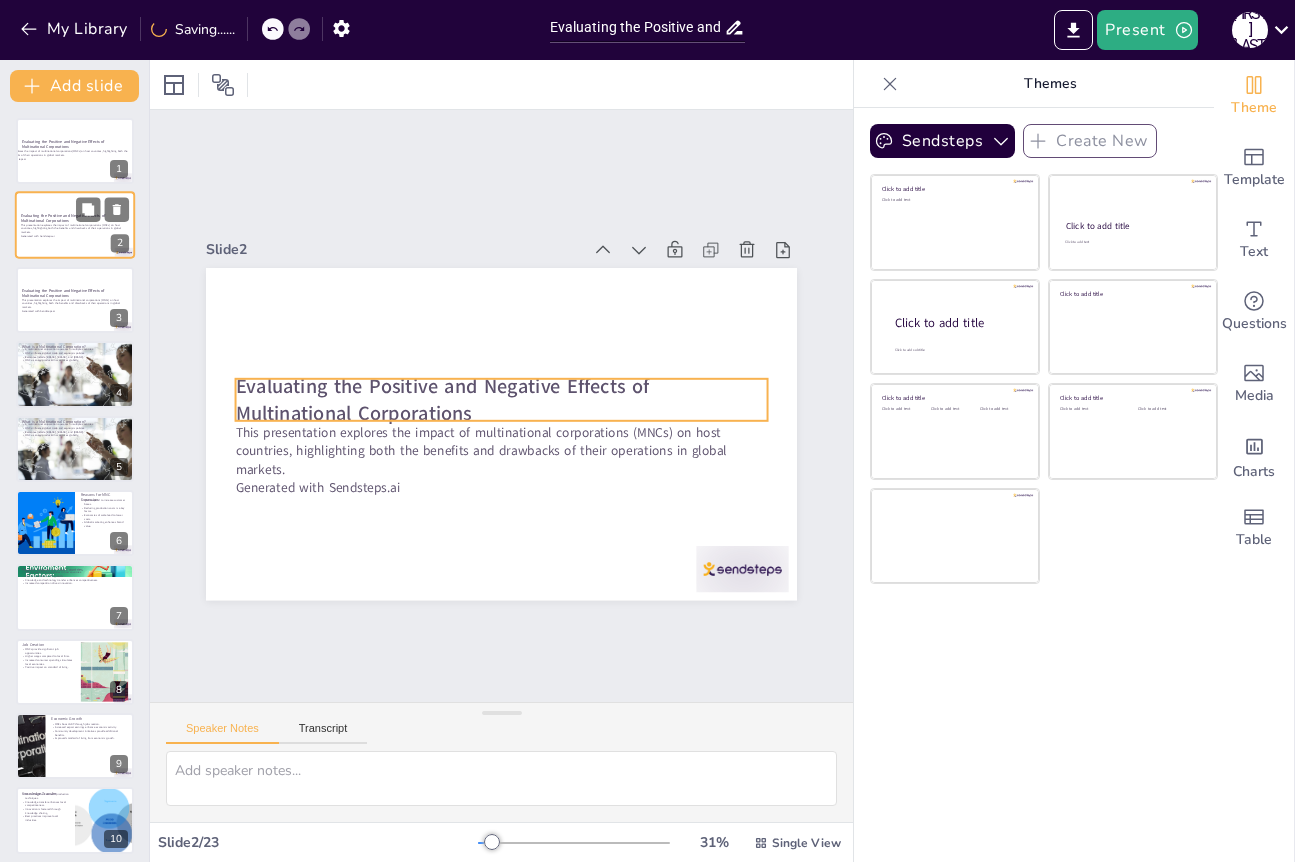 checkbox on "true" 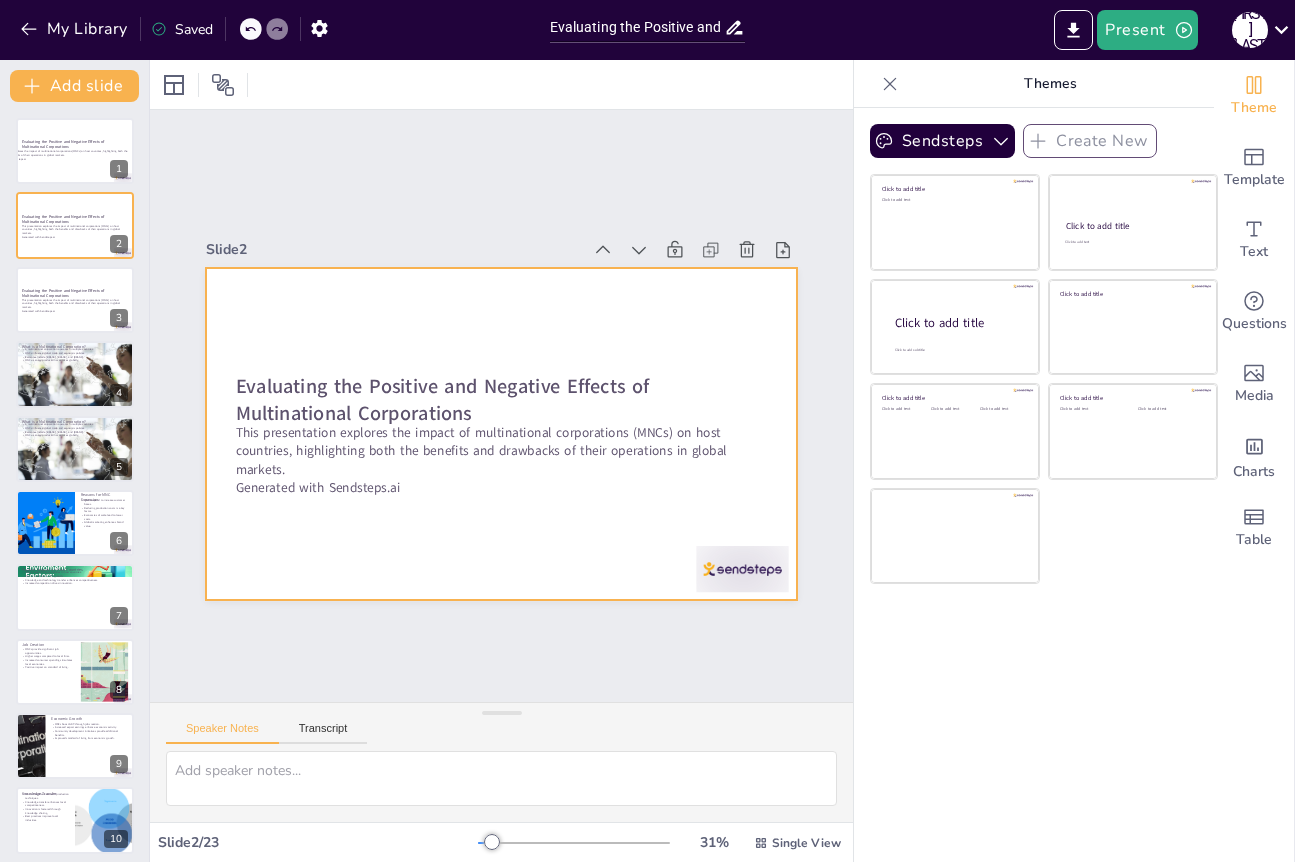 checkbox on "true" 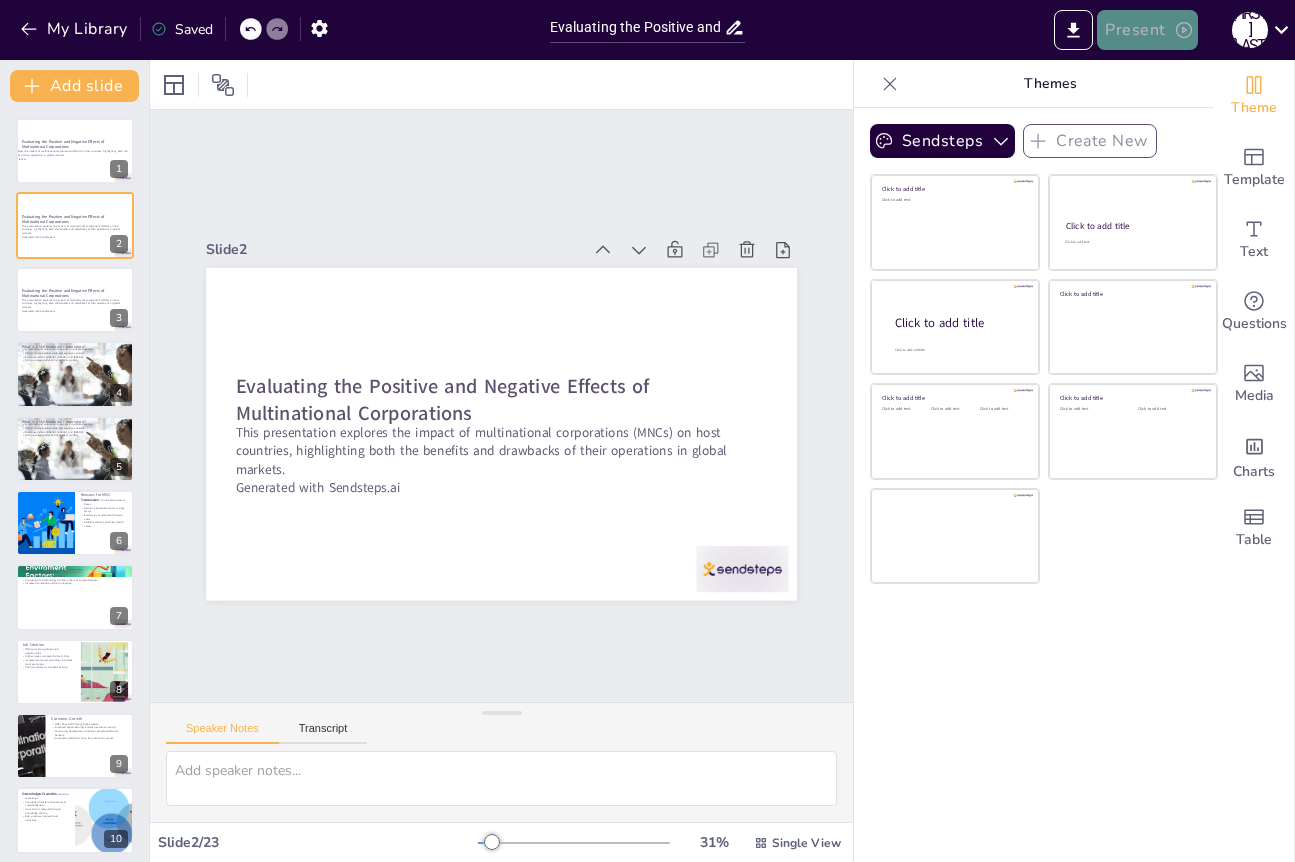 click on "Present" at bounding box center (1147, 30) 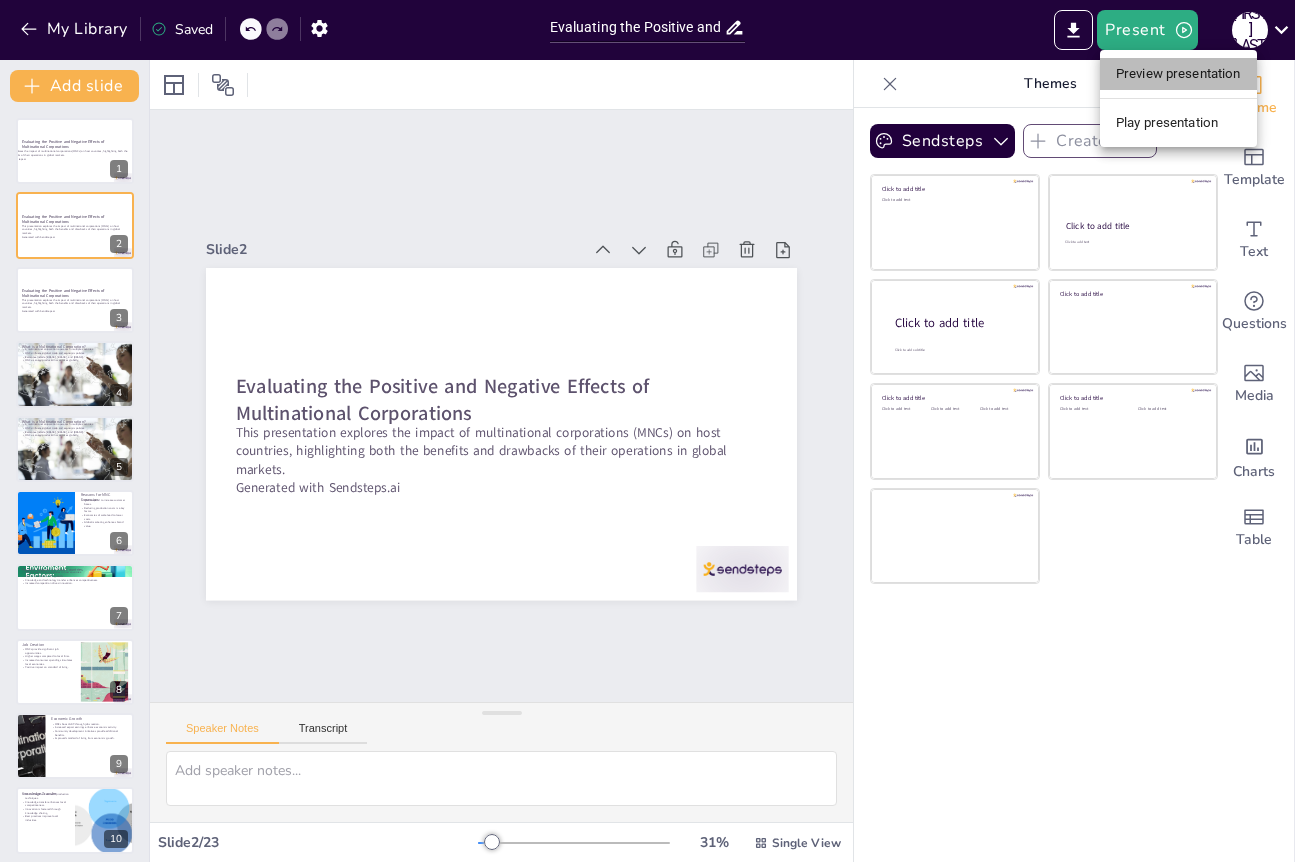 click on "Preview presentation" at bounding box center (1178, 74) 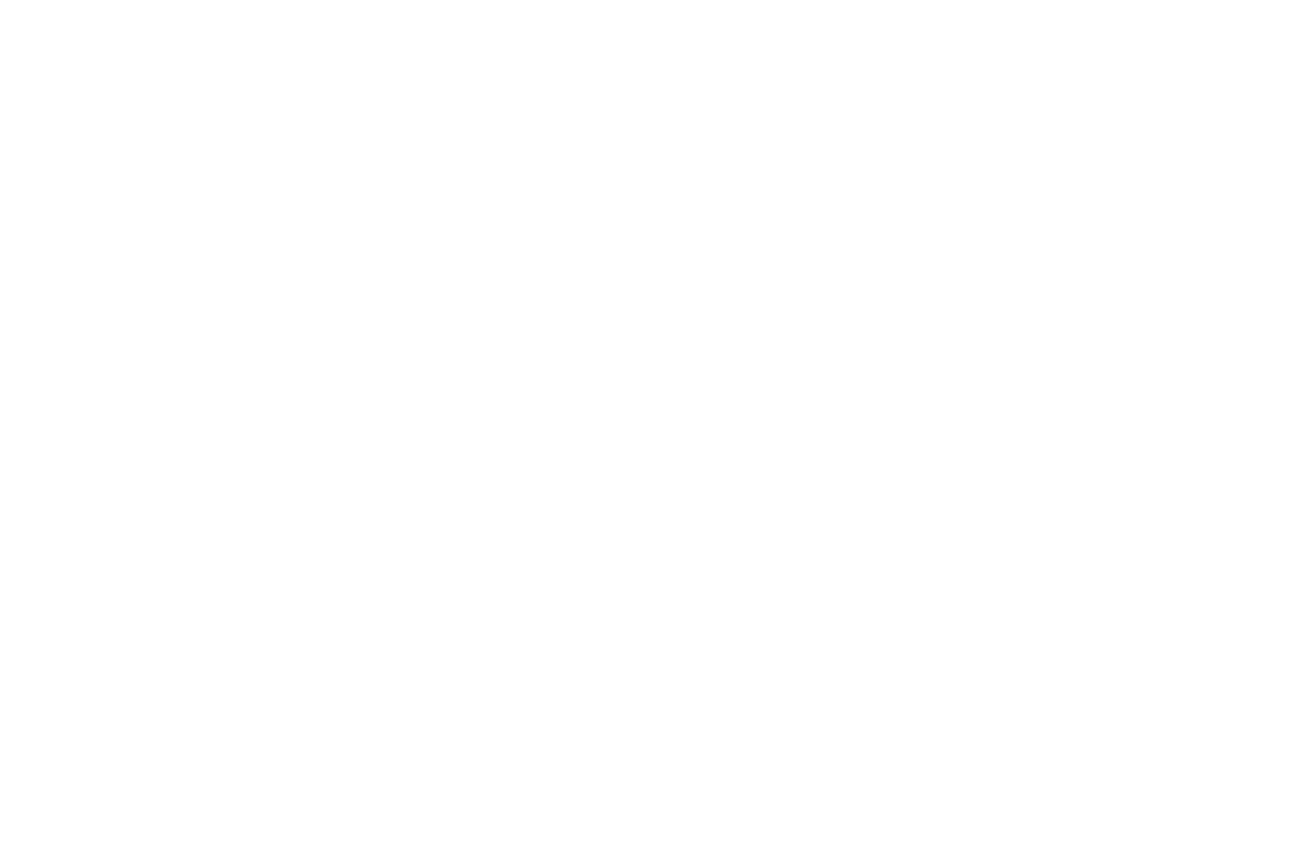 scroll, scrollTop: 0, scrollLeft: 0, axis: both 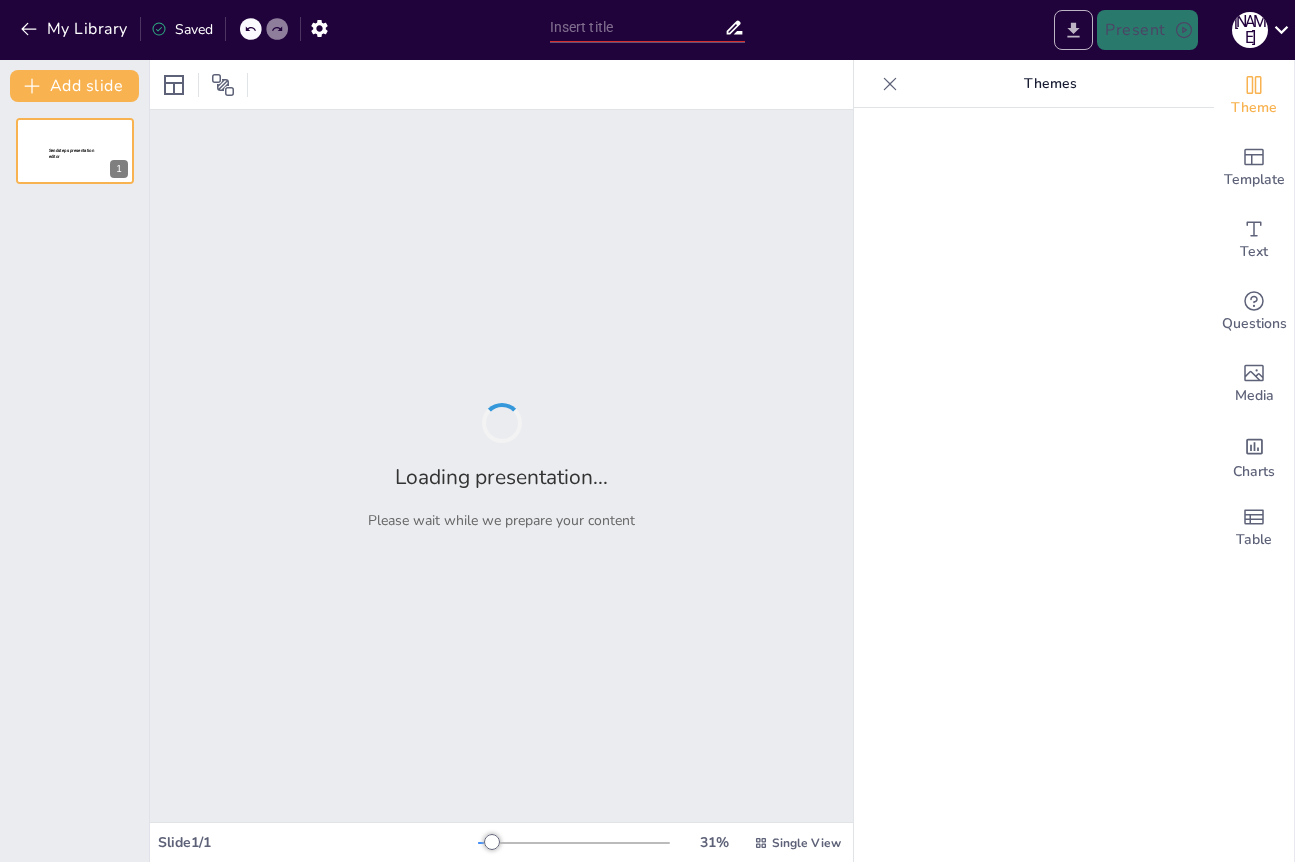 type on "Evaluating the Positive and Negative Effects of Multinational Corporations" 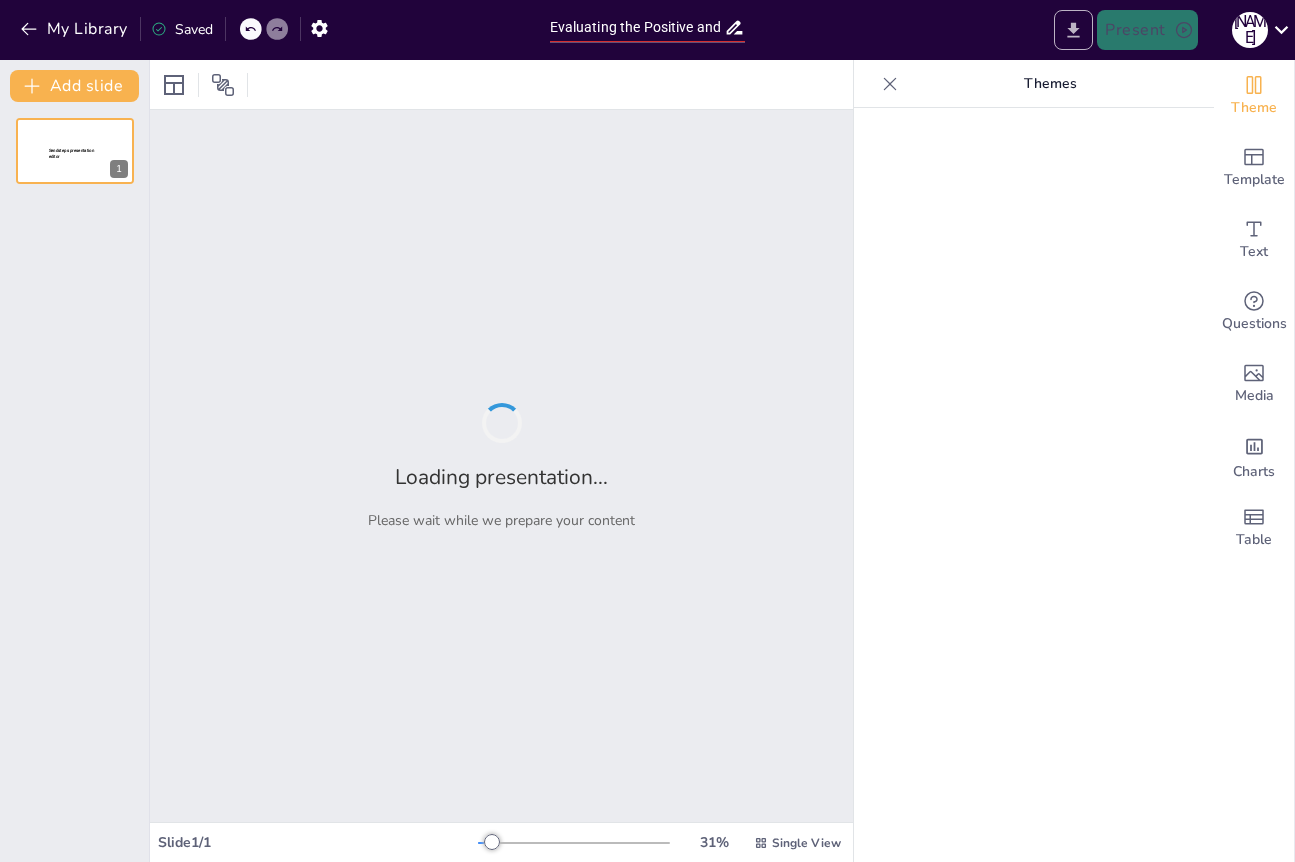 scroll, scrollTop: 0, scrollLeft: 0, axis: both 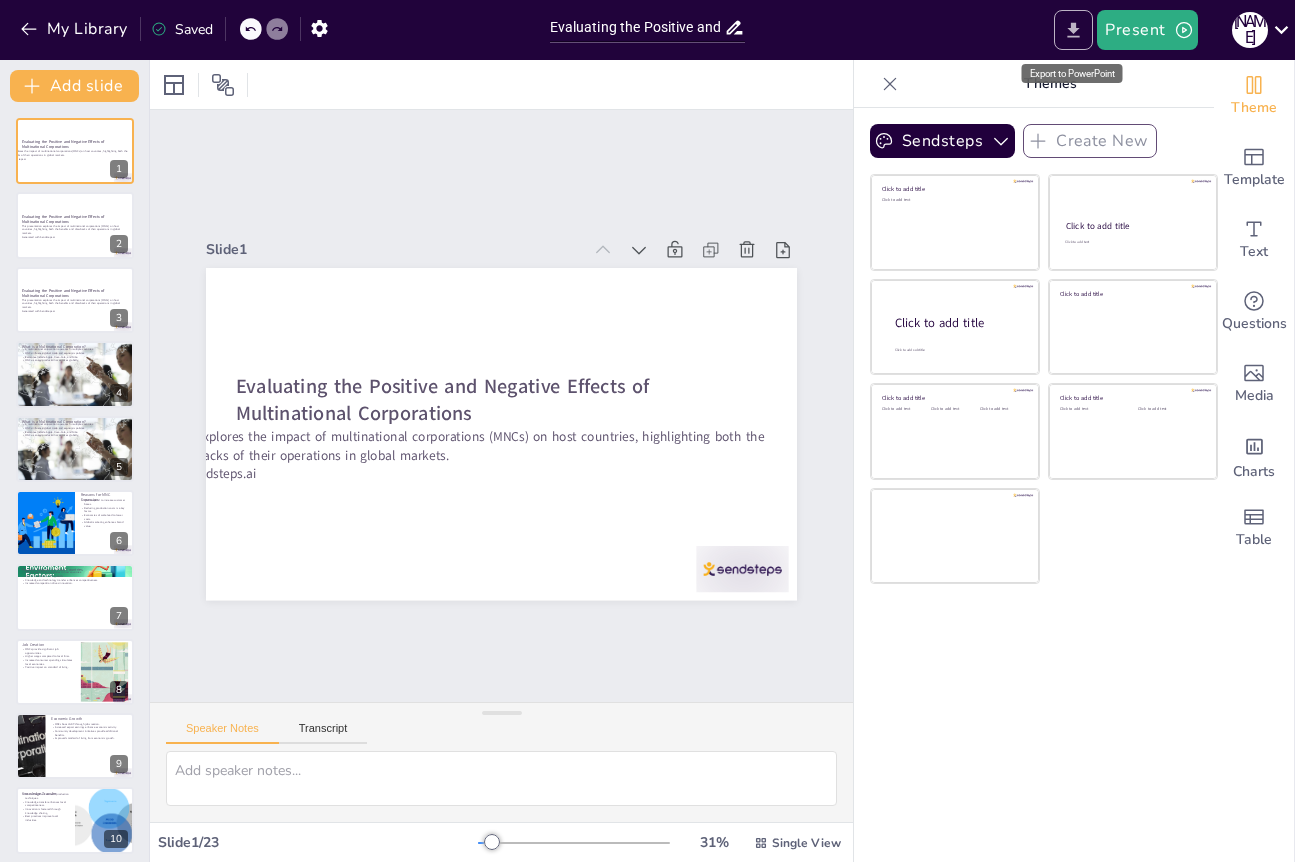 click 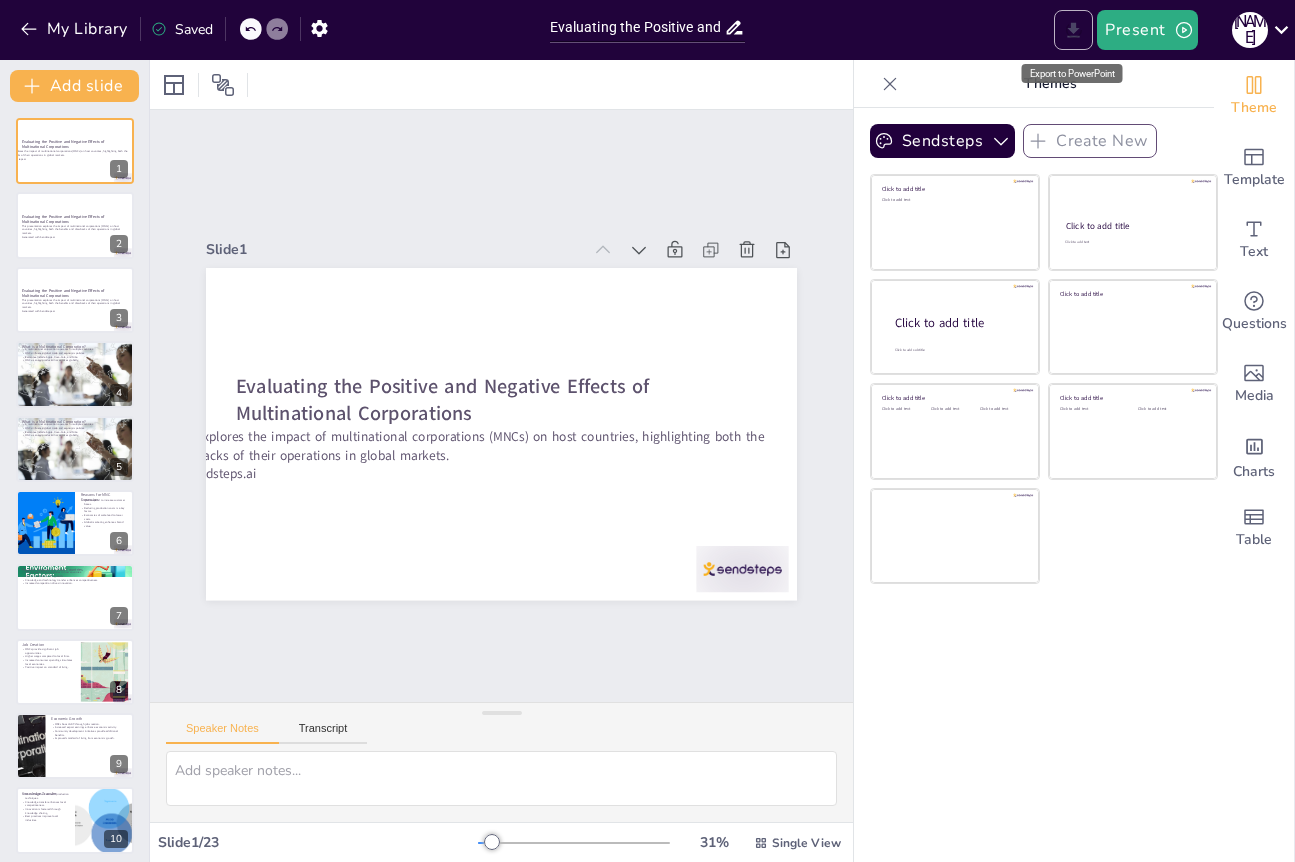 checkbox on "true" 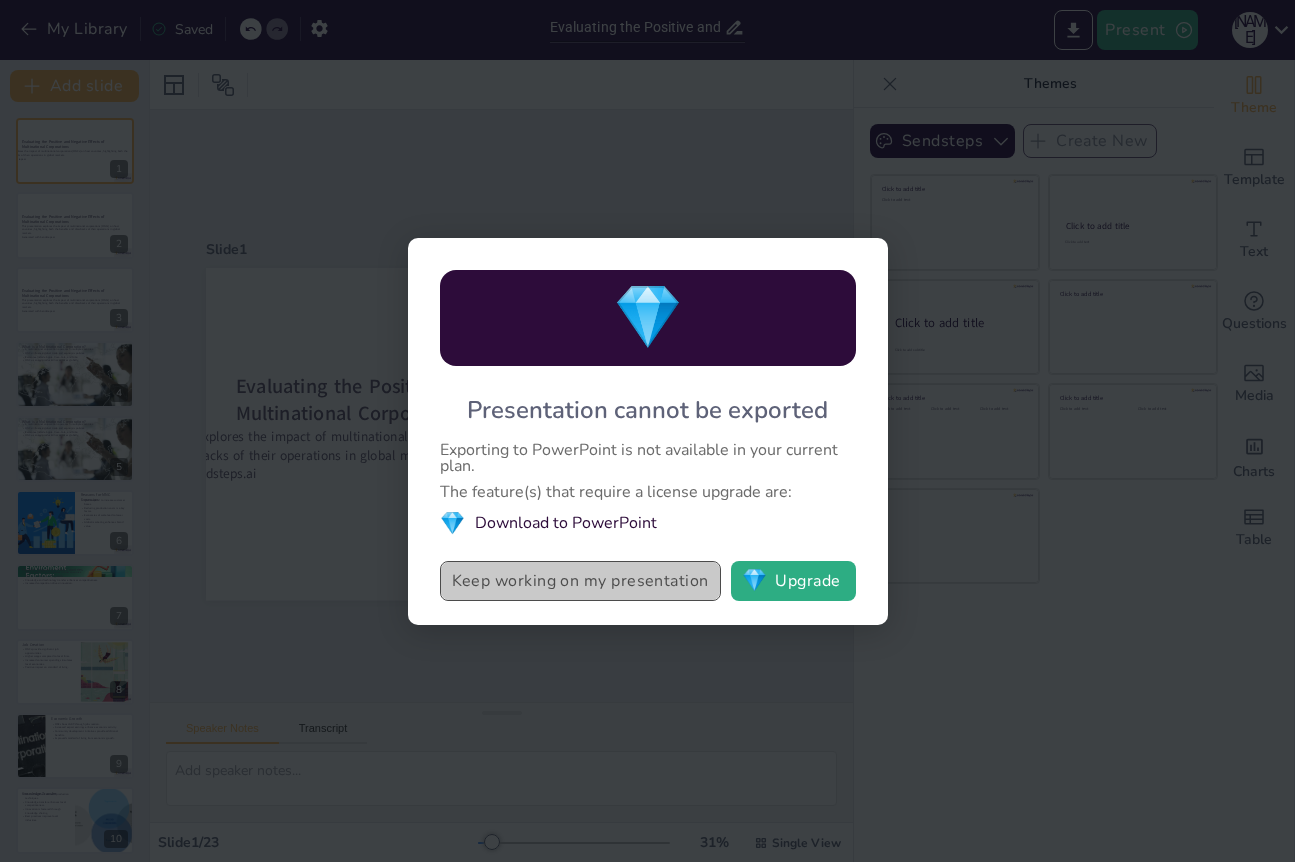 click on "Keep working on my presentation" at bounding box center [580, 581] 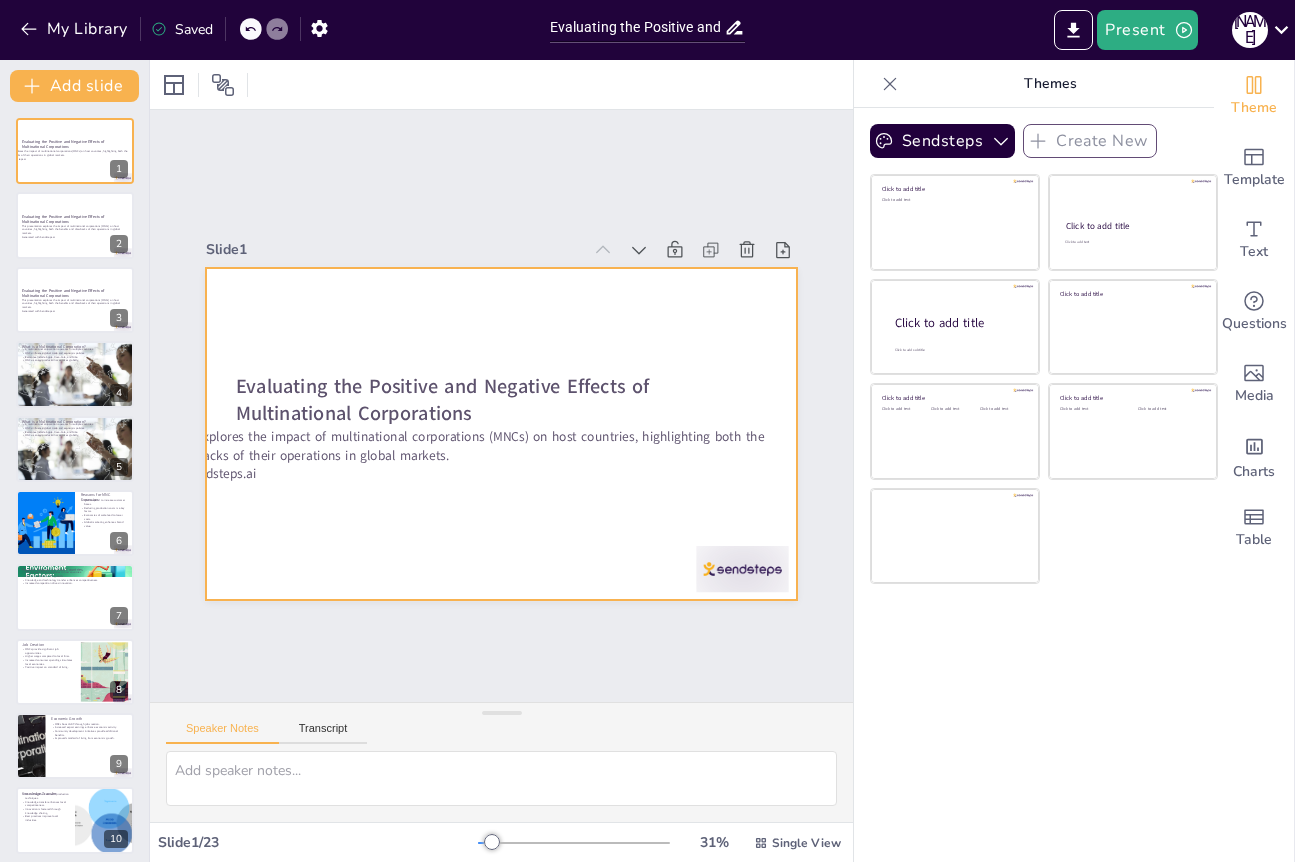 checkbox on "true" 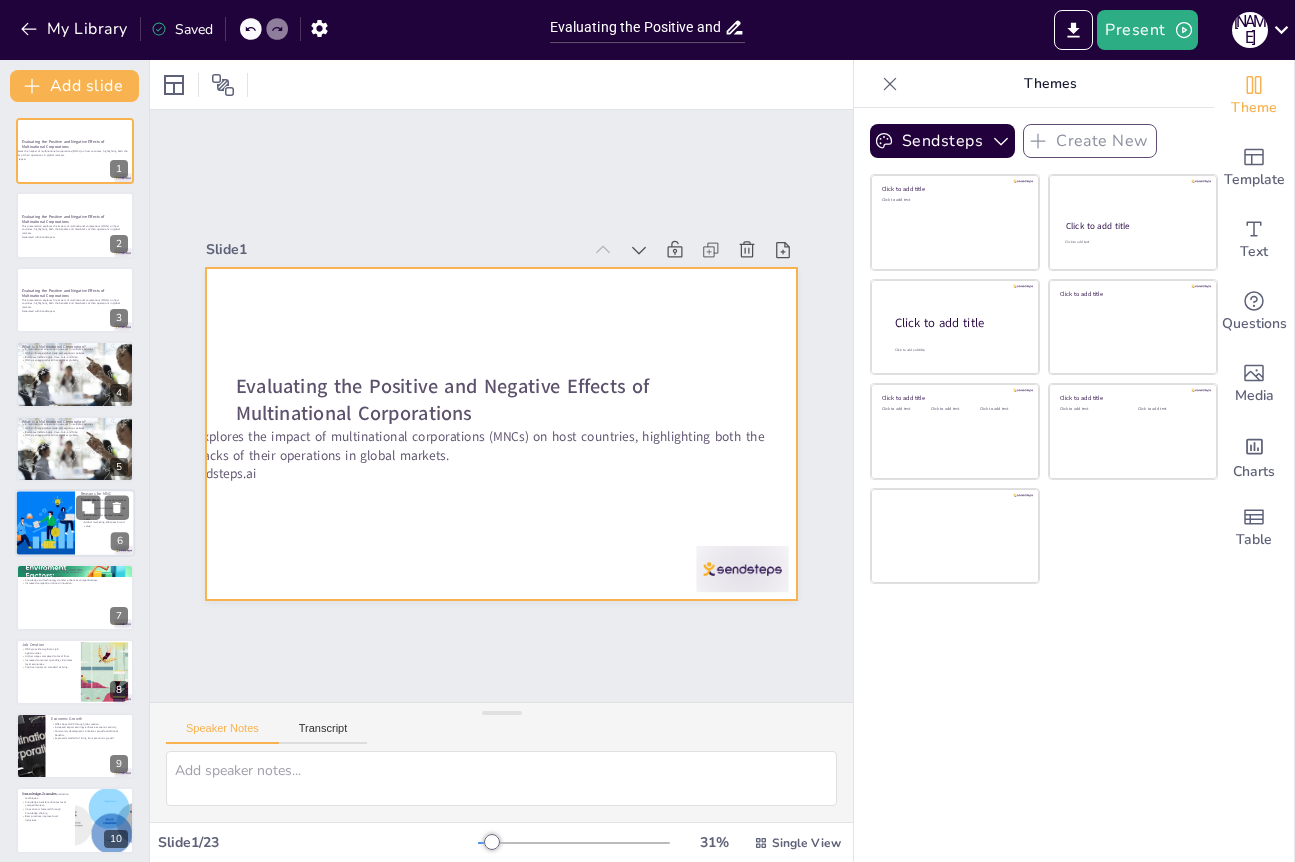 checkbox on "true" 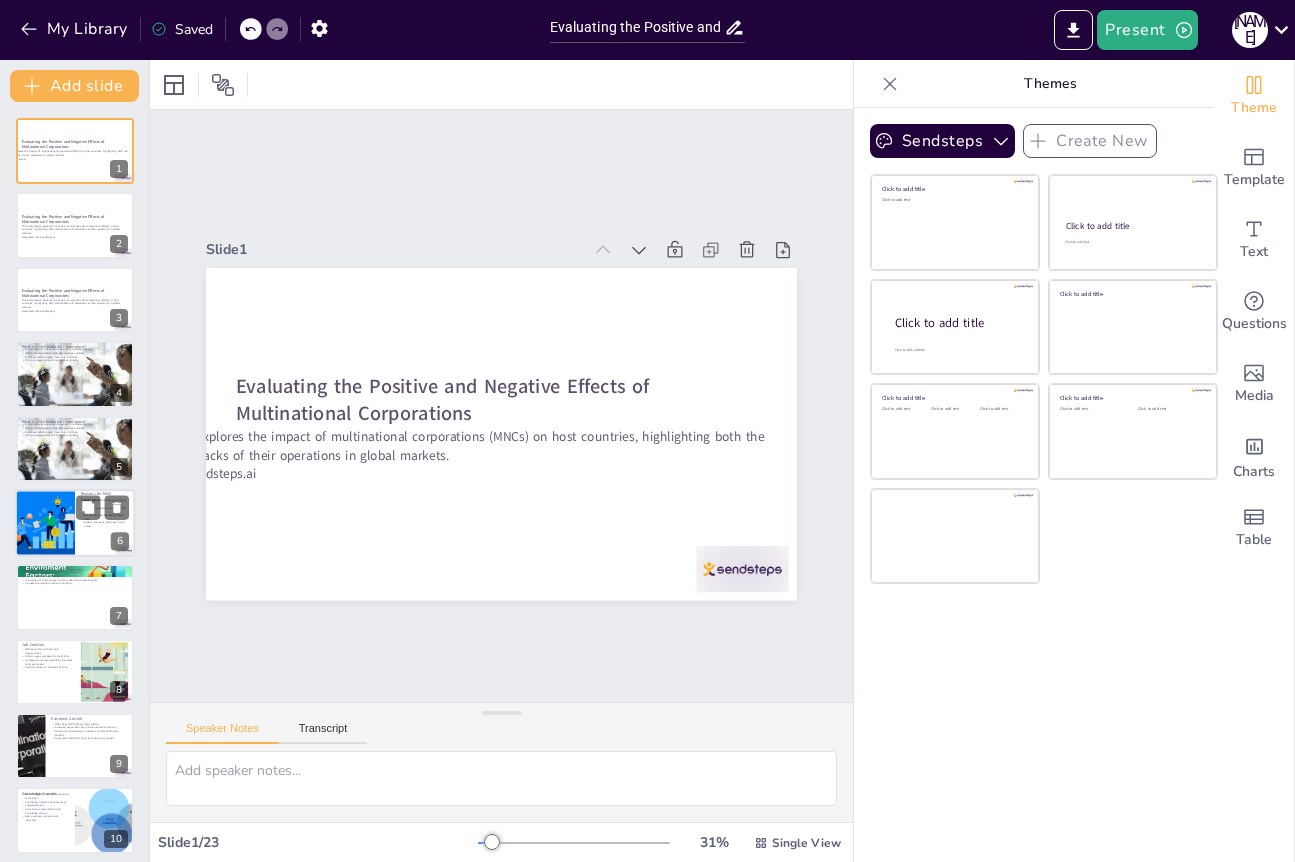 drag, startPoint x: 54, startPoint y: 547, endPoint x: 57, endPoint y: 531, distance: 16.27882 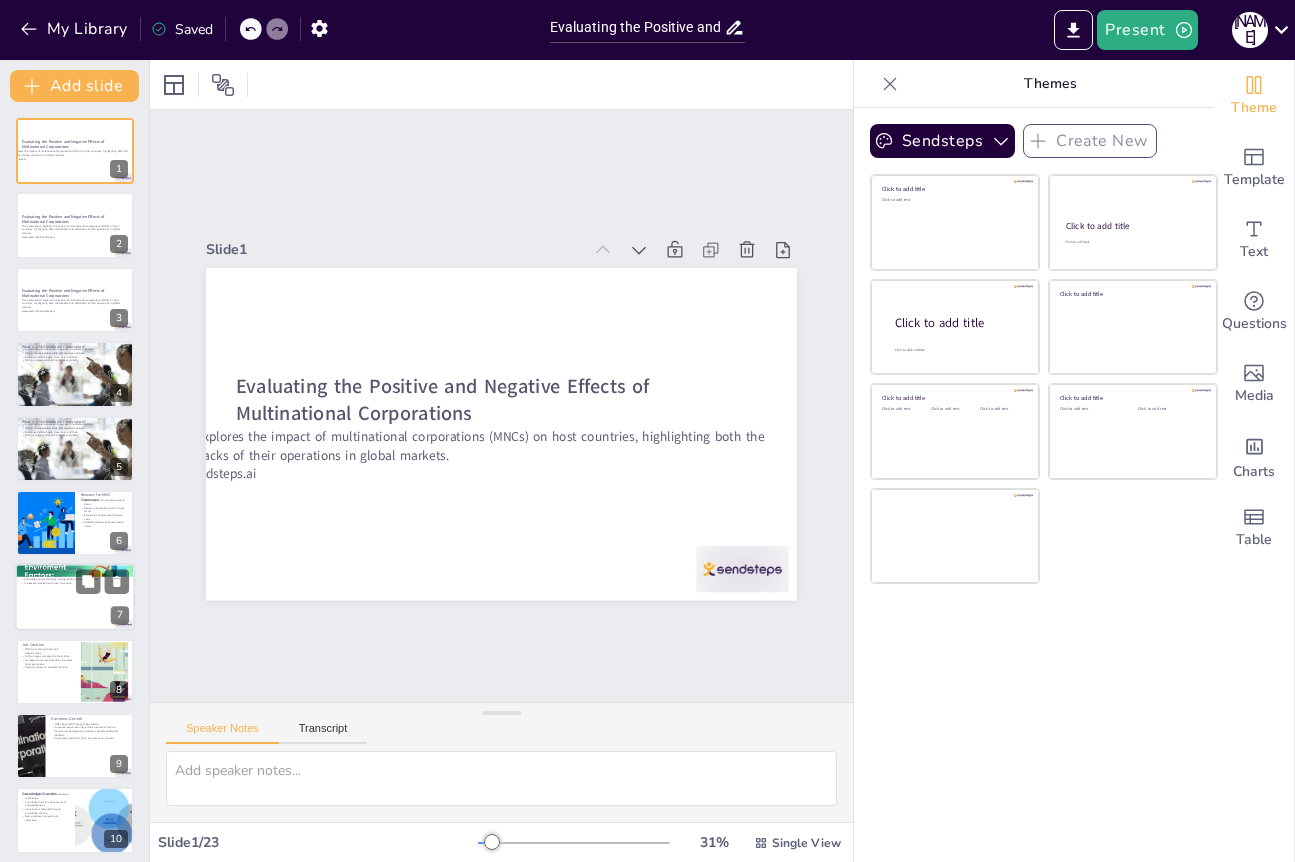 type on "One of the primary motivations for MNCs to expand internationally is to increase their customer base. By entering new markets, they can access a larger pool of potential customers, which can significantly boost their sales and revenue.
MNCs often look to reduce production costs by relocating operations to countries where labor and materials are cheaper. This strategy helps them maintain competitive pricing and higher profit margins, which is crucial in a globalized market.
Achieving economies of scale is another important reason for MNC expansion. By increasing production levels, MNCs can lower the cost per unit, making their products more competitive in various markets.
Operating on an international scale allows MNCs to enhance their brand value through global marketing strategies. This not only increases brand recognition but also fosters customer loyalty across different regions." 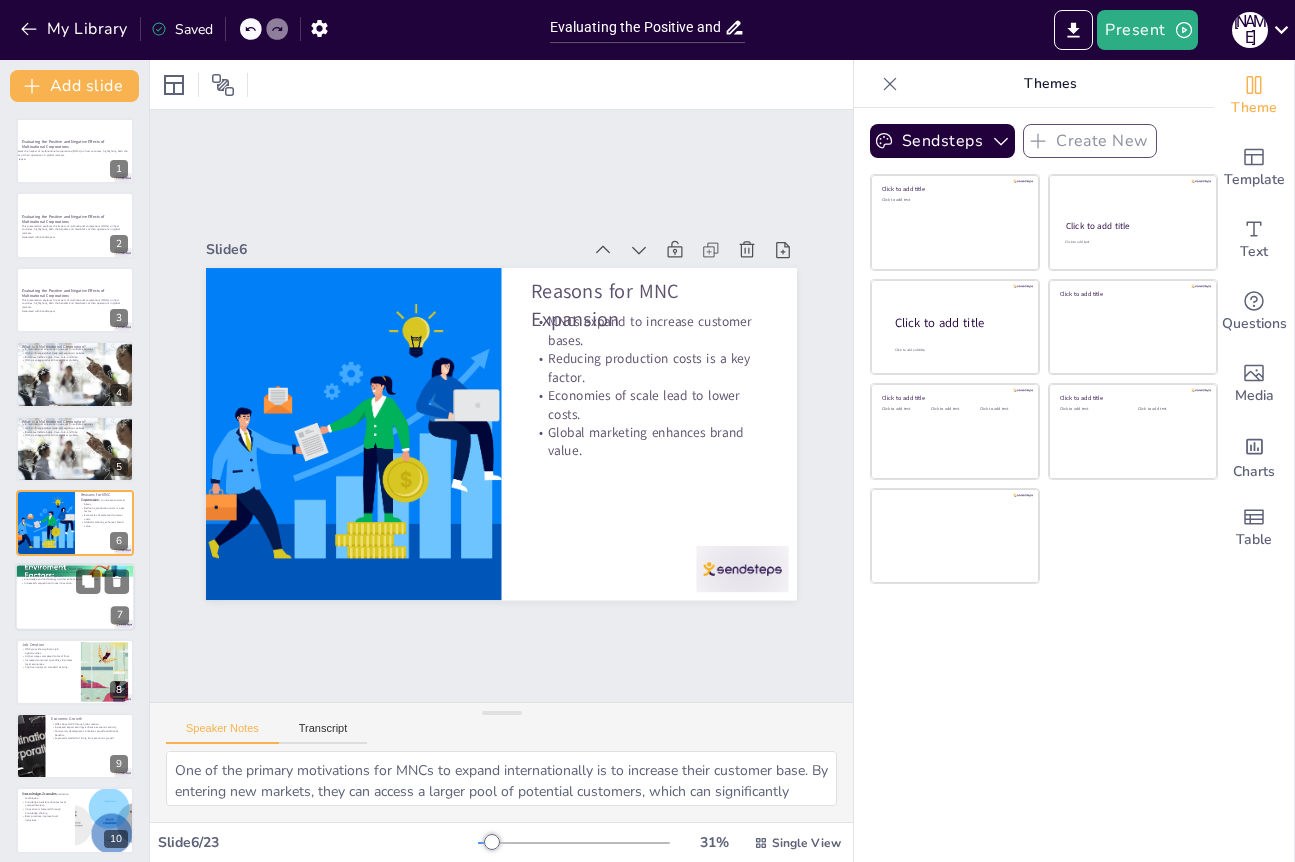 scroll, scrollTop: 41, scrollLeft: 0, axis: vertical 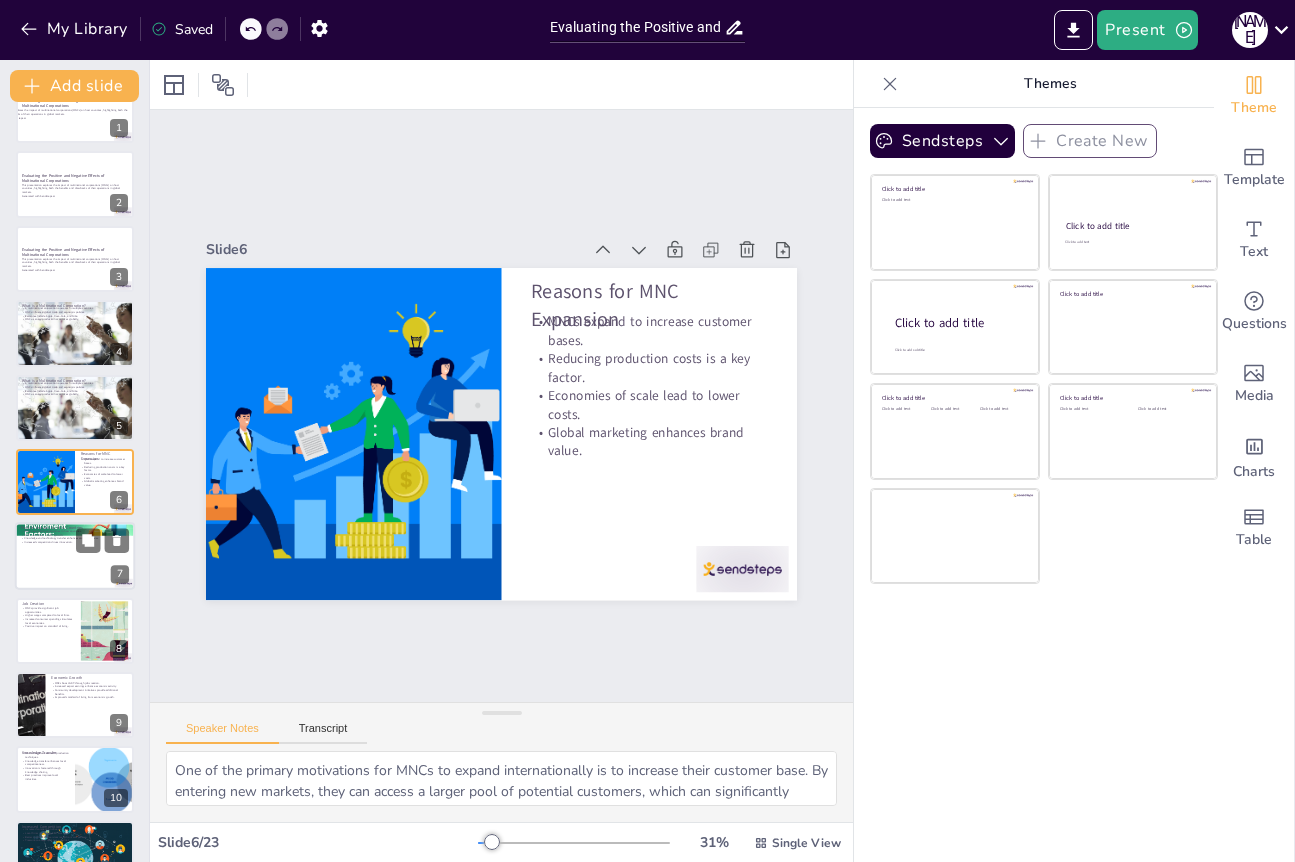 click on "MNCs create job opportunities in host countries." at bounding box center (75, 532) 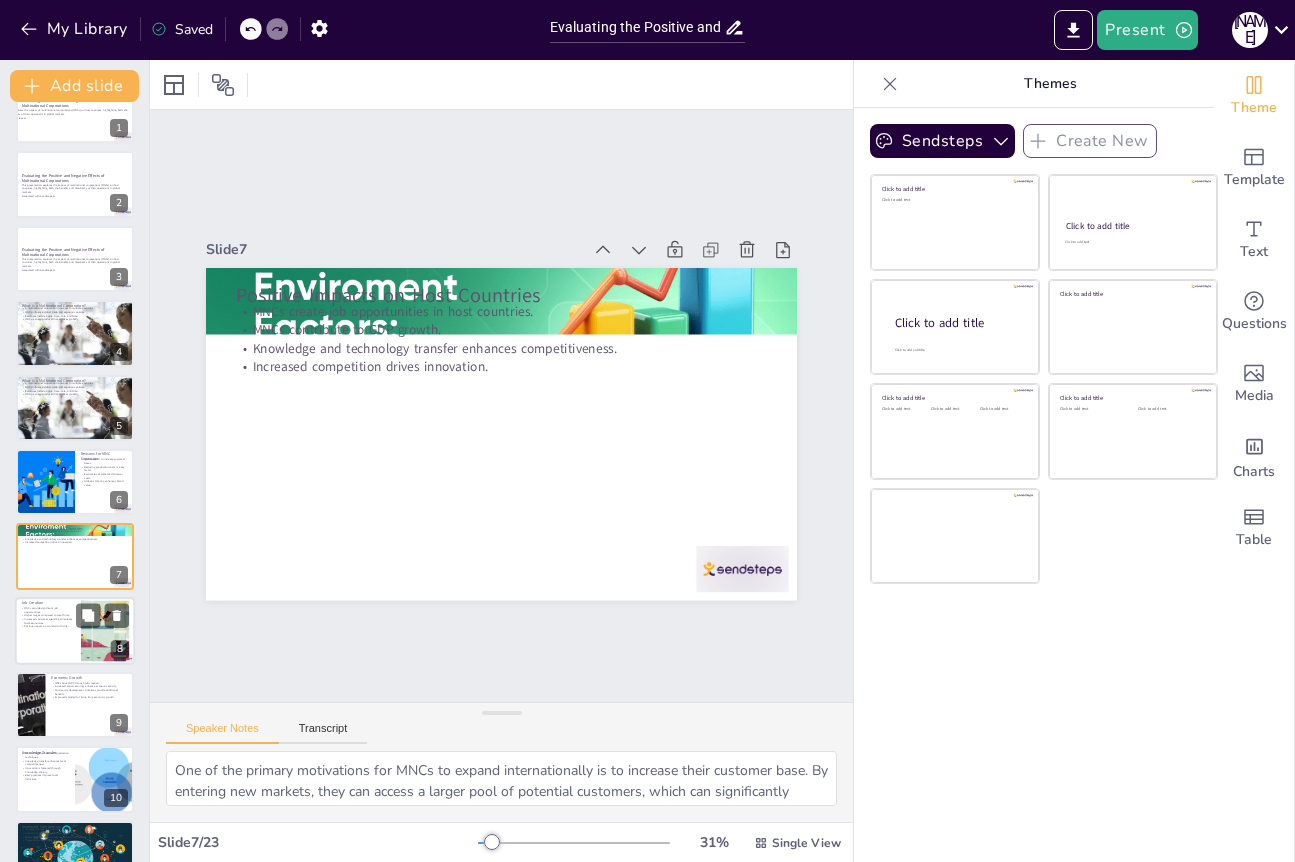 type on "The creation of job opportunities is one of the most significant positive impacts of MNCs on host countries. By establishing operations, they provide employment, often at higher wages than local firms, which can uplift the local economy.
MNCs play a crucial role in boosting the GDP of host countries. Their operations lead to increased consumption and export earnings, which contribute to the overall economic health and improve living standards for the local population.
The transfer of knowledge and technology from MNCs to local businesses is vital for enhancing competitiveness. By introducing advanced practices and techniques, MNCs help local firms improve their operations and adapt to global standards.
The presence of MNCs intensifies competition in host countries, which can drive local firms to innovate and improve efficiency. This competitive pressure benefits consumers by providing better products and services." 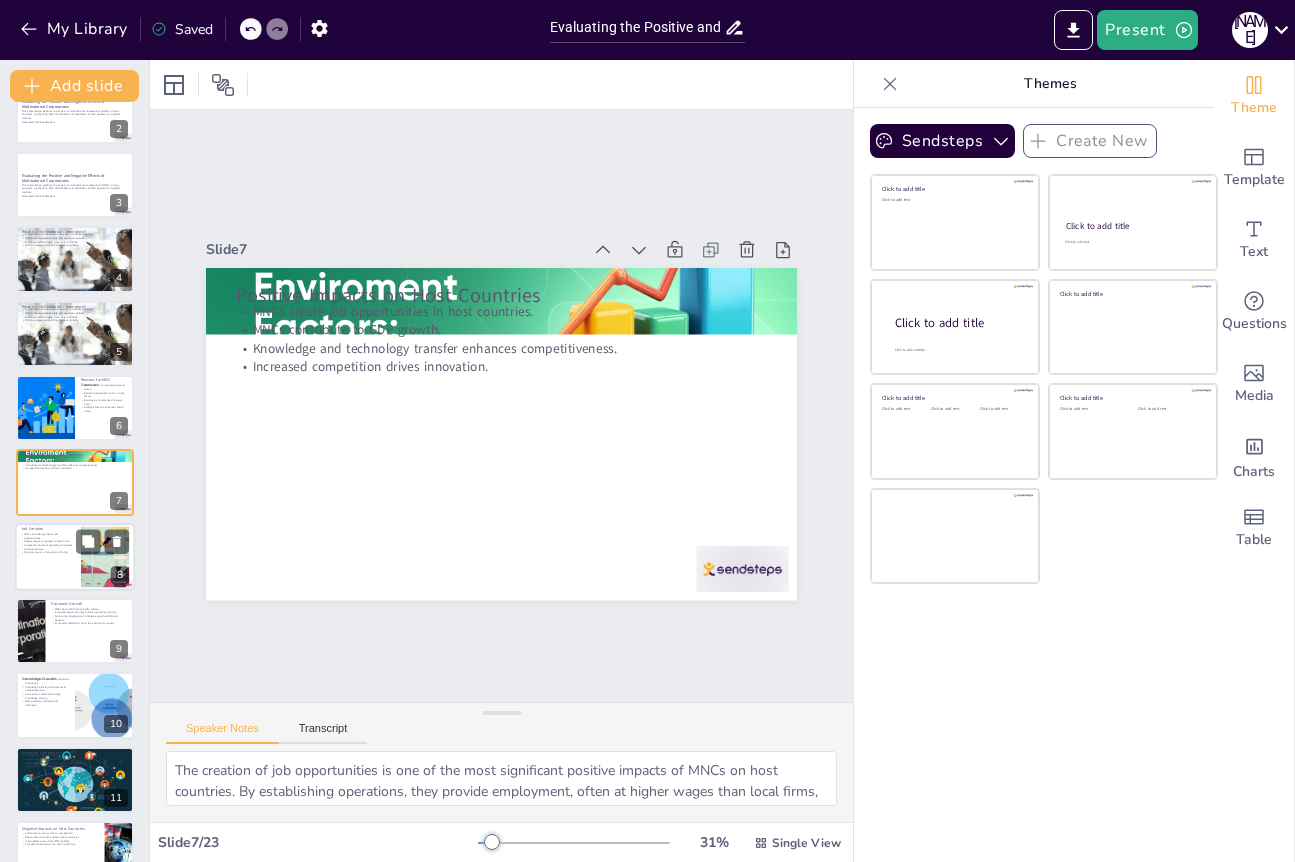 scroll, scrollTop: 155, scrollLeft: 0, axis: vertical 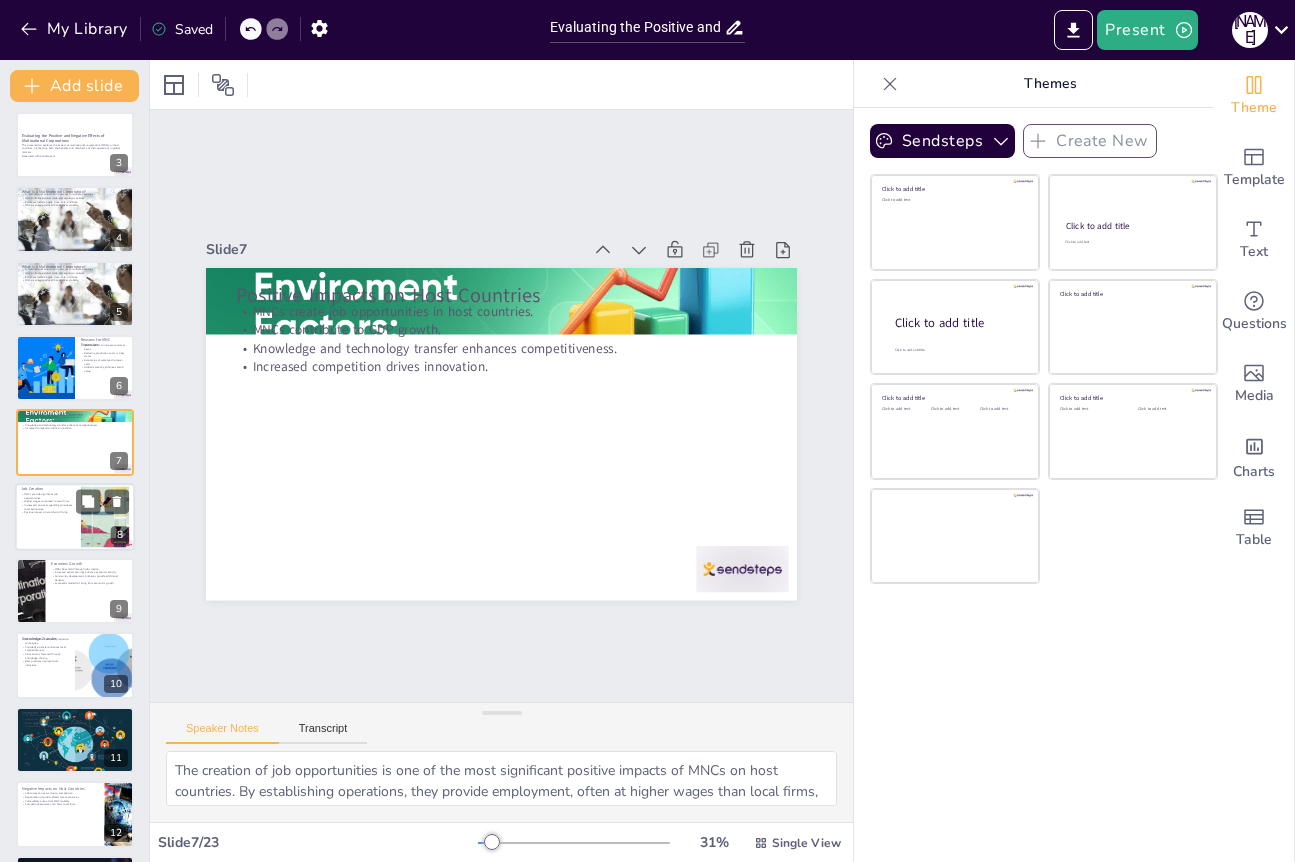 checkbox on "true" 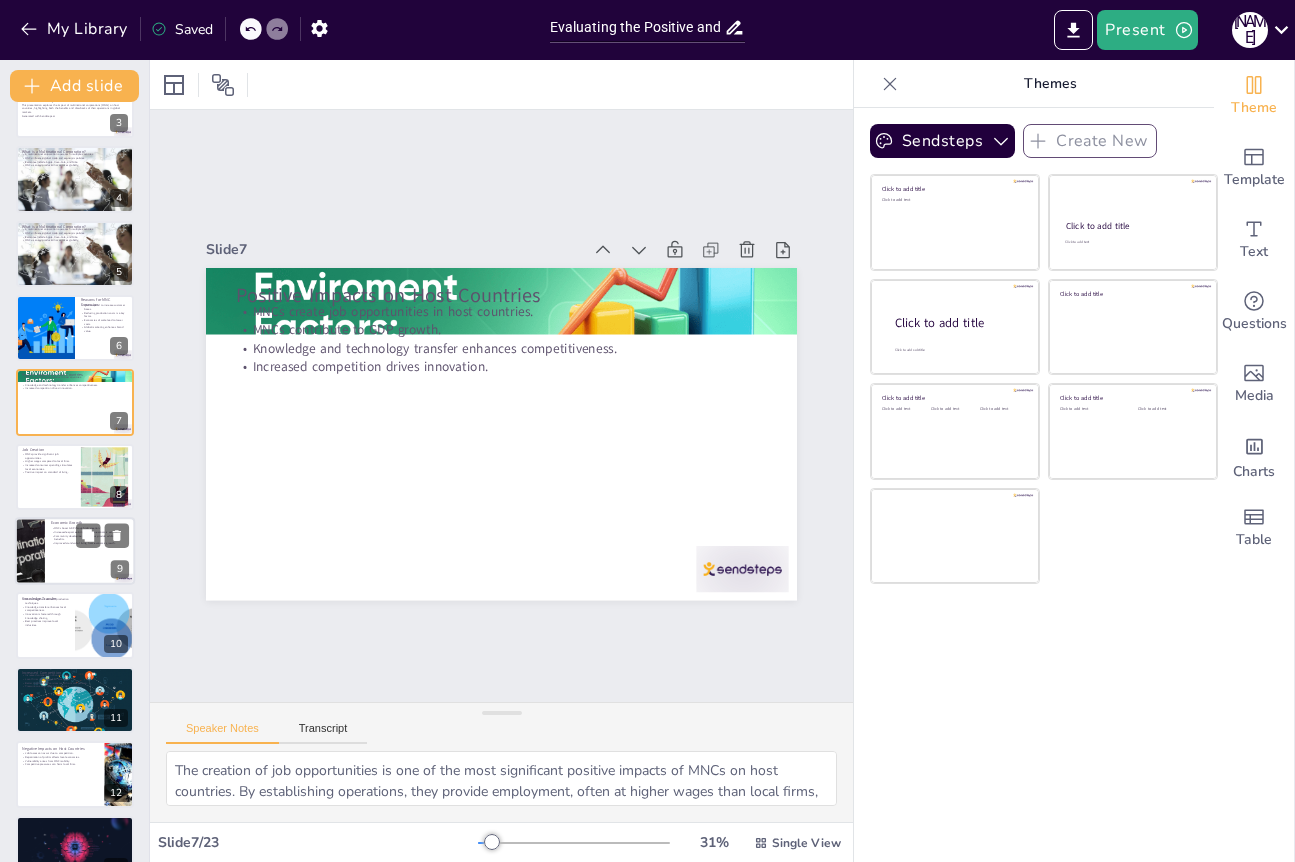checkbox on "true" 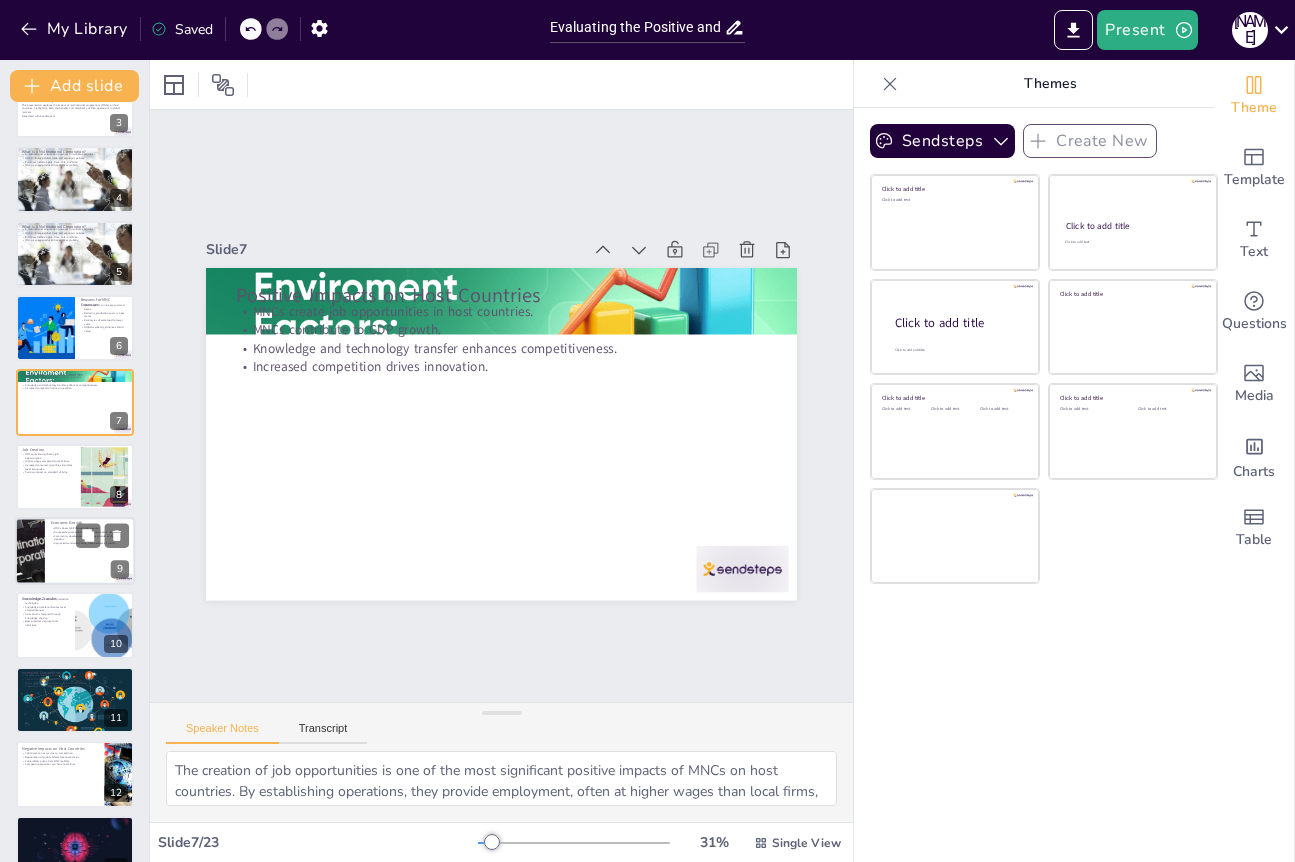 scroll, scrollTop: 235, scrollLeft: 0, axis: vertical 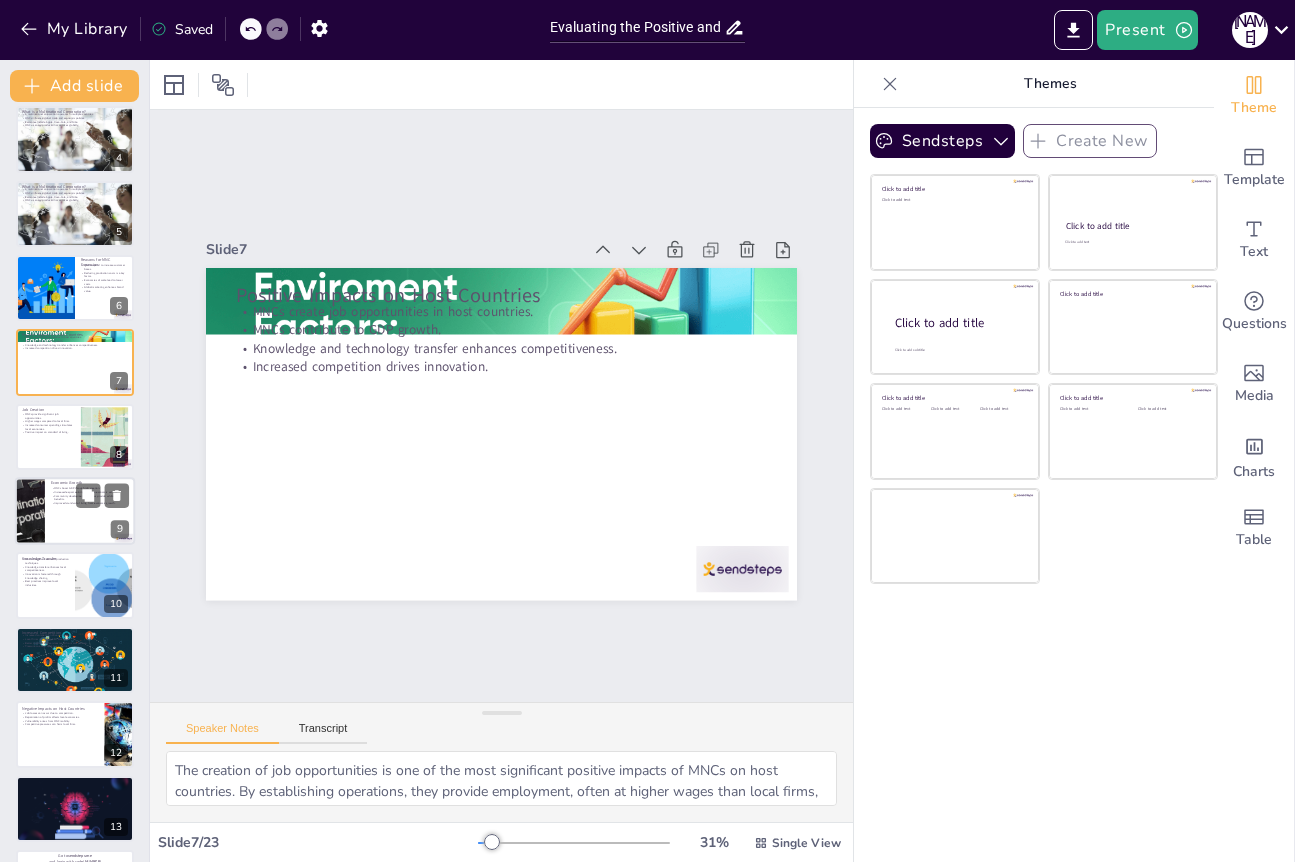 checkbox on "true" 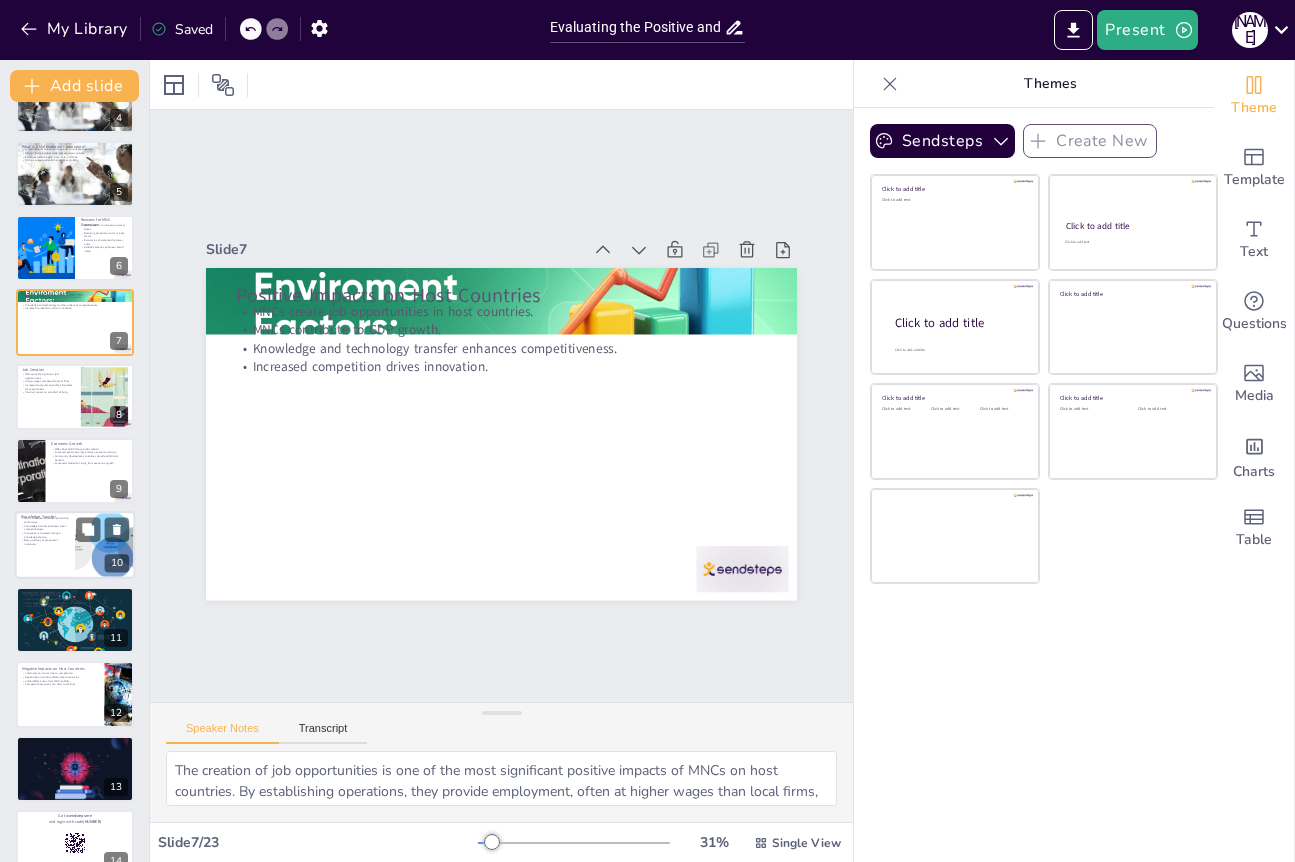 checkbox on "true" 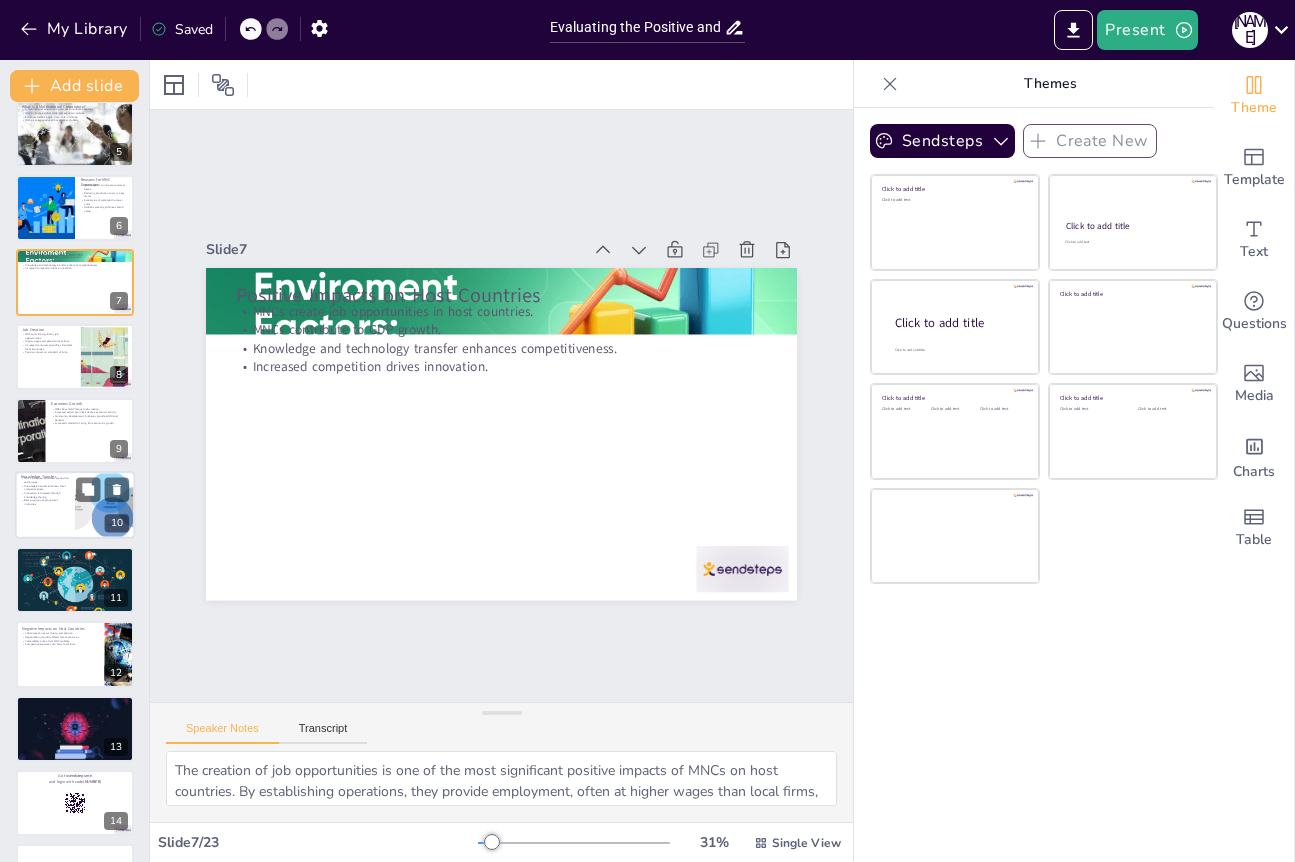 checkbox on "true" 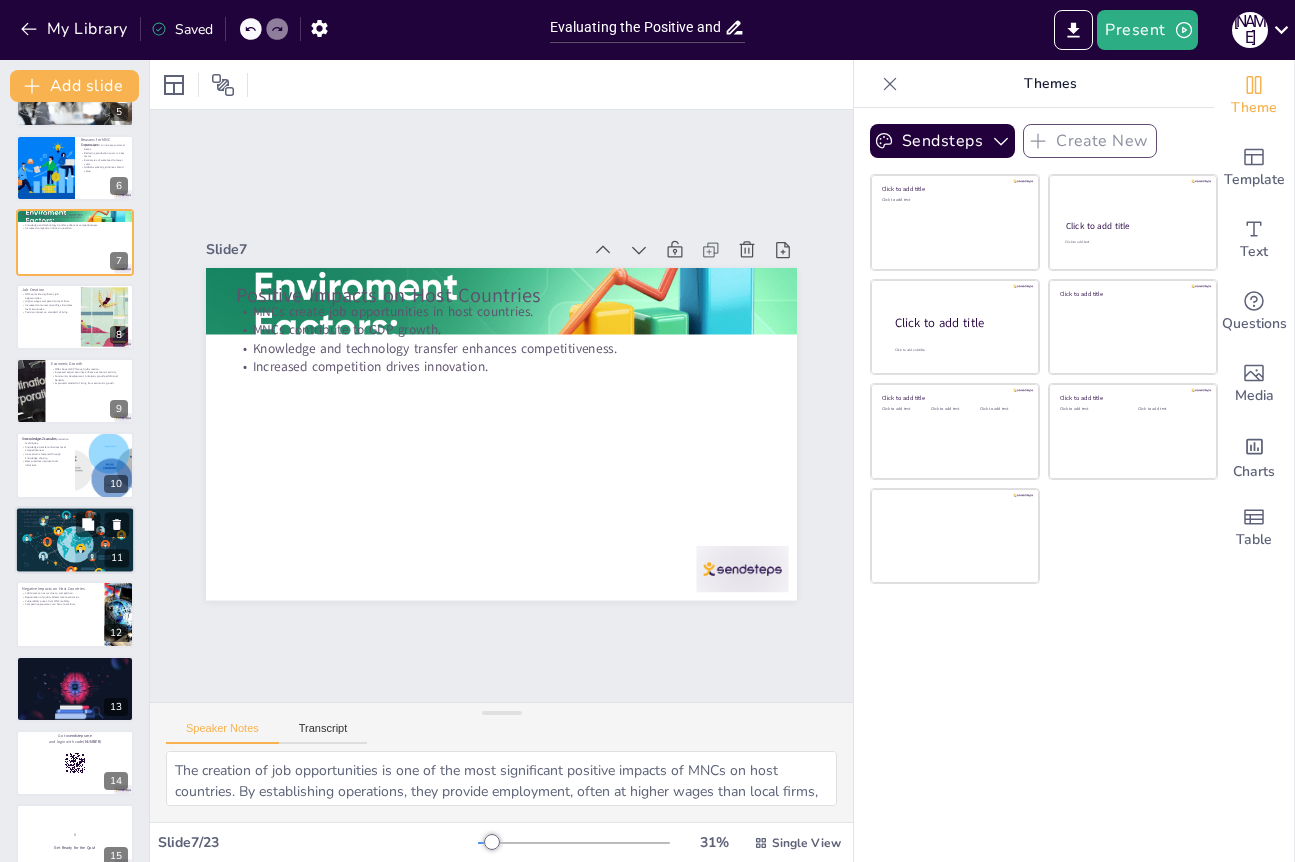 checkbox on "true" 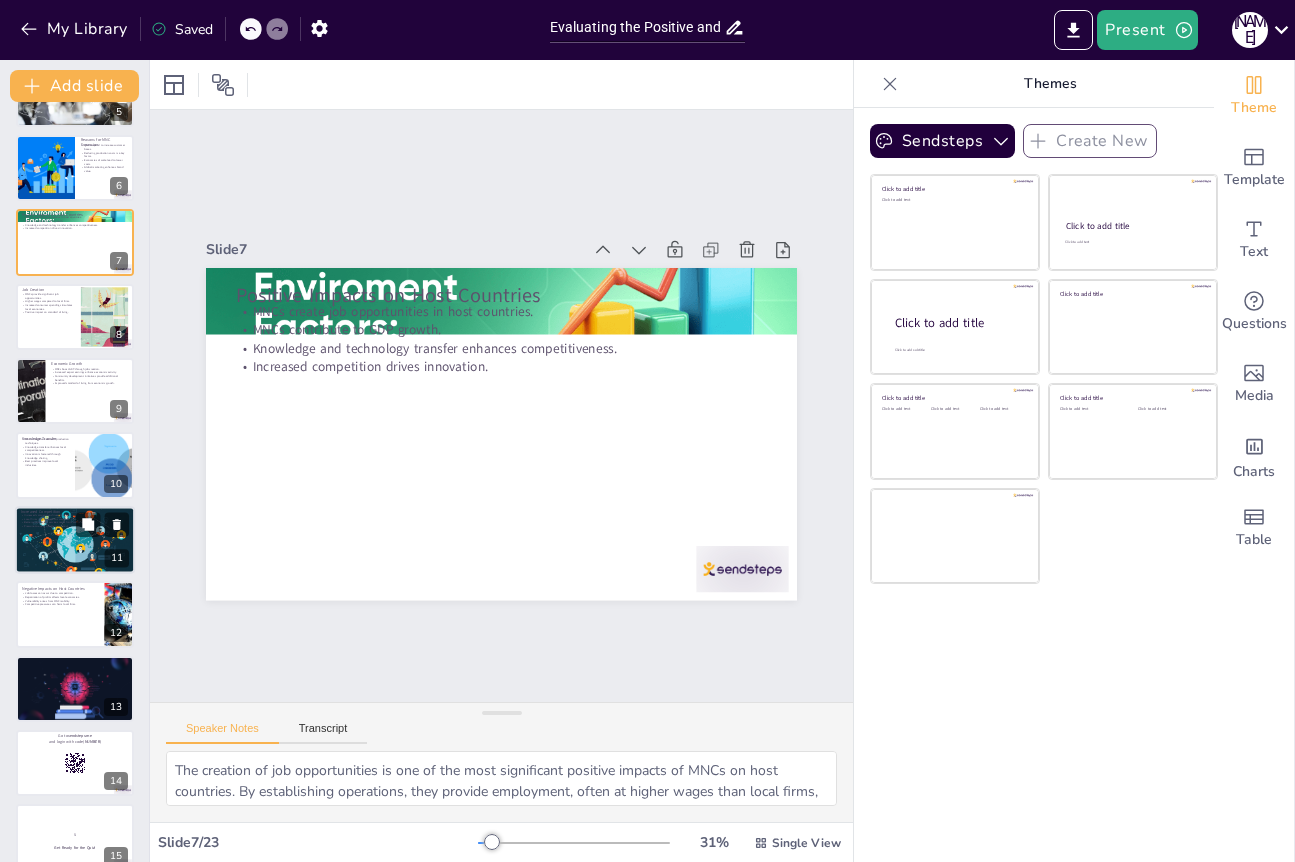 checkbox on "true" 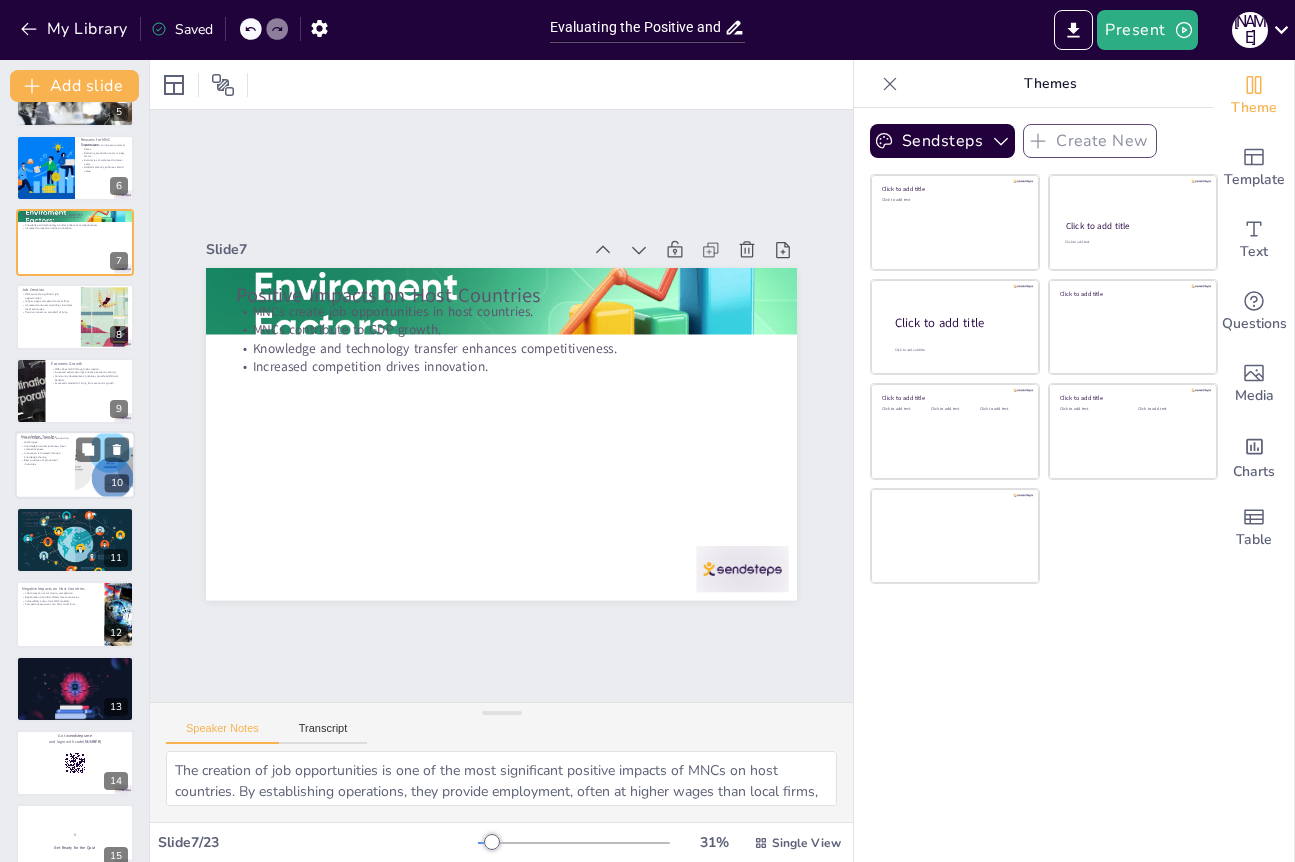 checkbox on "true" 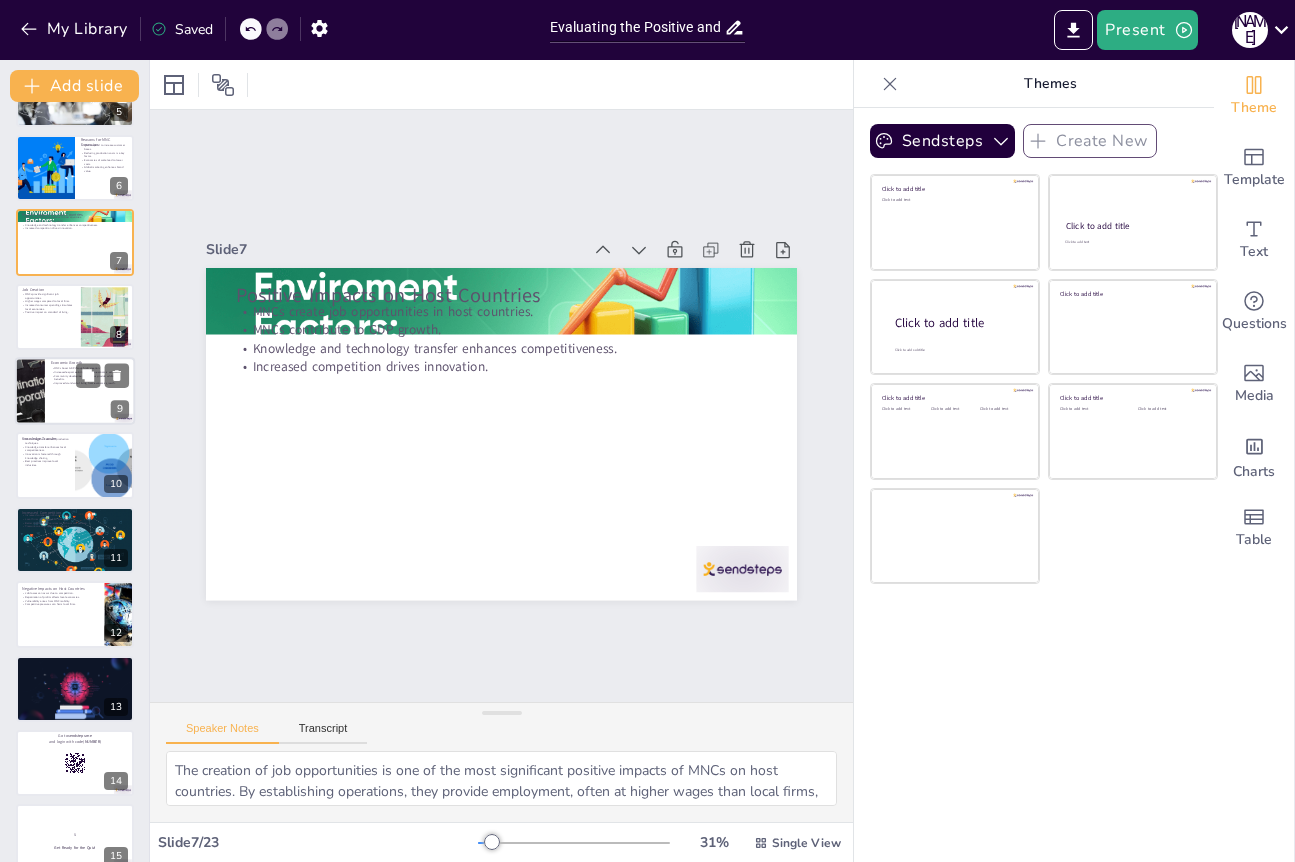 checkbox on "true" 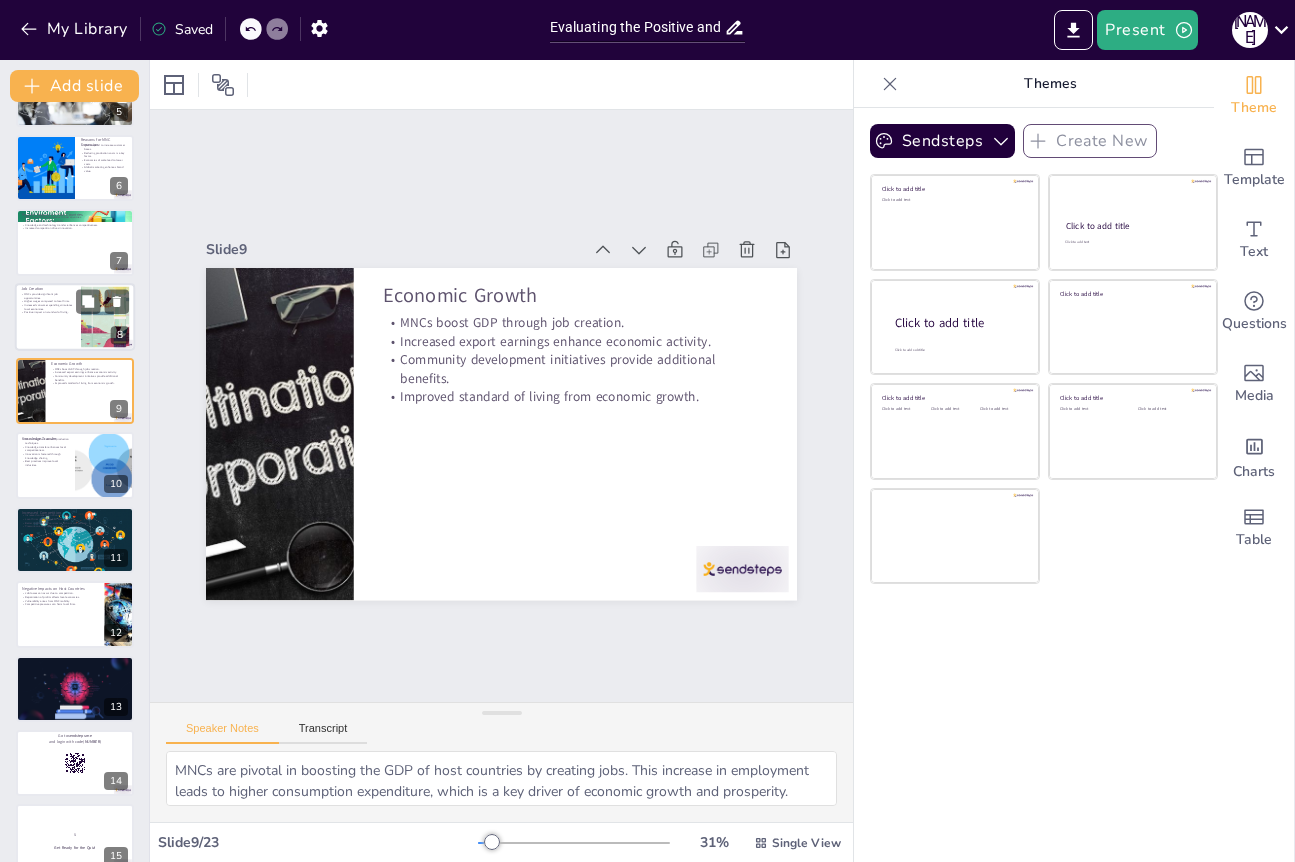 scroll, scrollTop: 264, scrollLeft: 0, axis: vertical 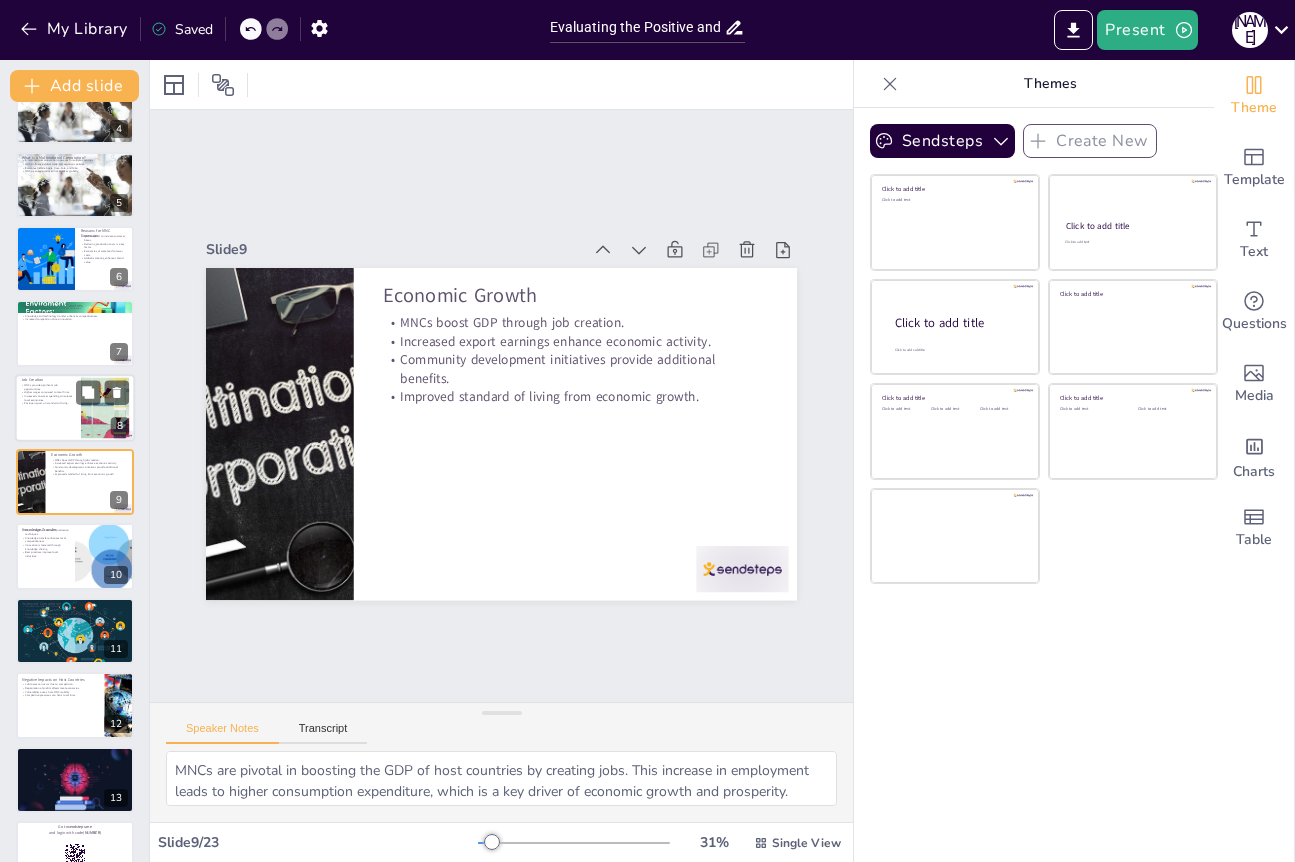 checkbox on "true" 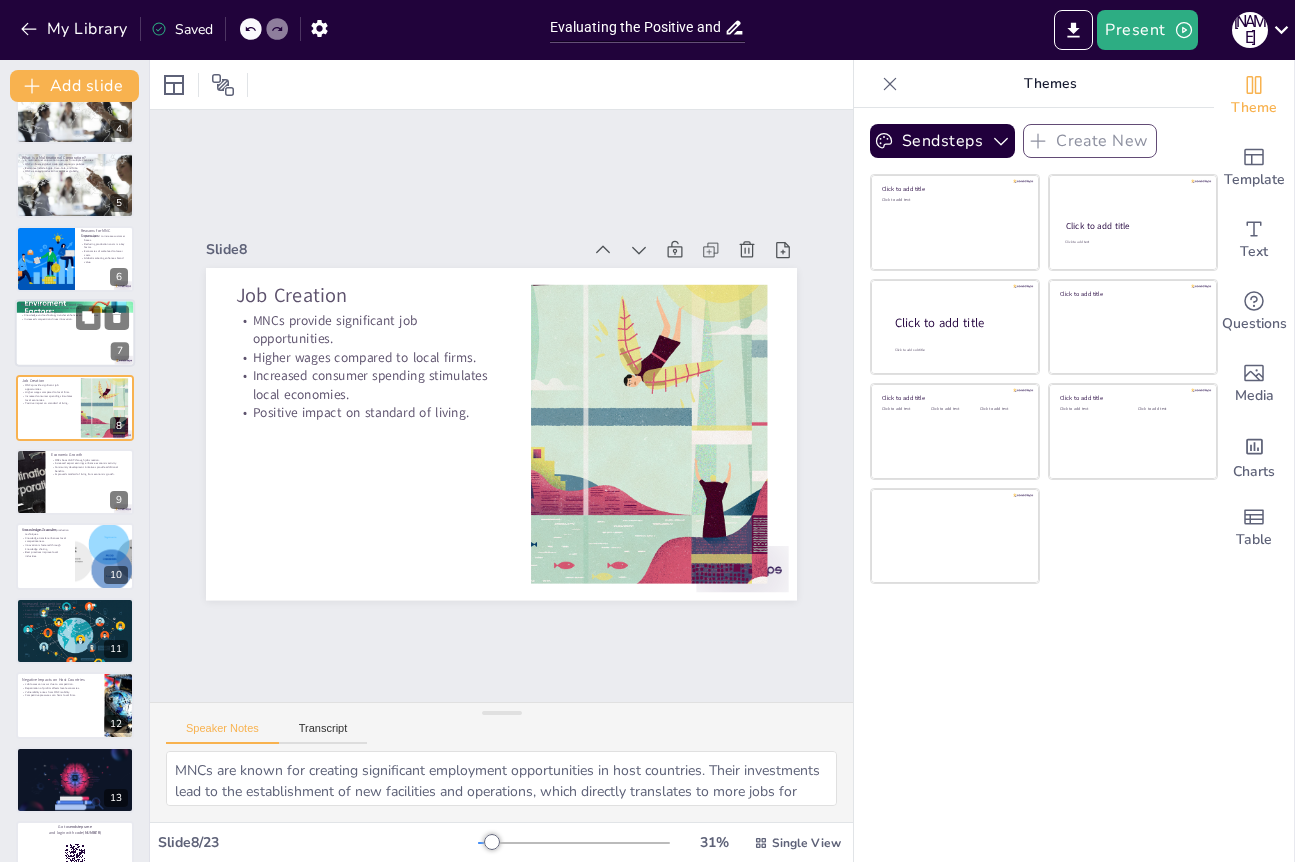 checkbox on "true" 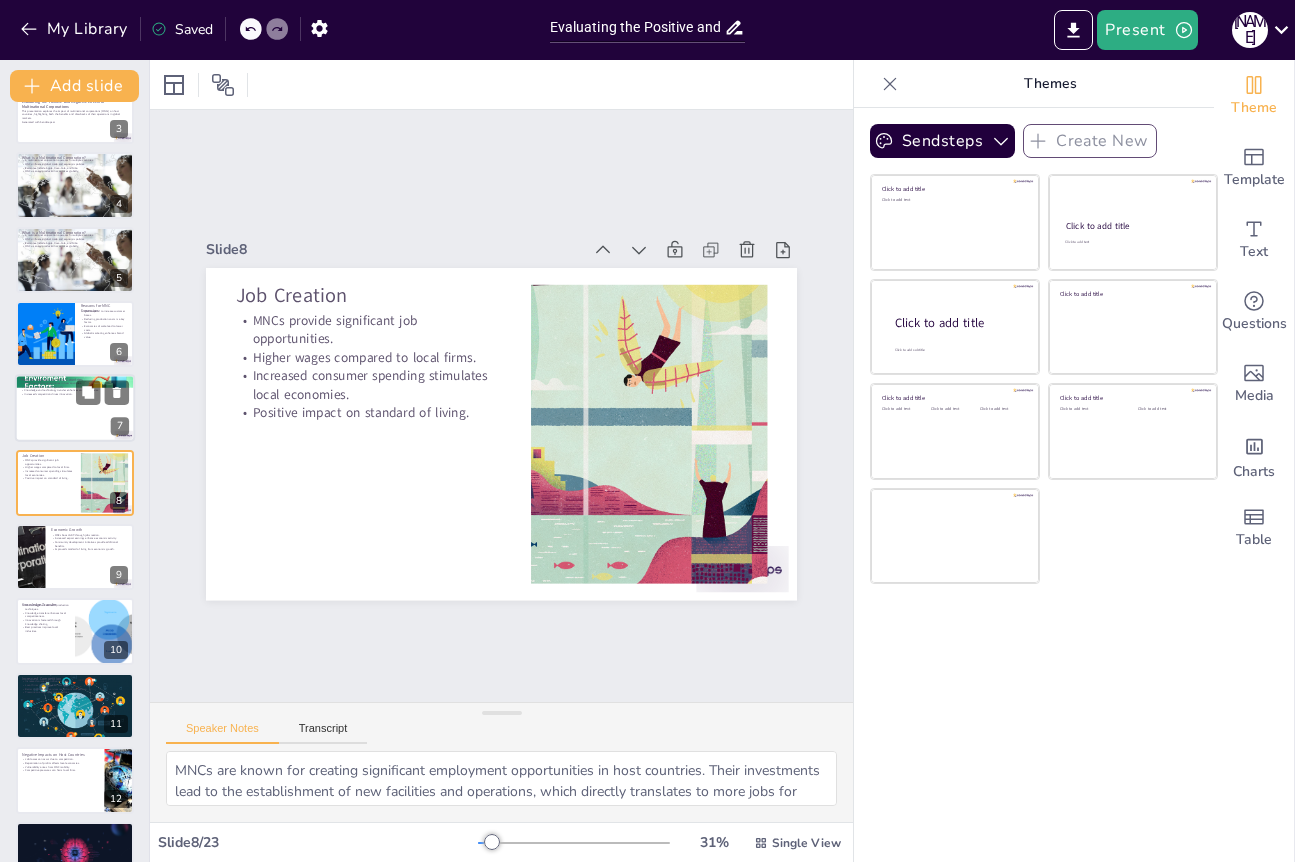 click at bounding box center (75, 409) 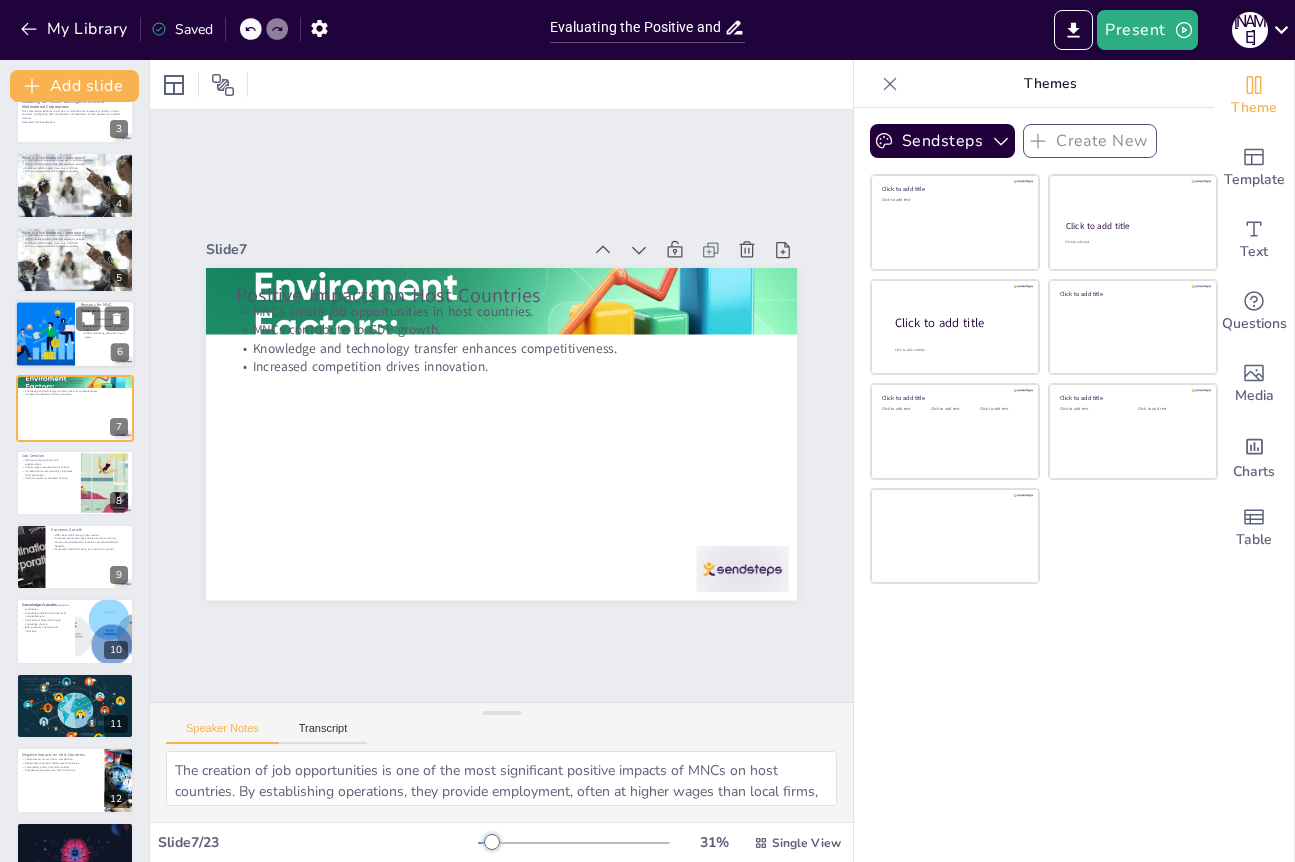 scroll, scrollTop: 115, scrollLeft: 0, axis: vertical 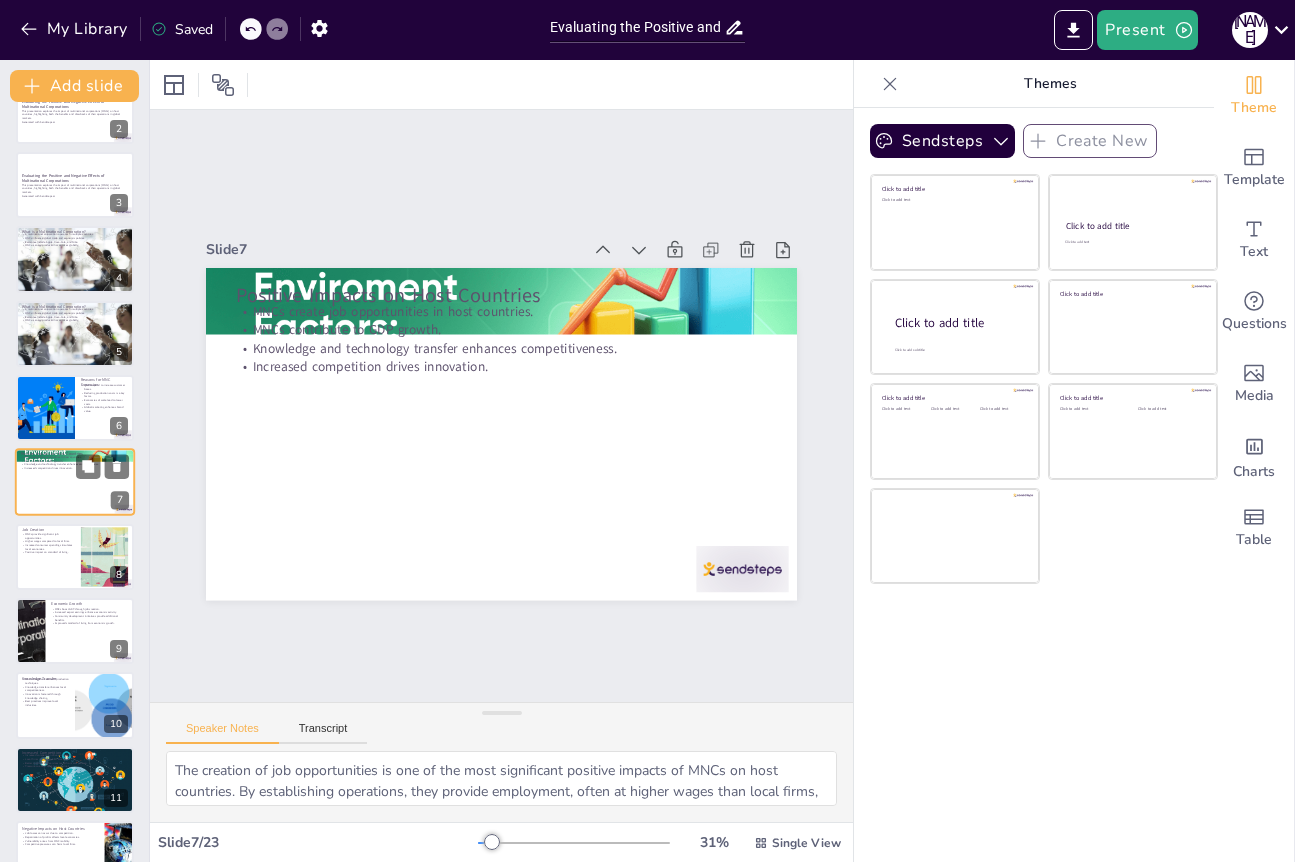 checkbox on "true" 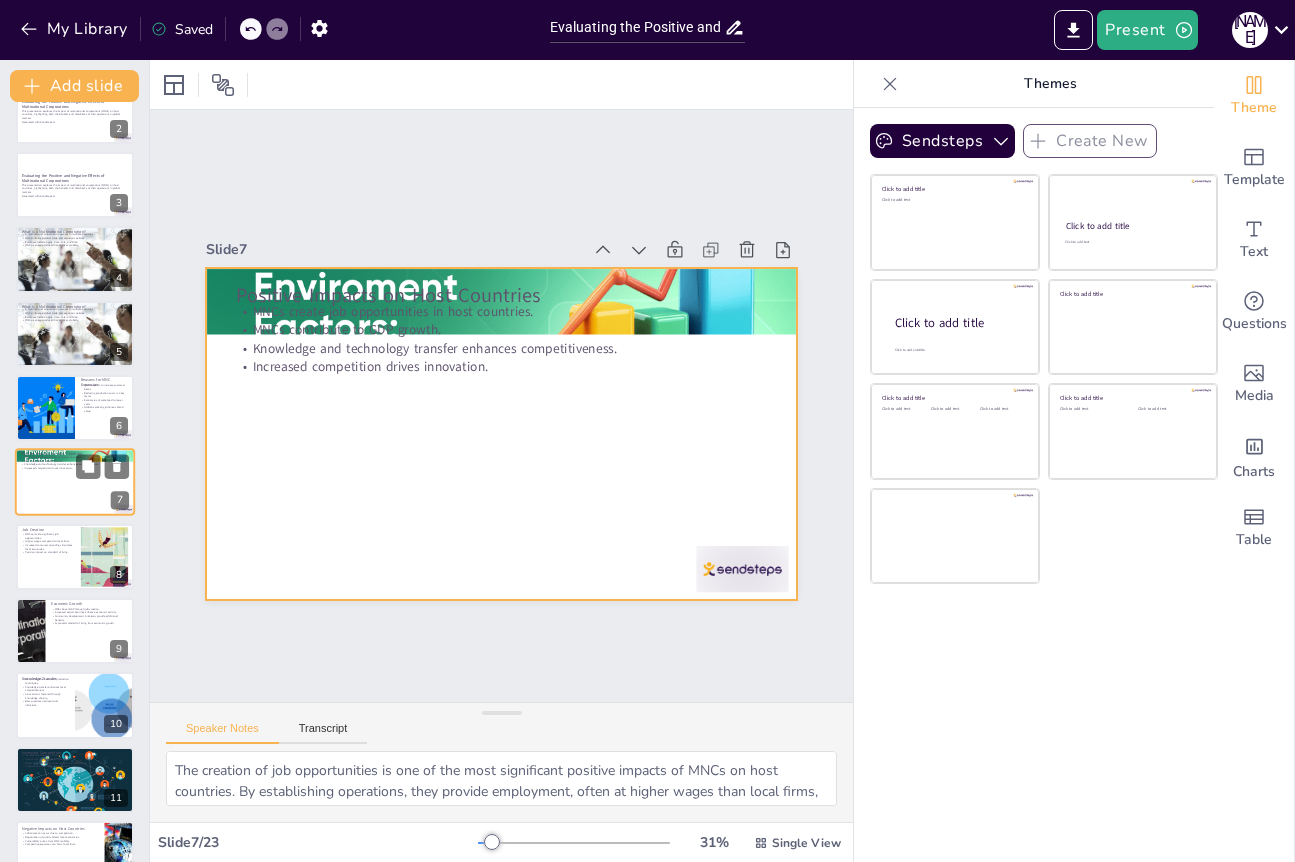 checkbox on "true" 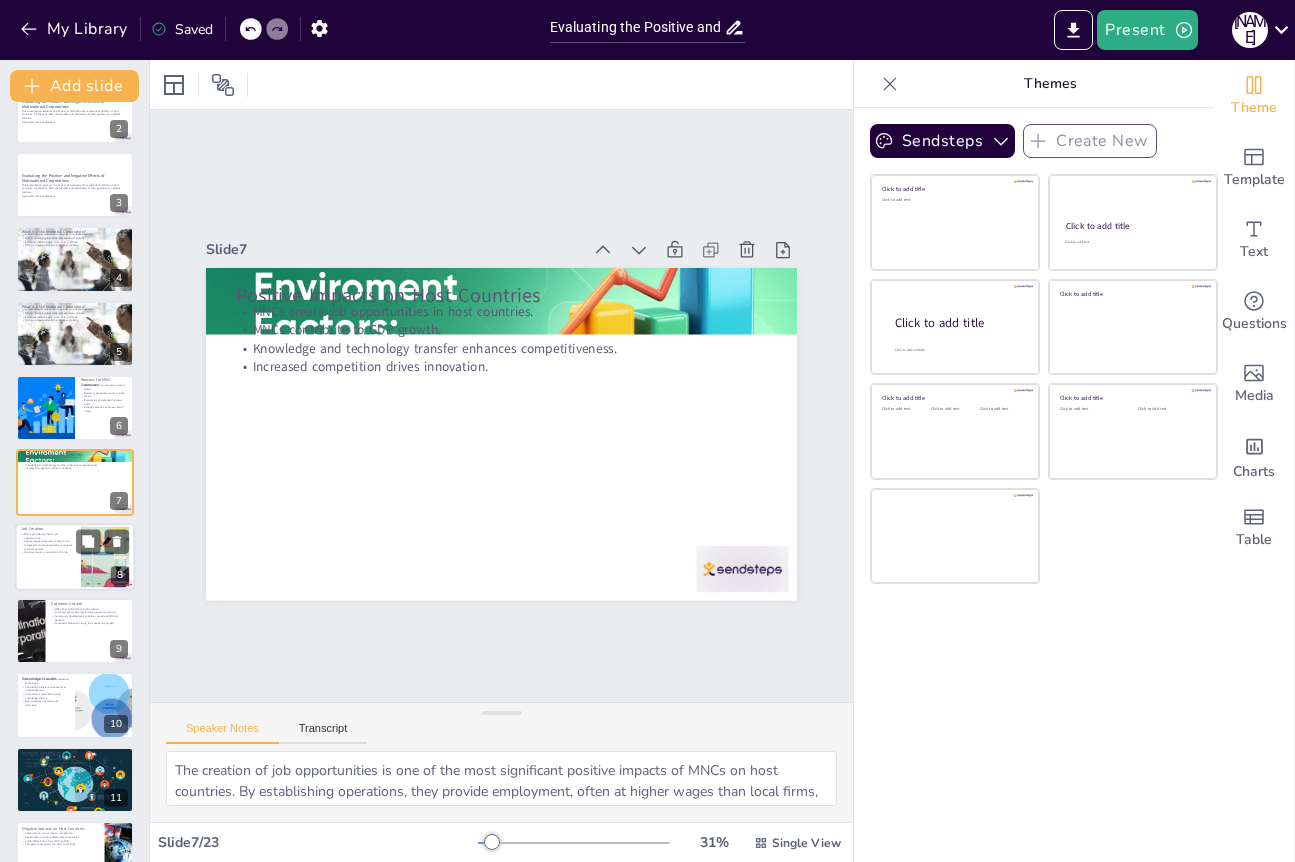 checkbox on "true" 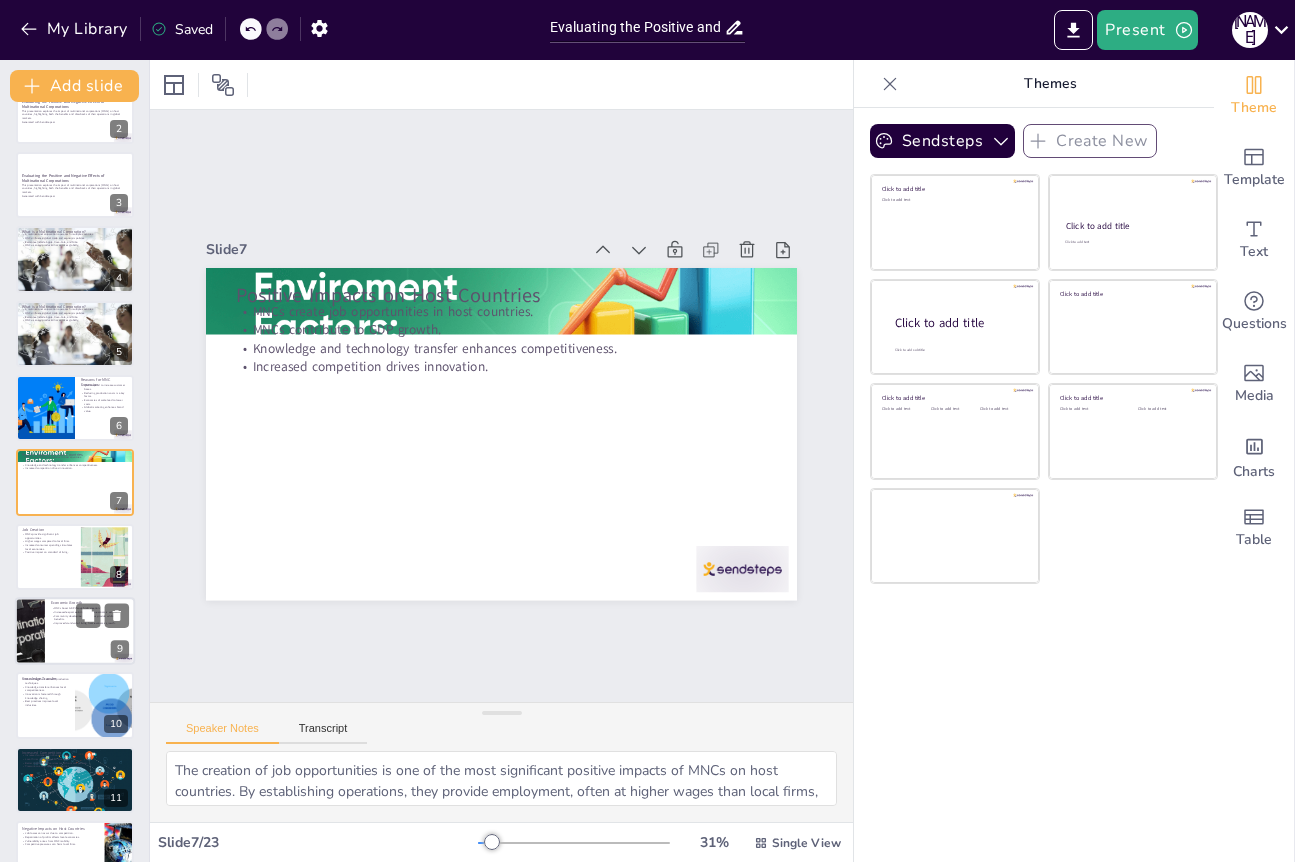 checkbox on "true" 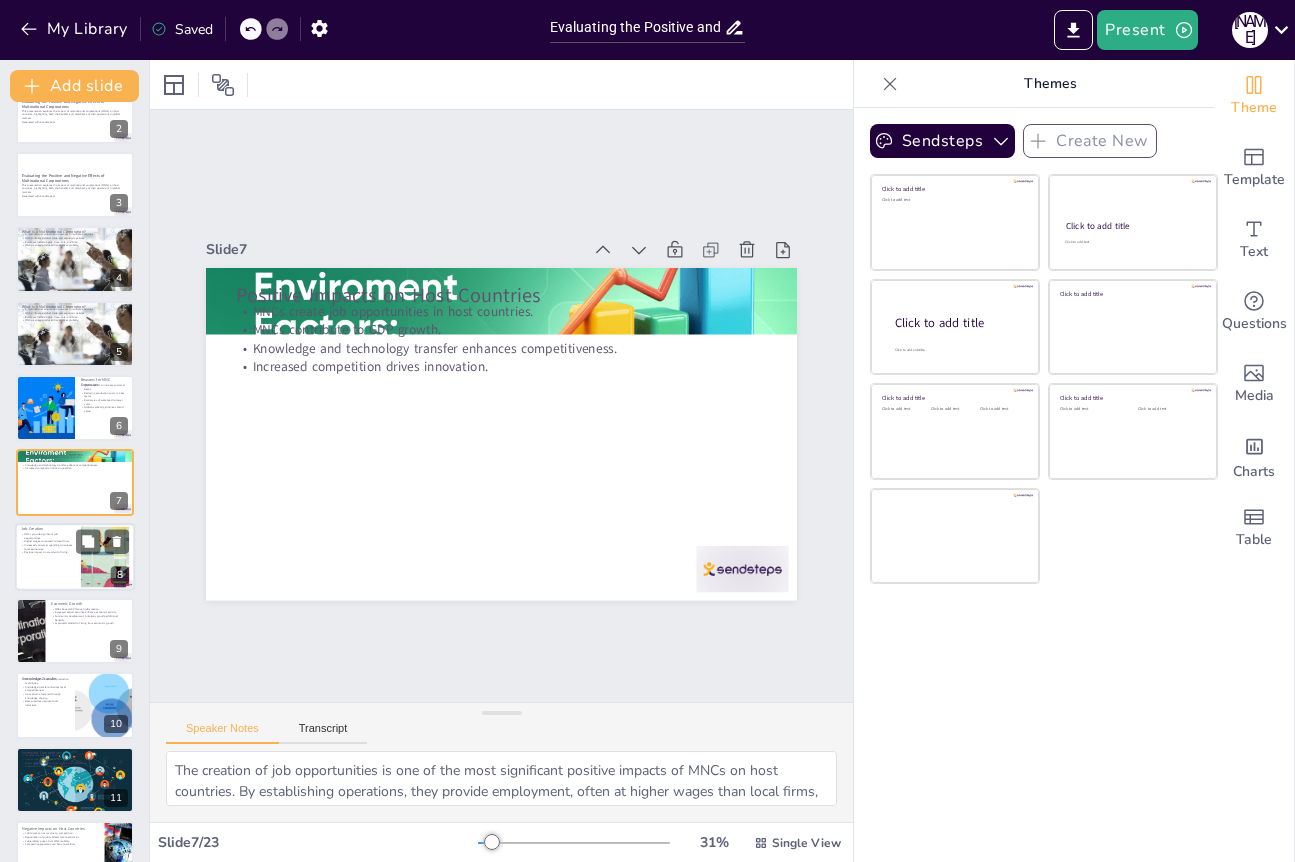 checkbox on "true" 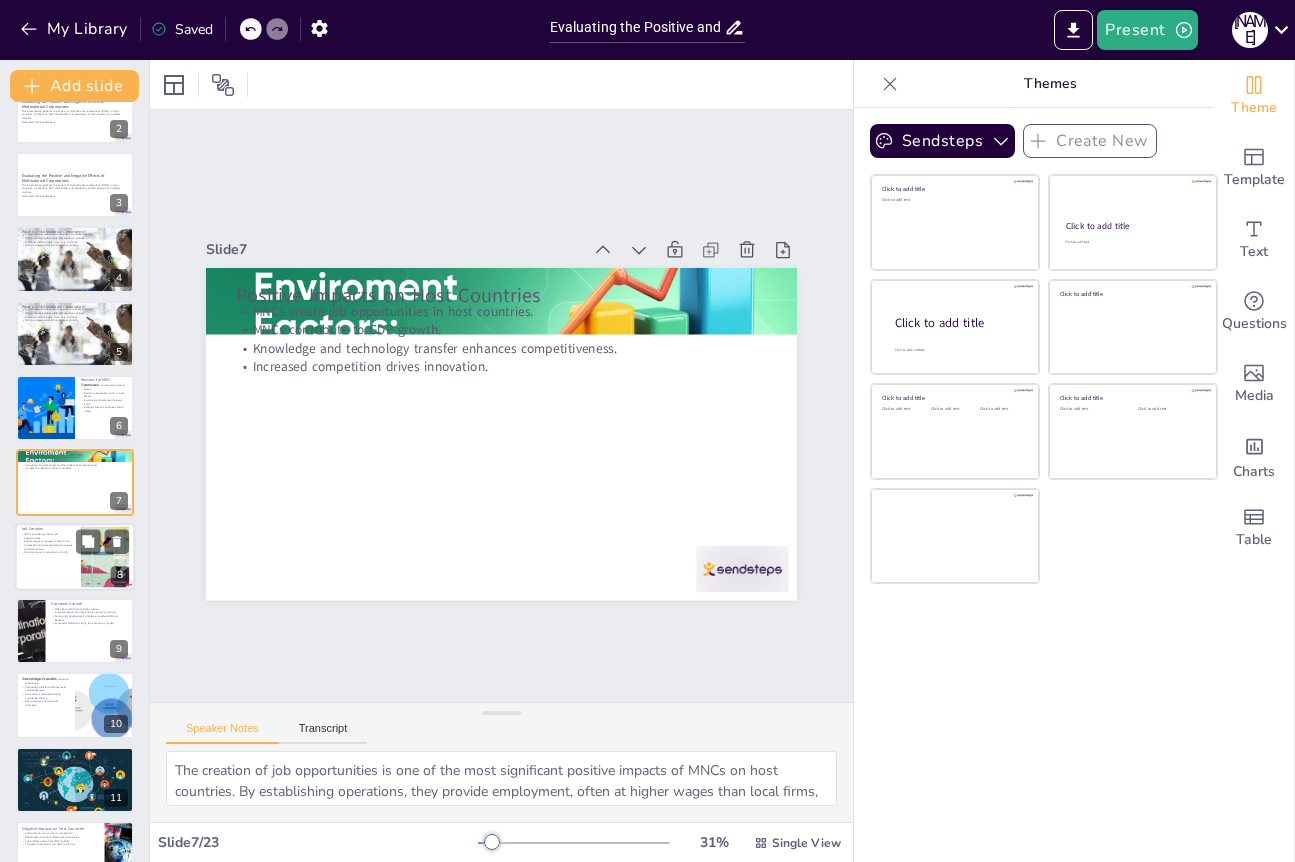 checkbox on "true" 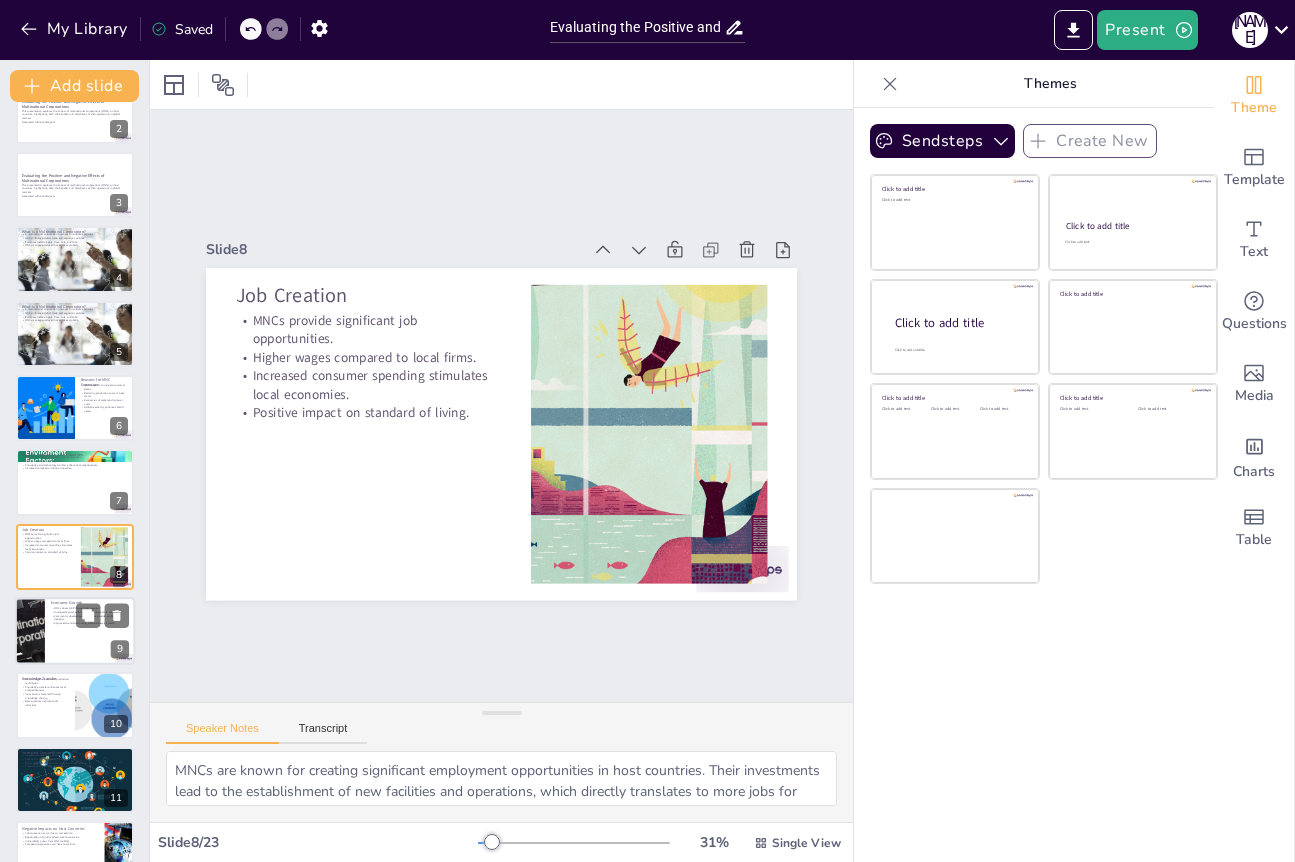 checkbox on "true" 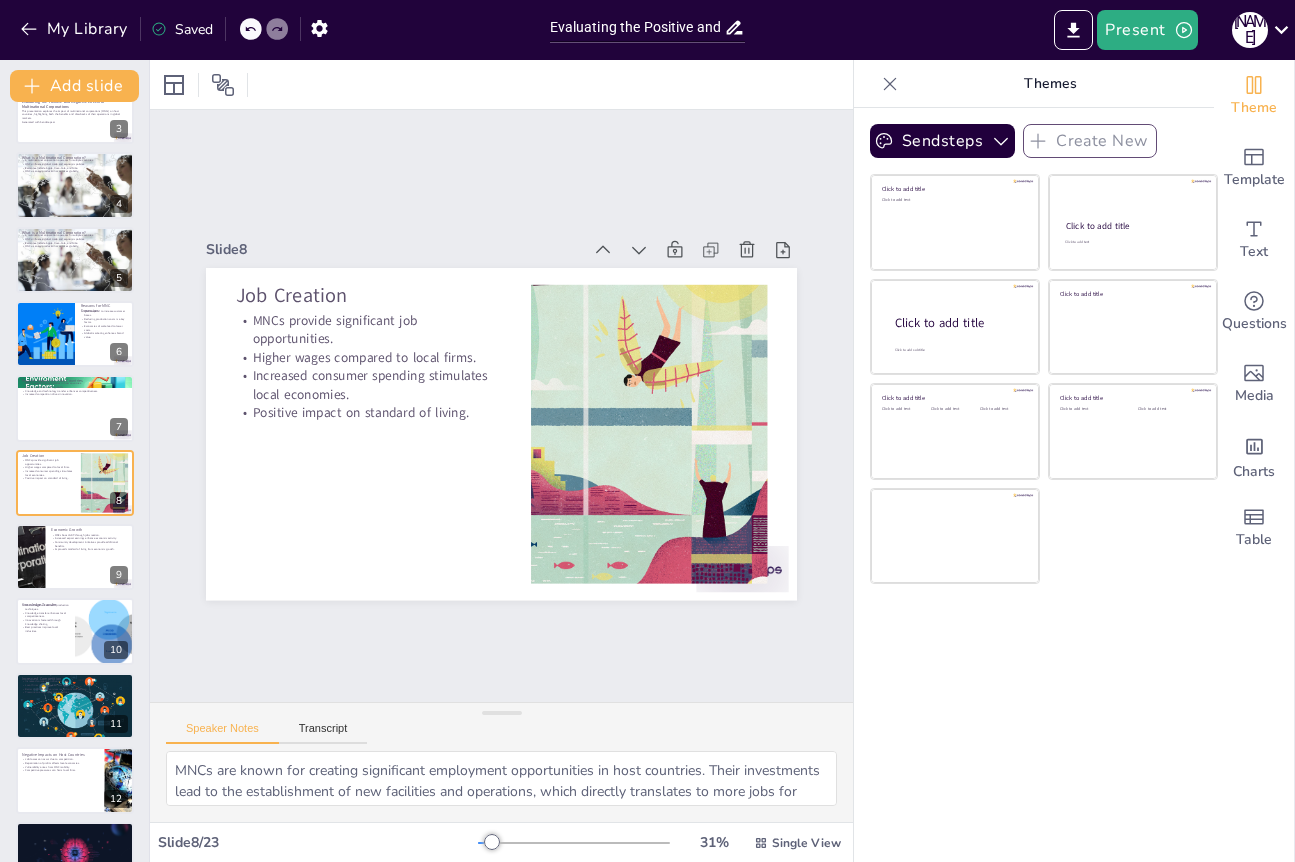 checkbox on "true" 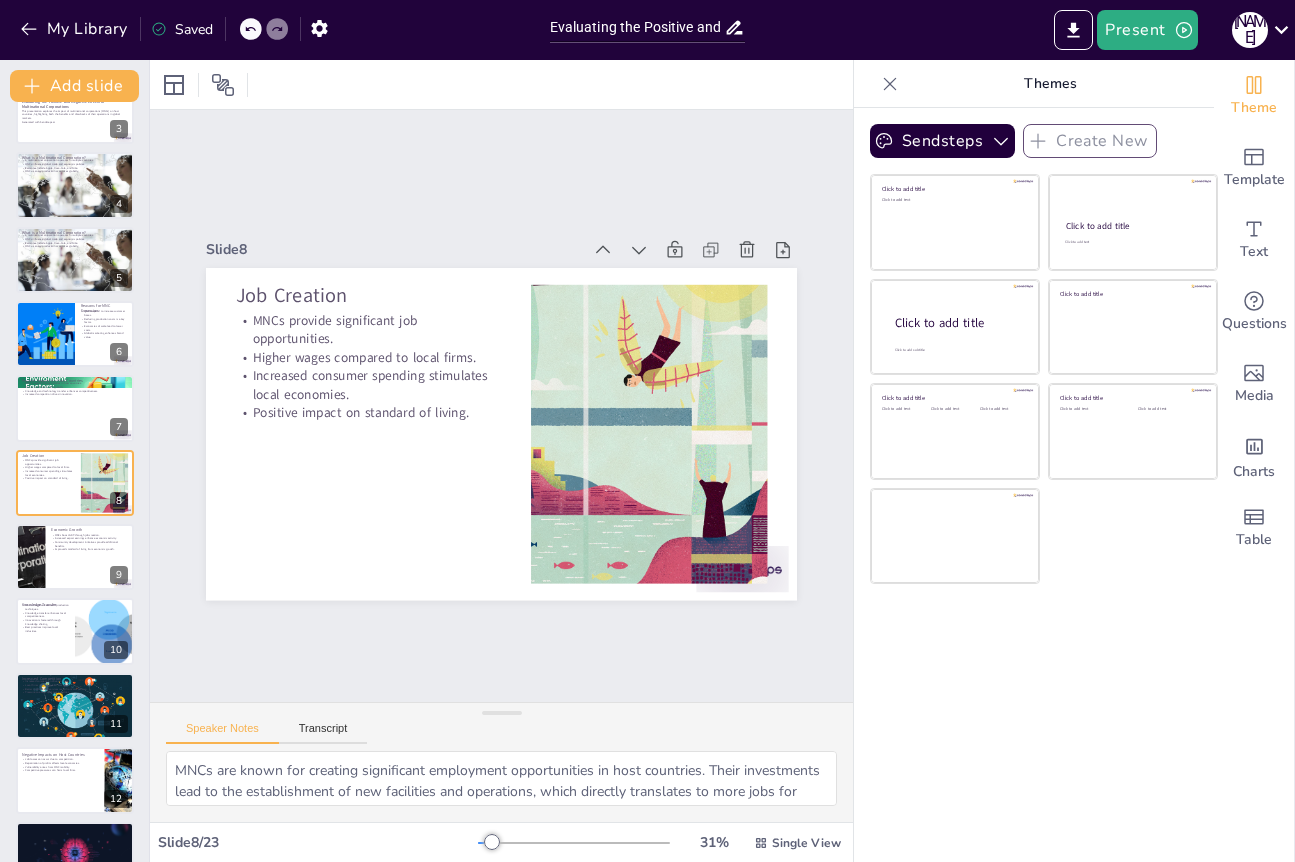 checkbox on "true" 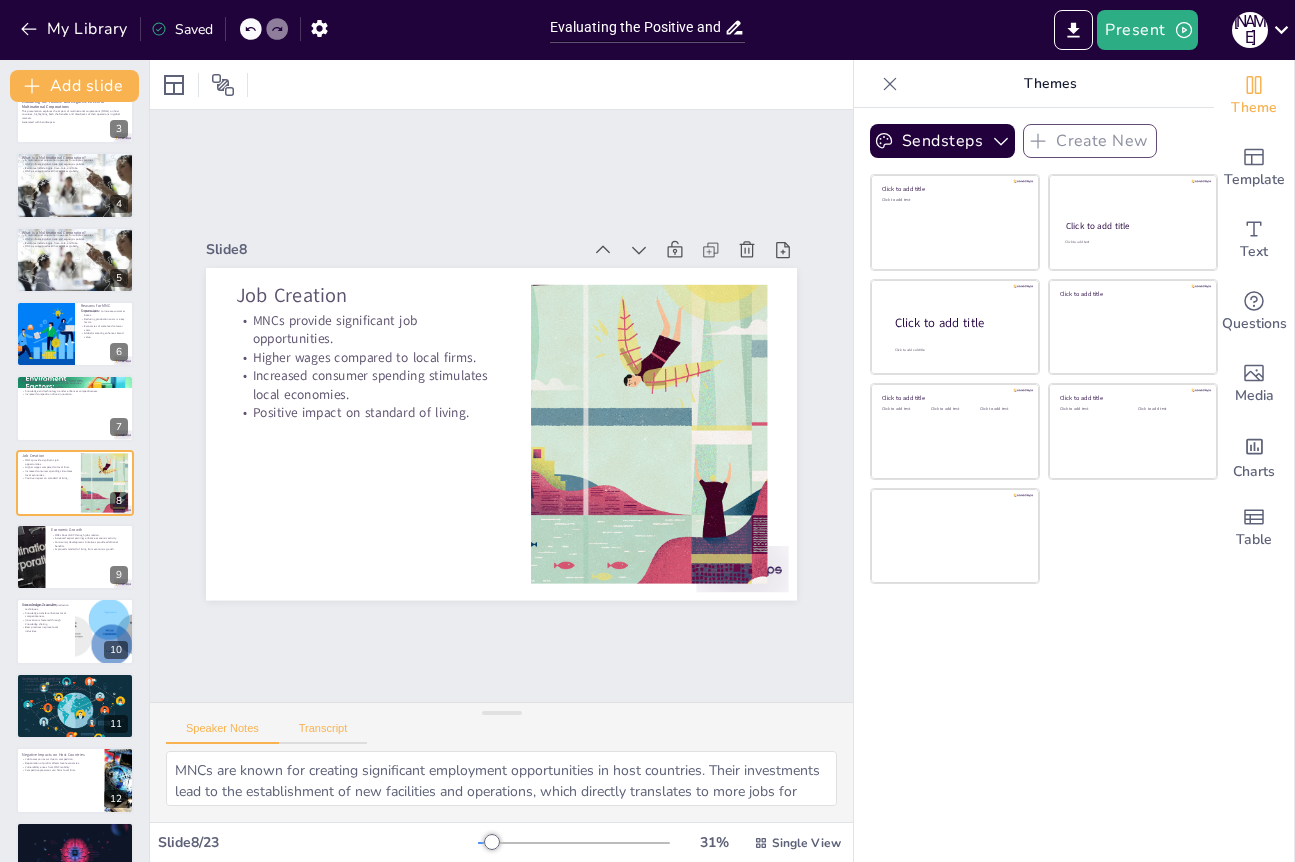 click on "Transcript" at bounding box center (323, 733) 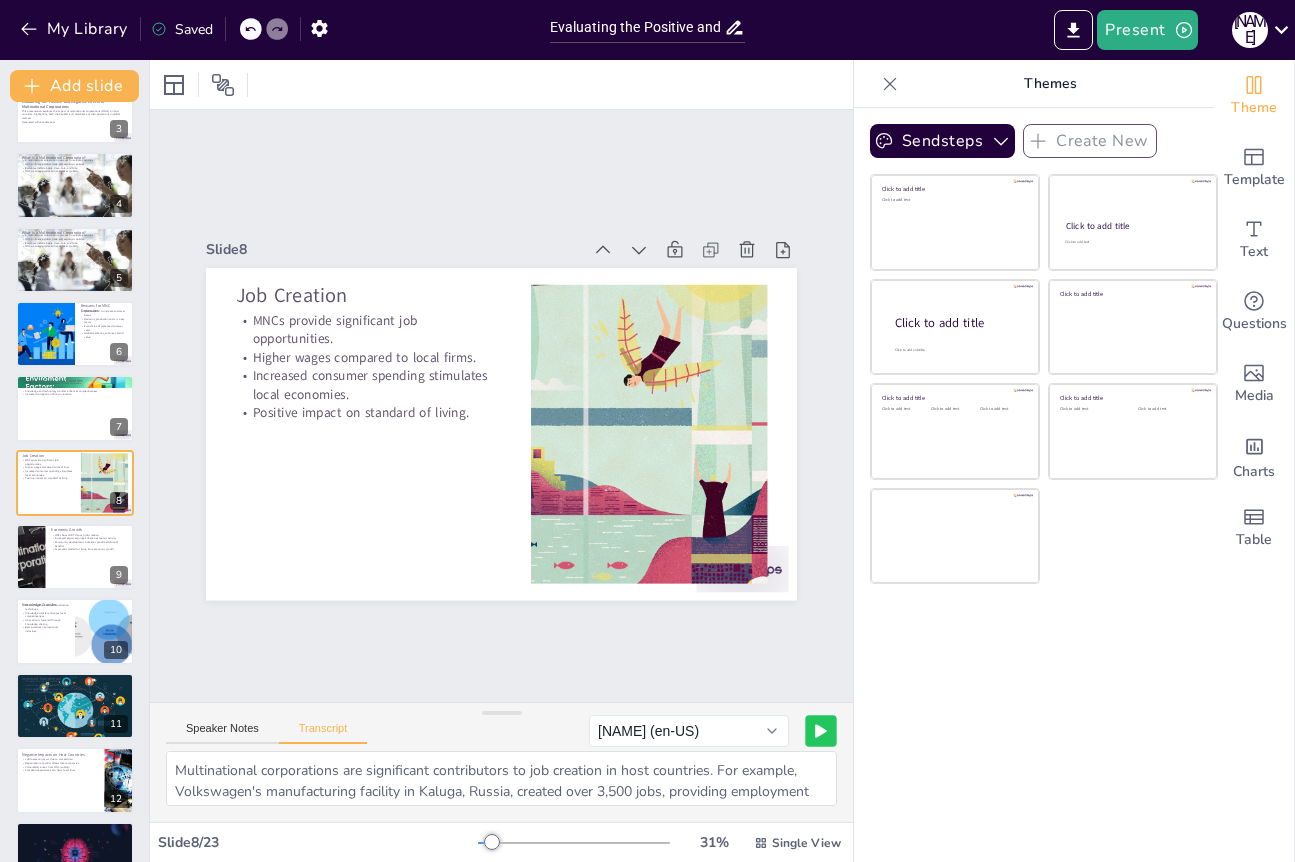 click at bounding box center (820, 730) 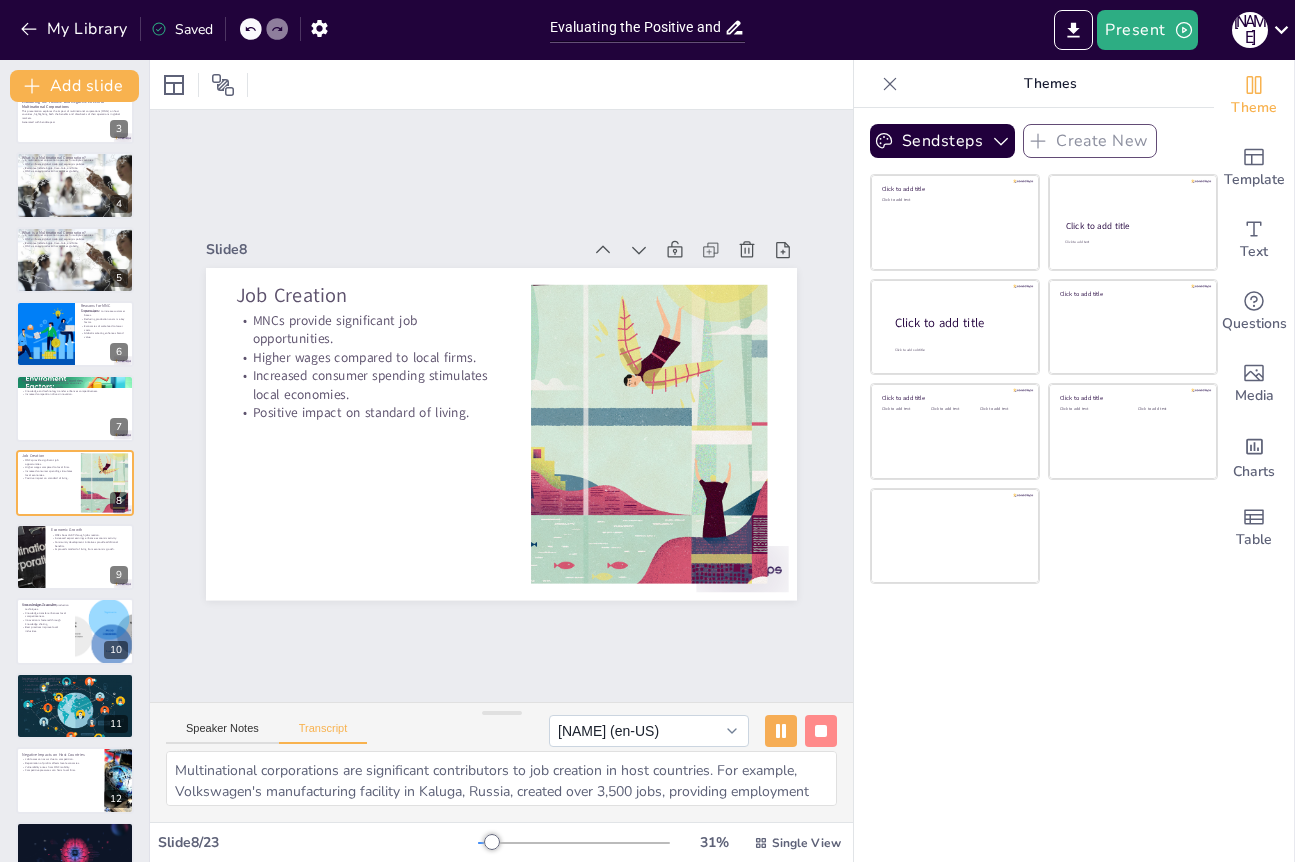 click on "Flo (en-US)" at bounding box center (649, 731) 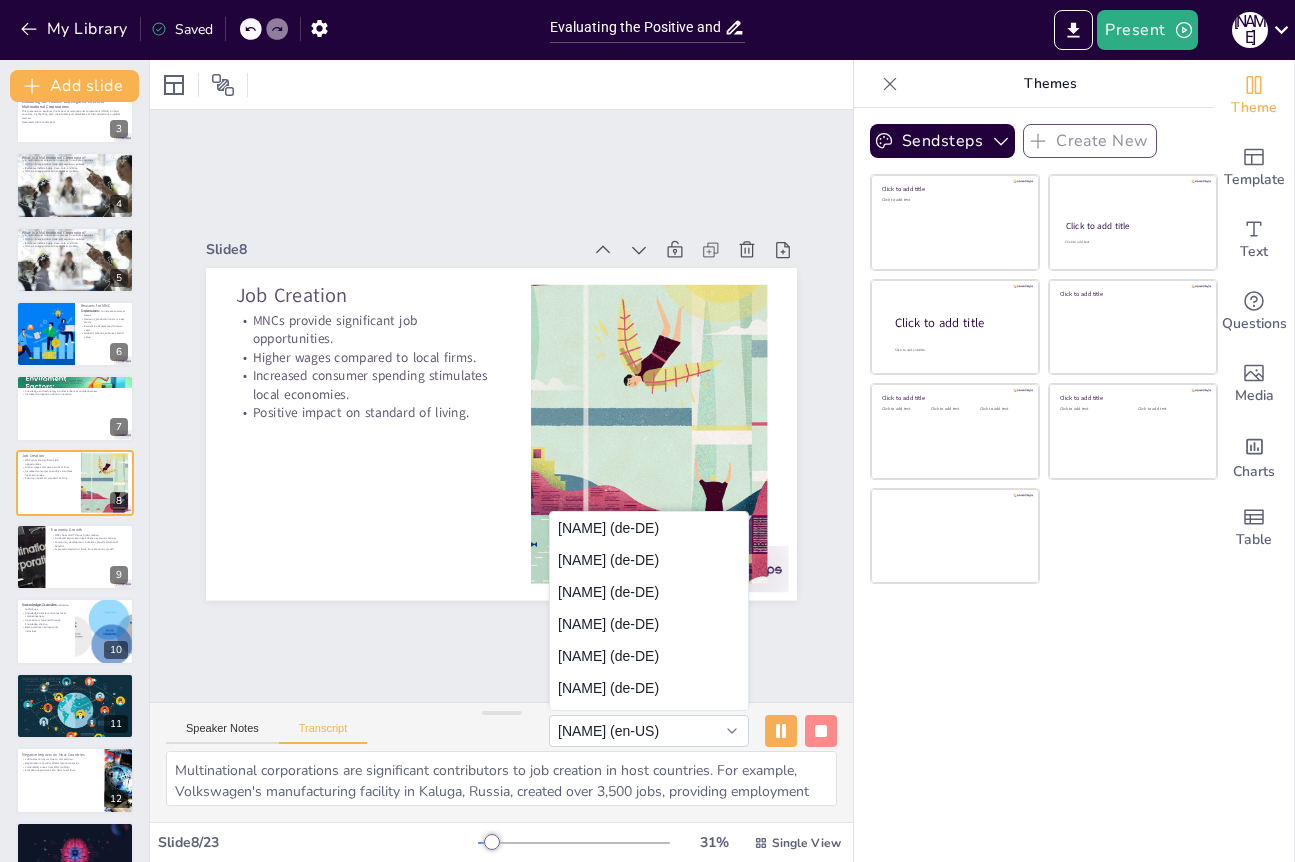 click on "Flo (en-US)" at bounding box center [649, 731] 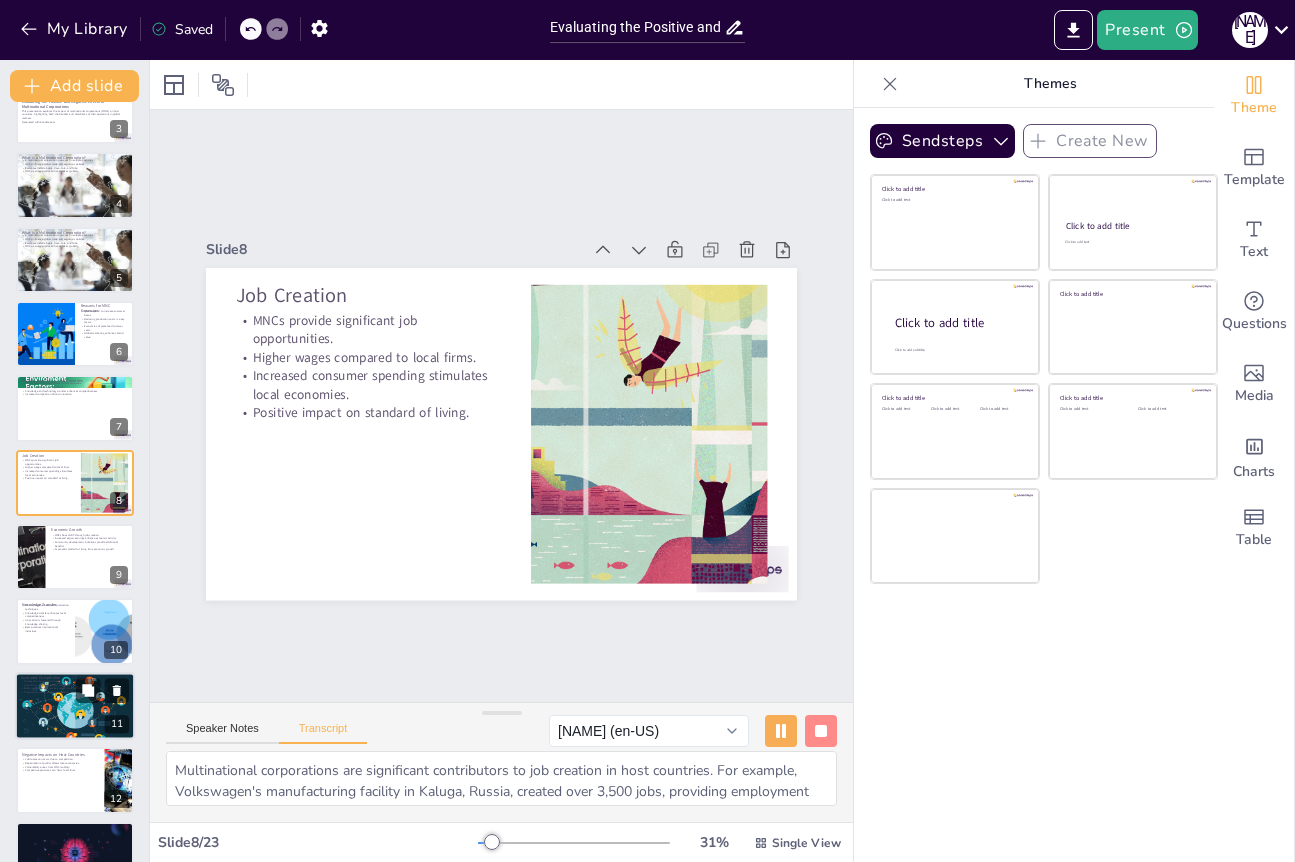 checkbox on "true" 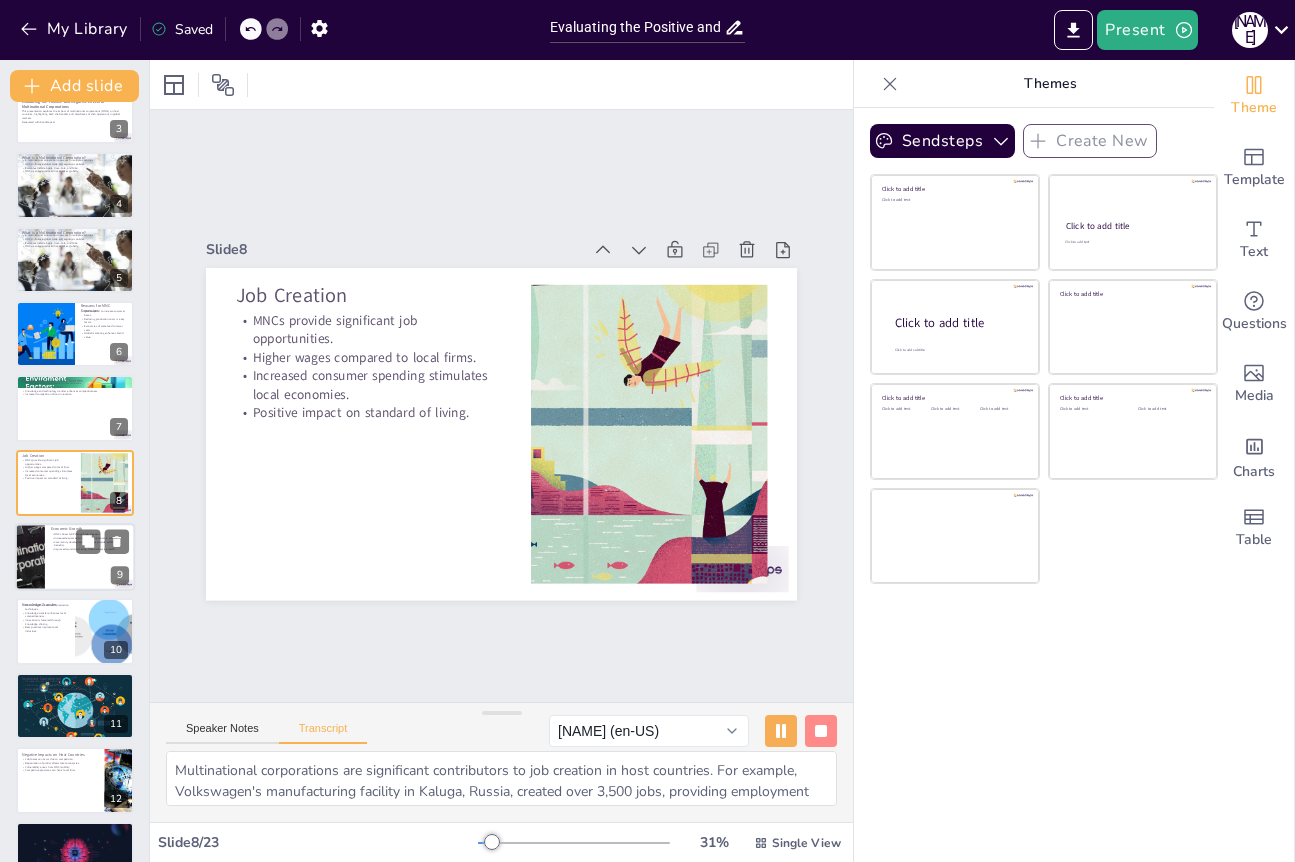 checkbox on "true" 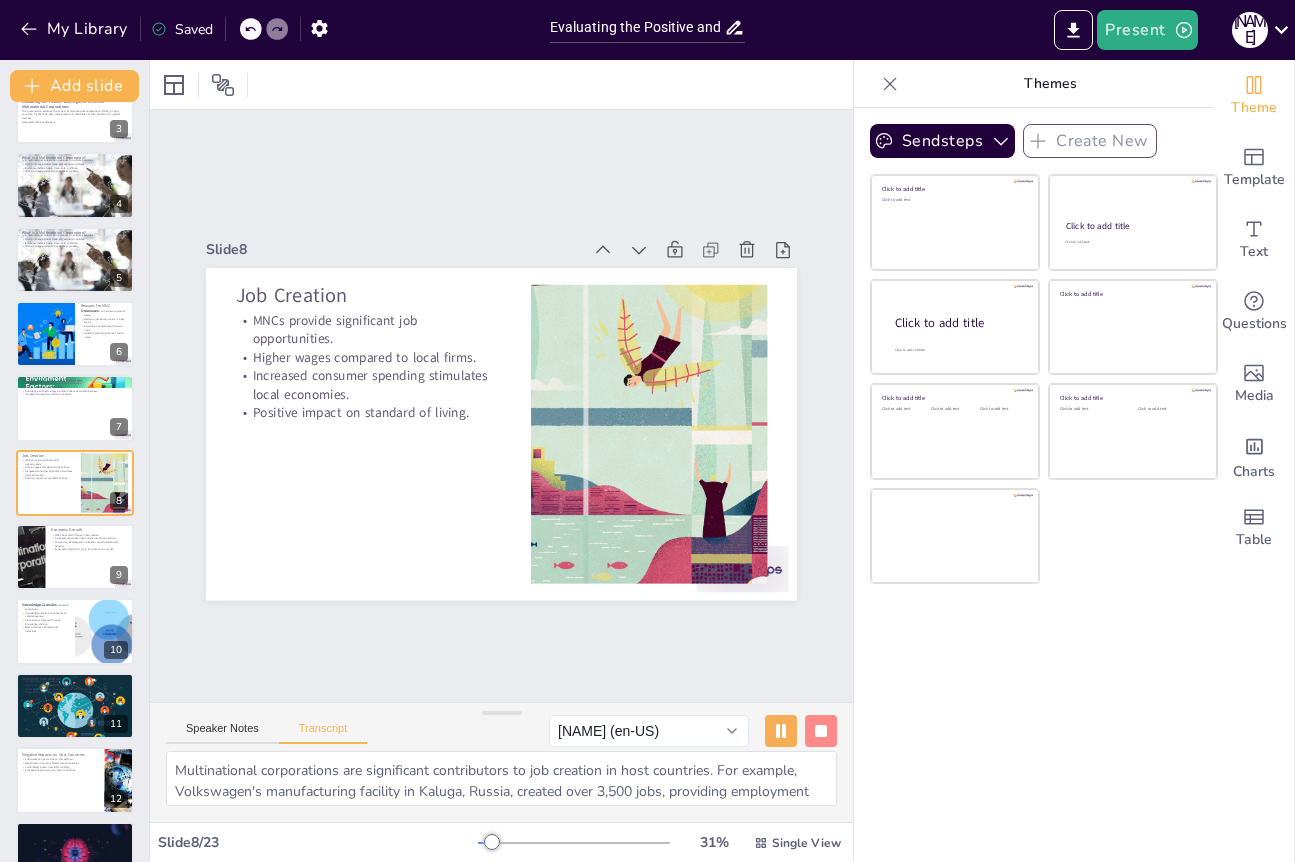 checkbox on "true" 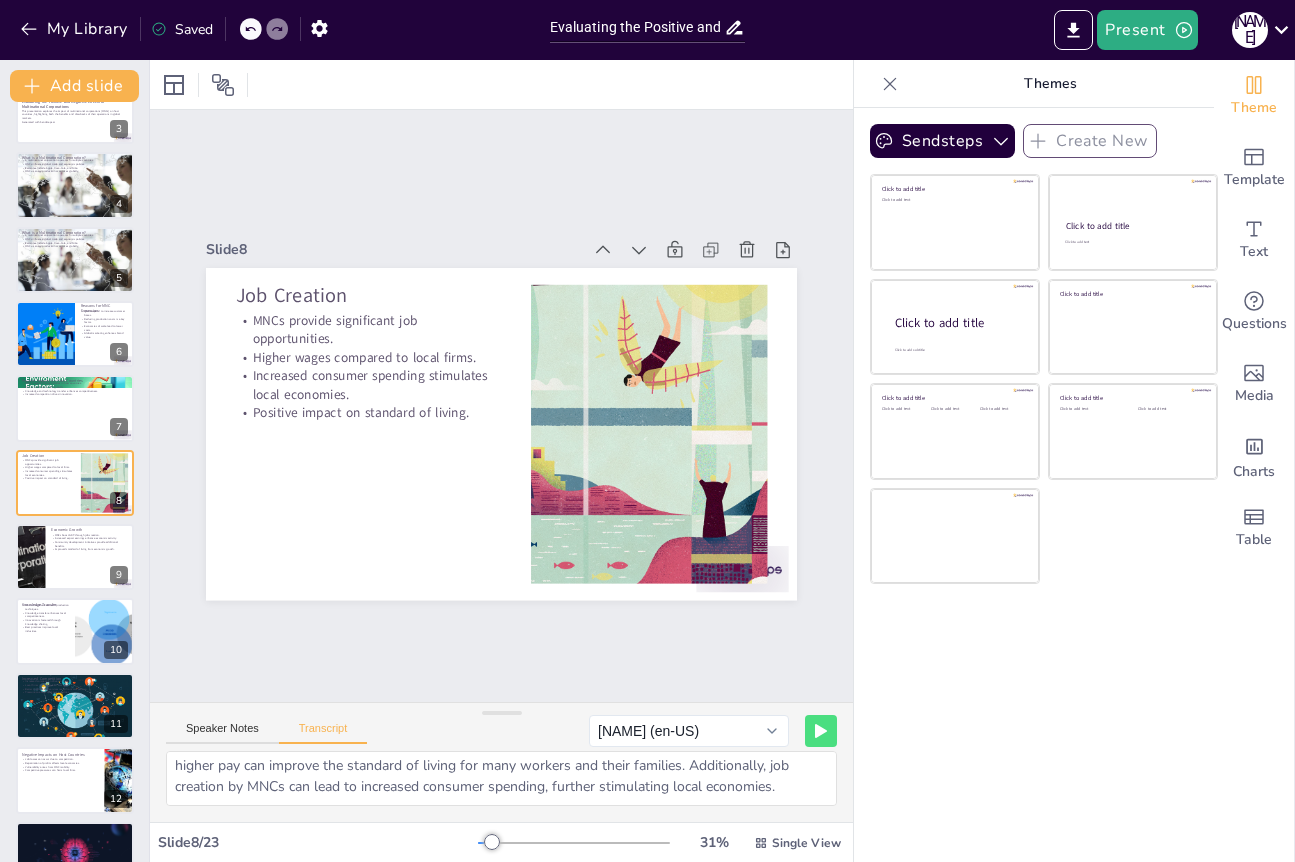 scroll, scrollTop: 89, scrollLeft: 0, axis: vertical 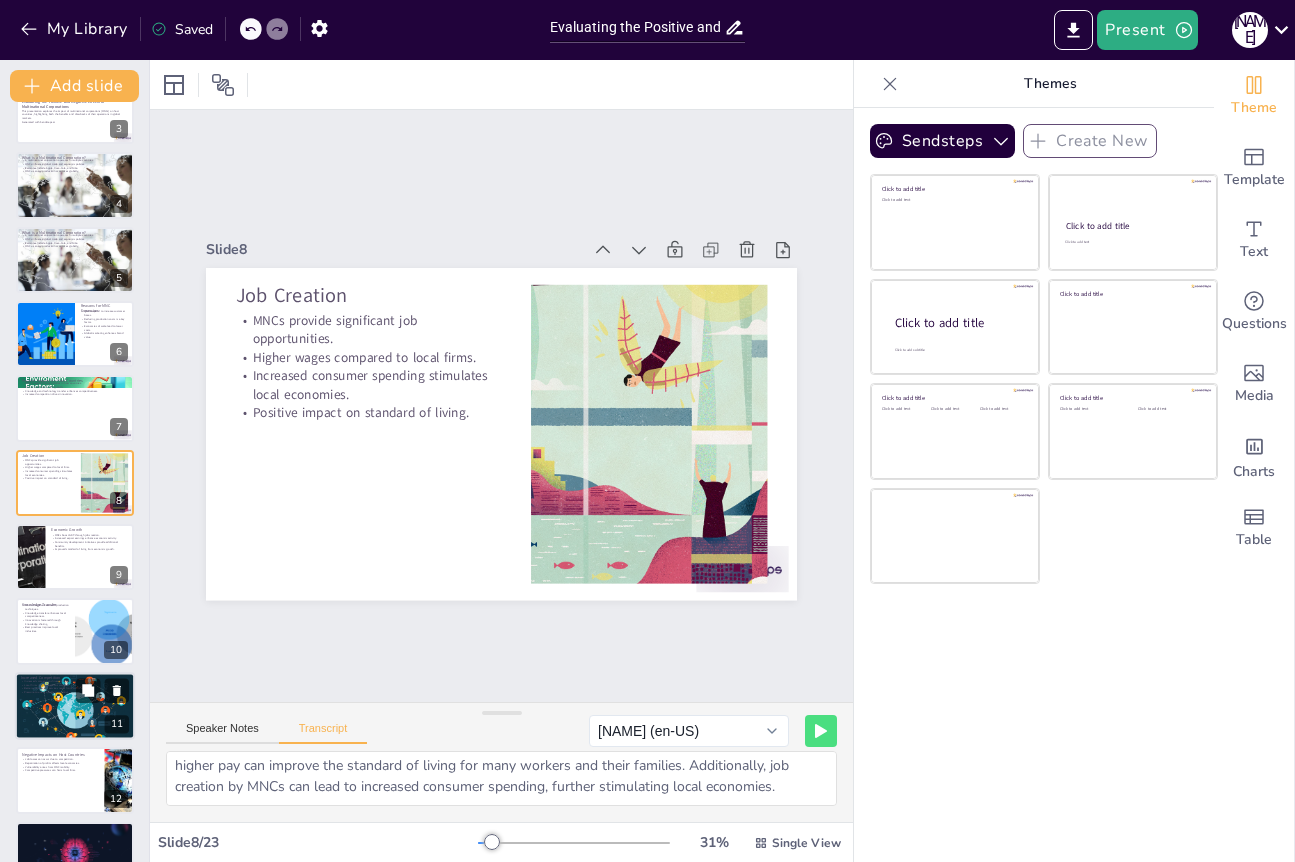 checkbox on "true" 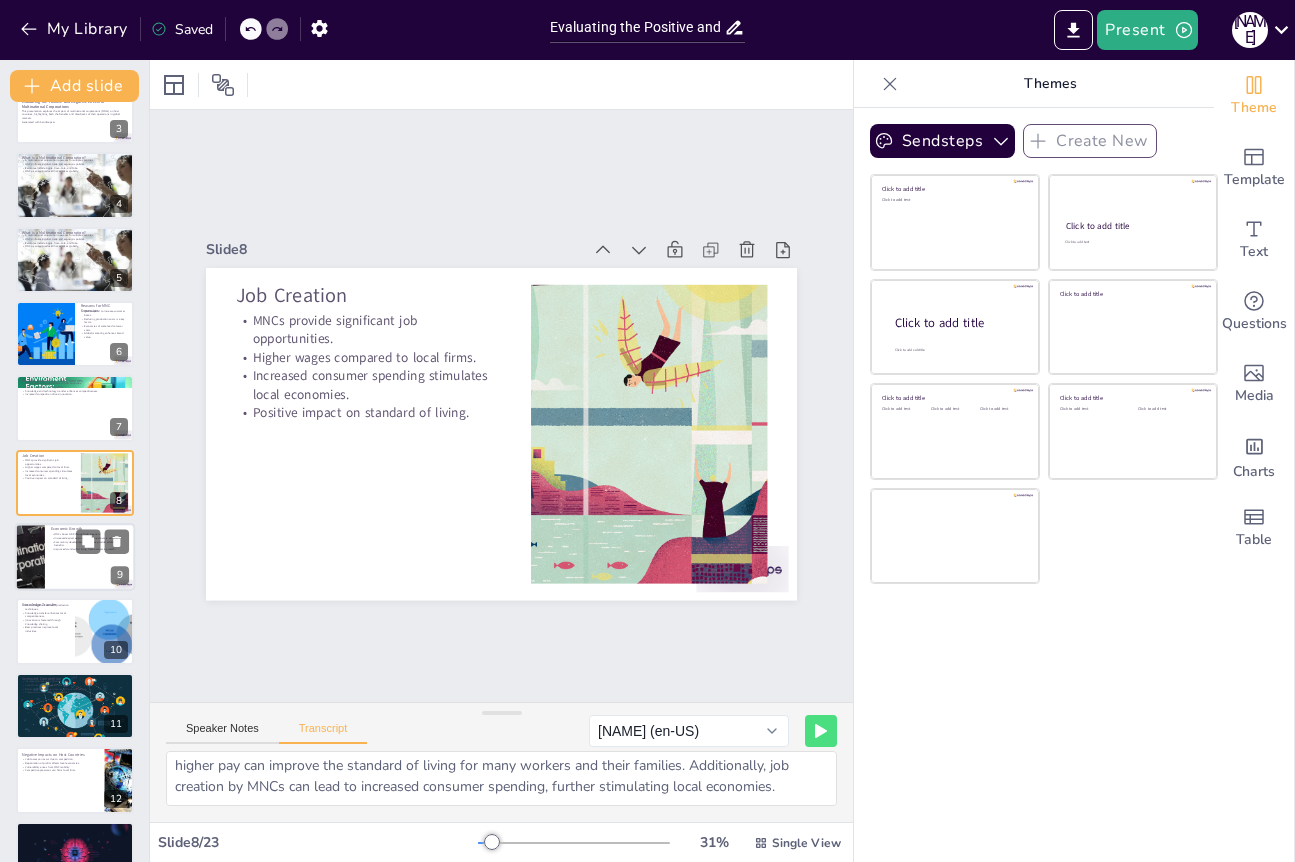 click at bounding box center (75, 557) 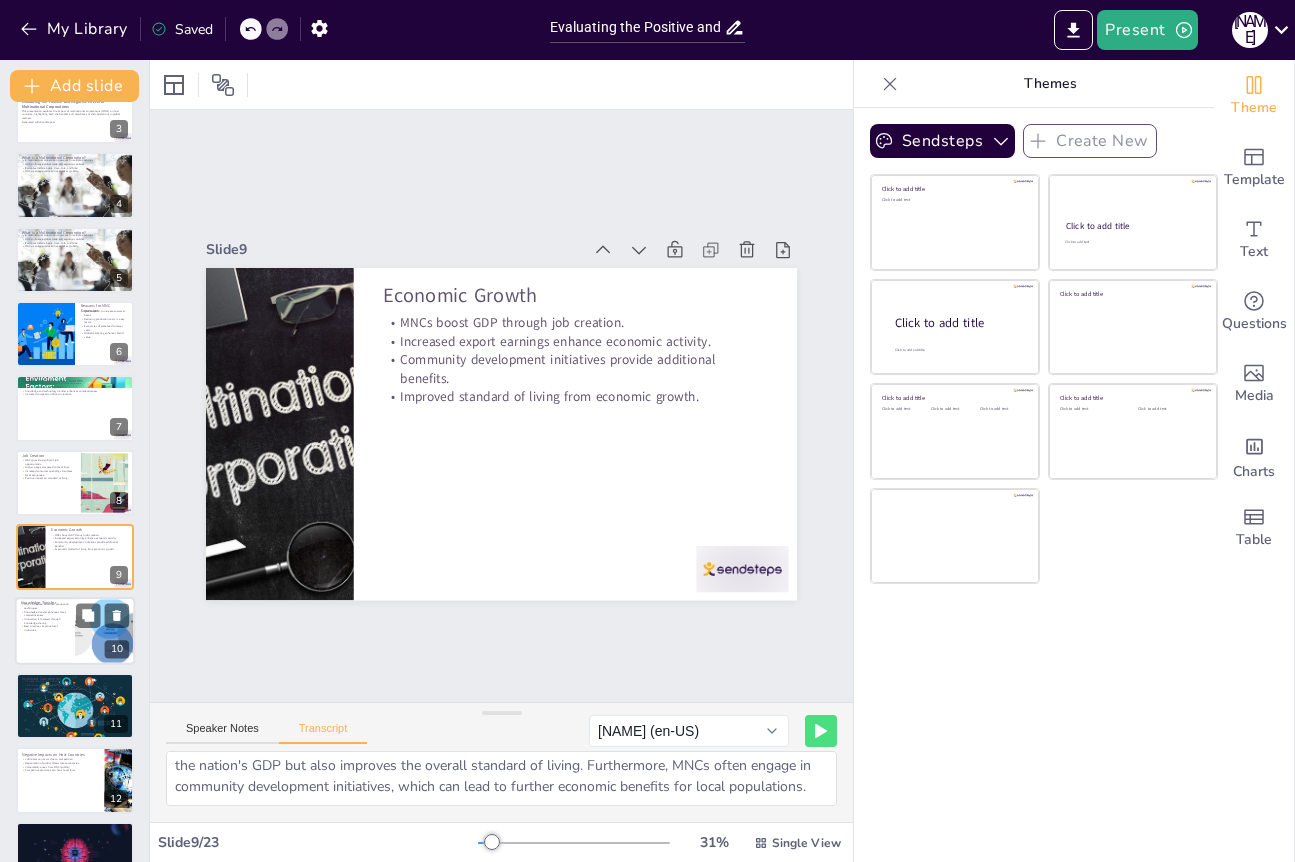 scroll, scrollTop: 264, scrollLeft: 0, axis: vertical 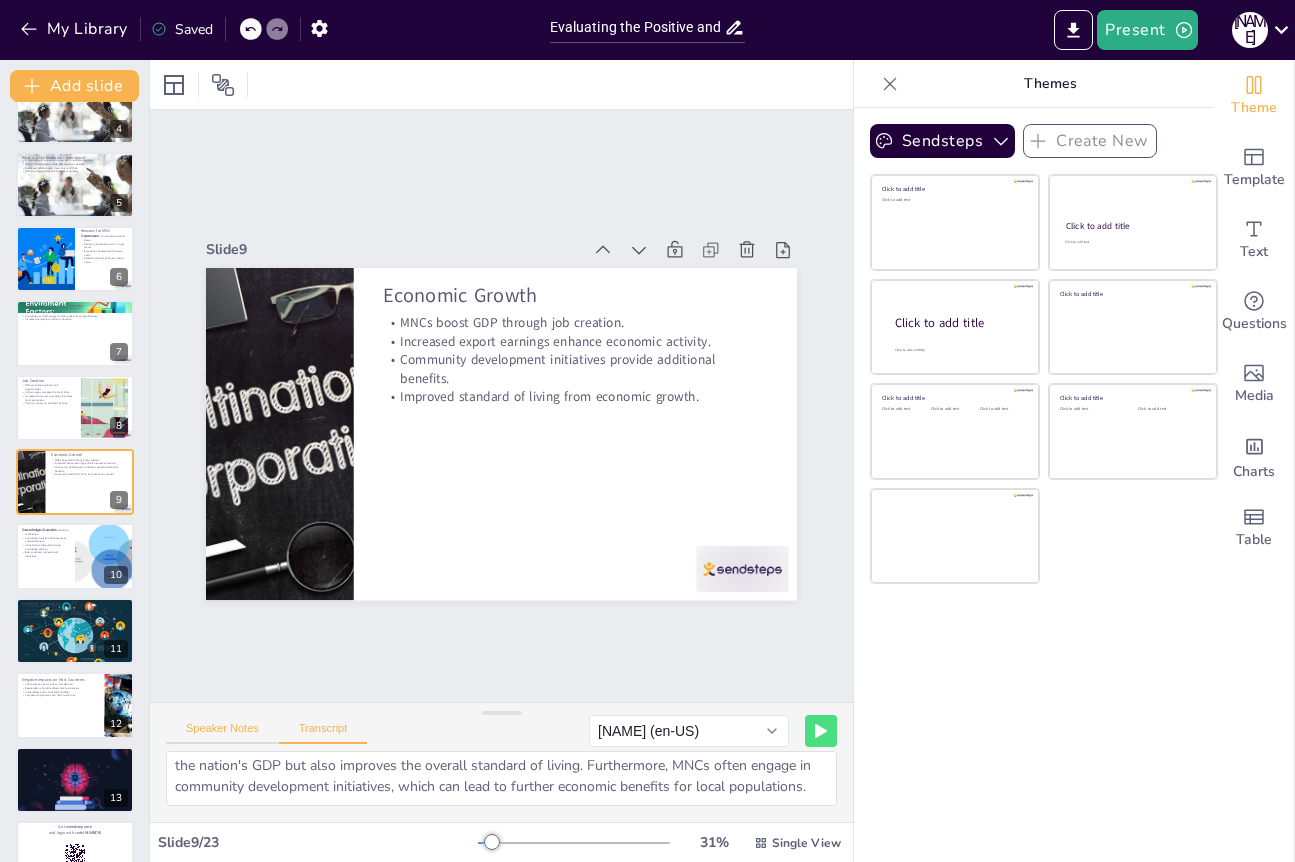 click on "Speaker Notes" at bounding box center [222, 733] 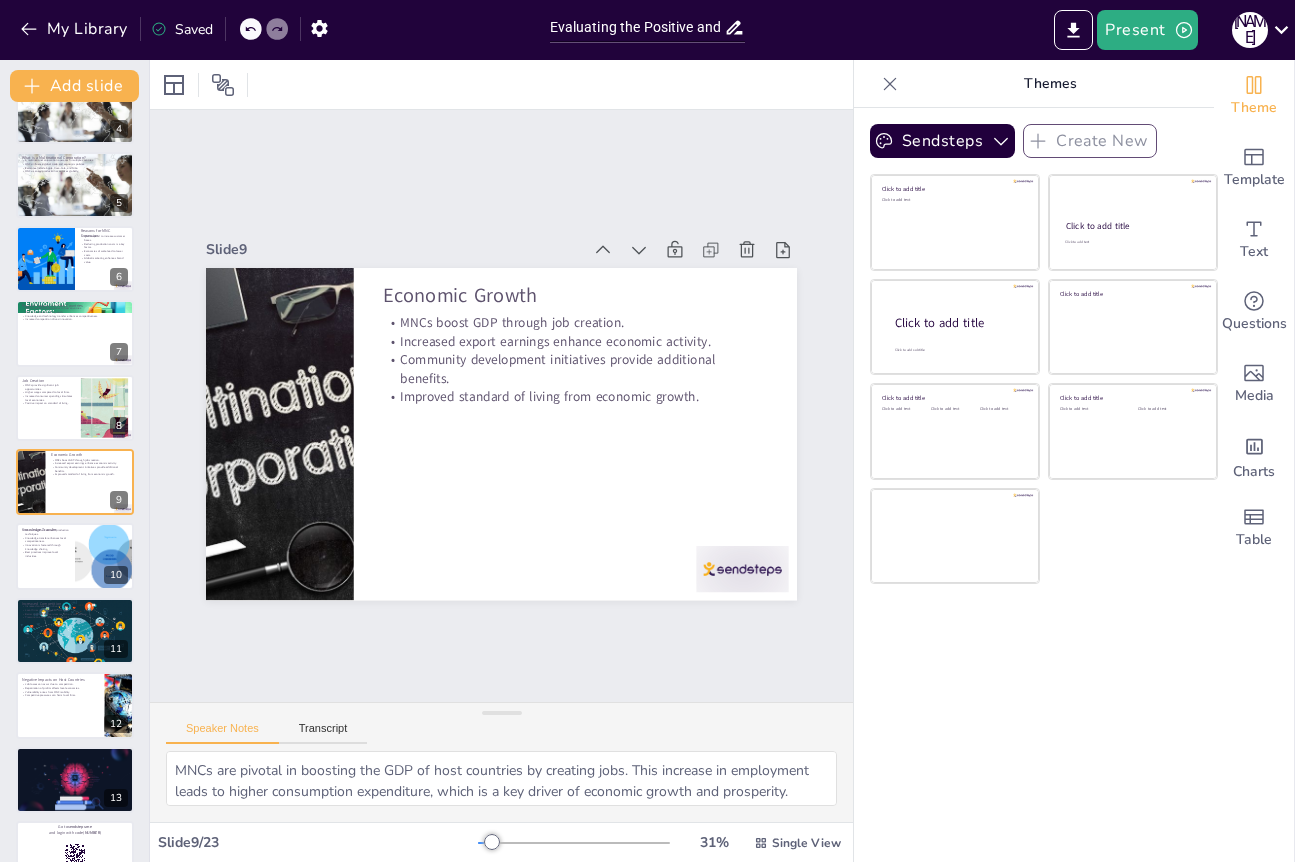 scroll, scrollTop: 0, scrollLeft: 0, axis: both 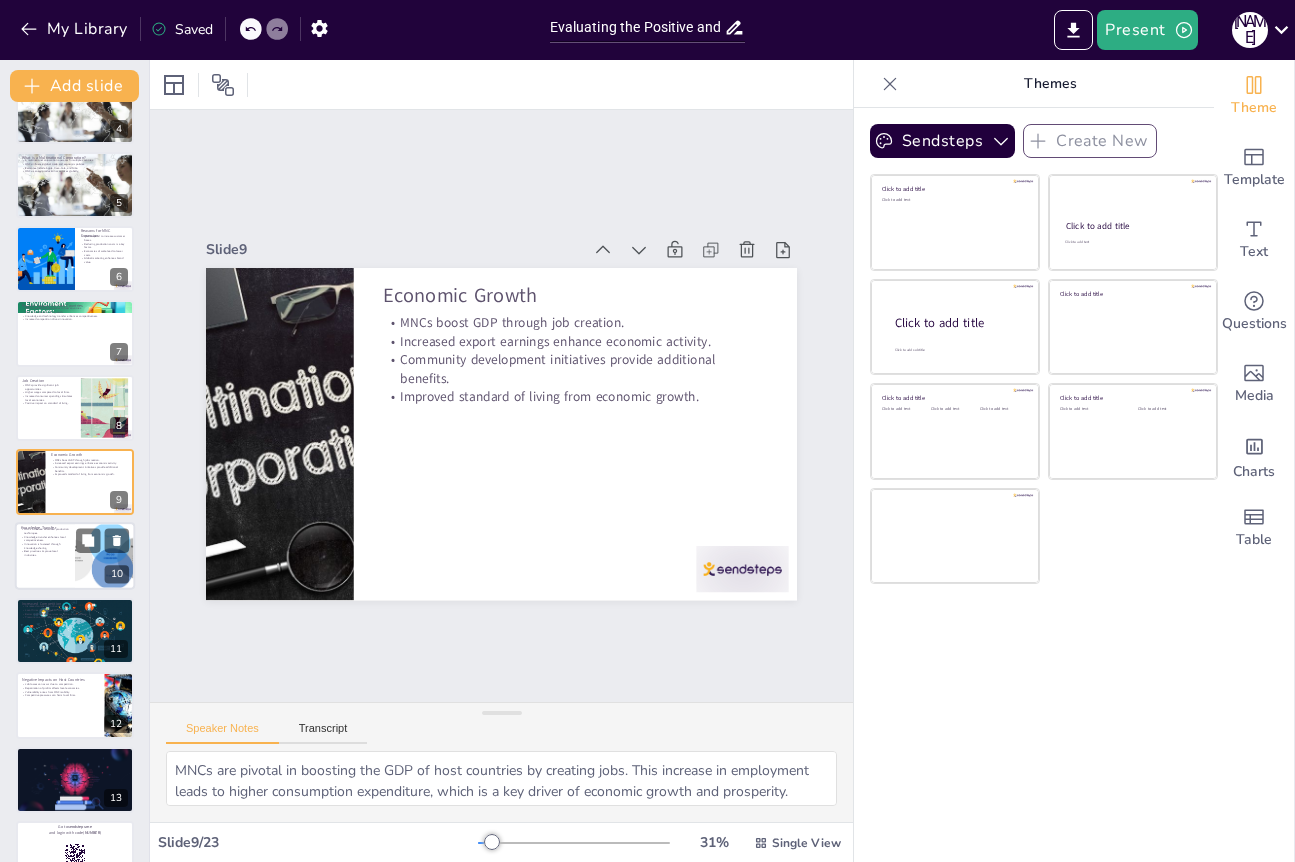 click at bounding box center (75, 557) 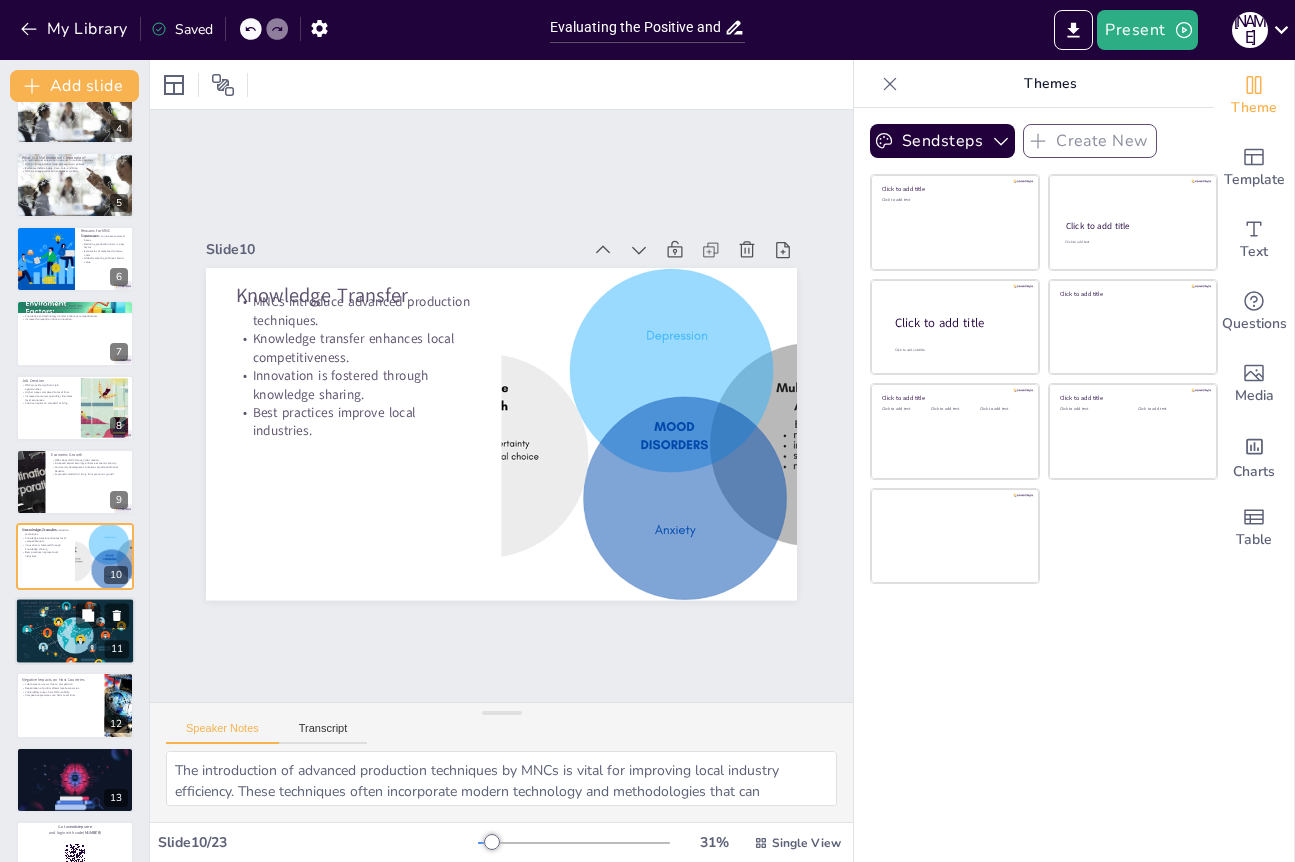 scroll, scrollTop: 338, scrollLeft: 0, axis: vertical 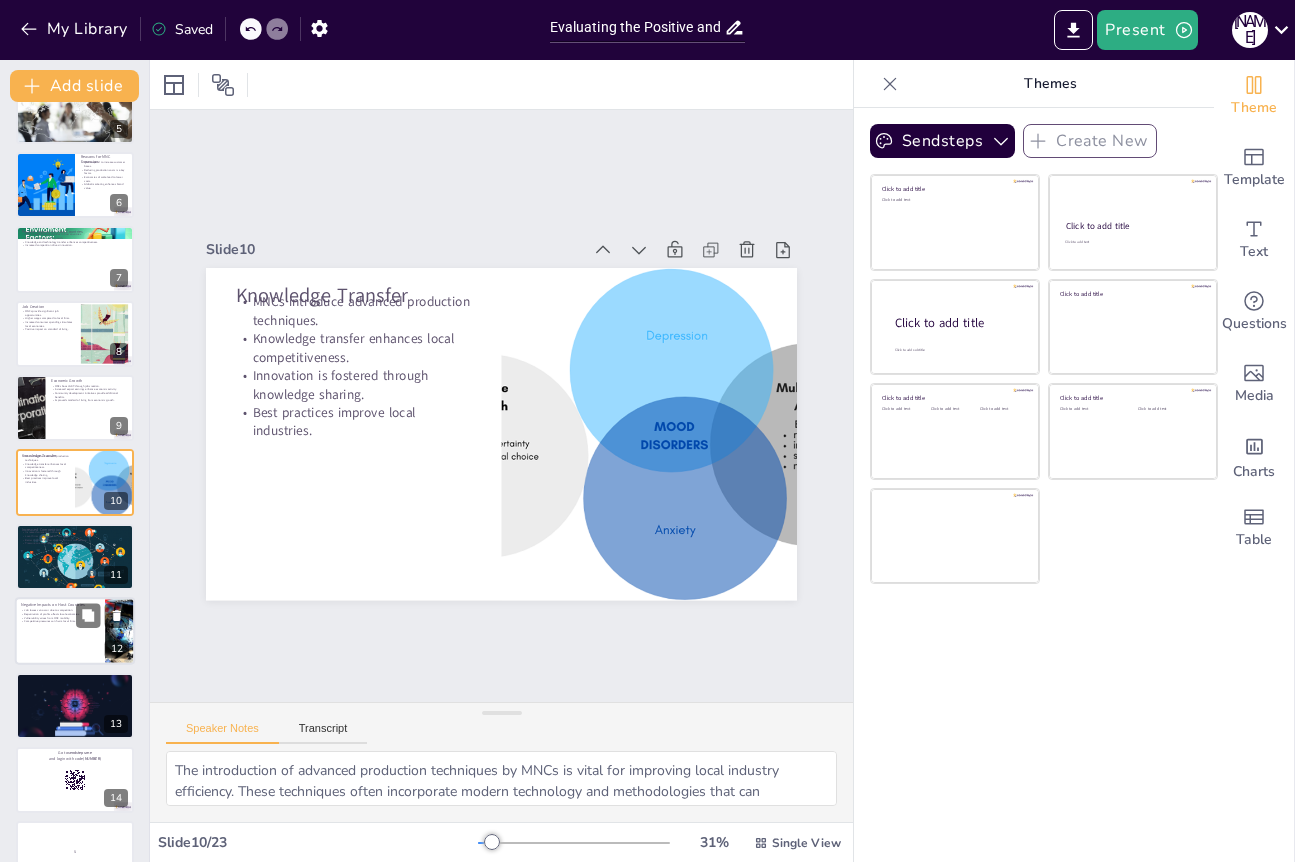 click at bounding box center [75, 631] 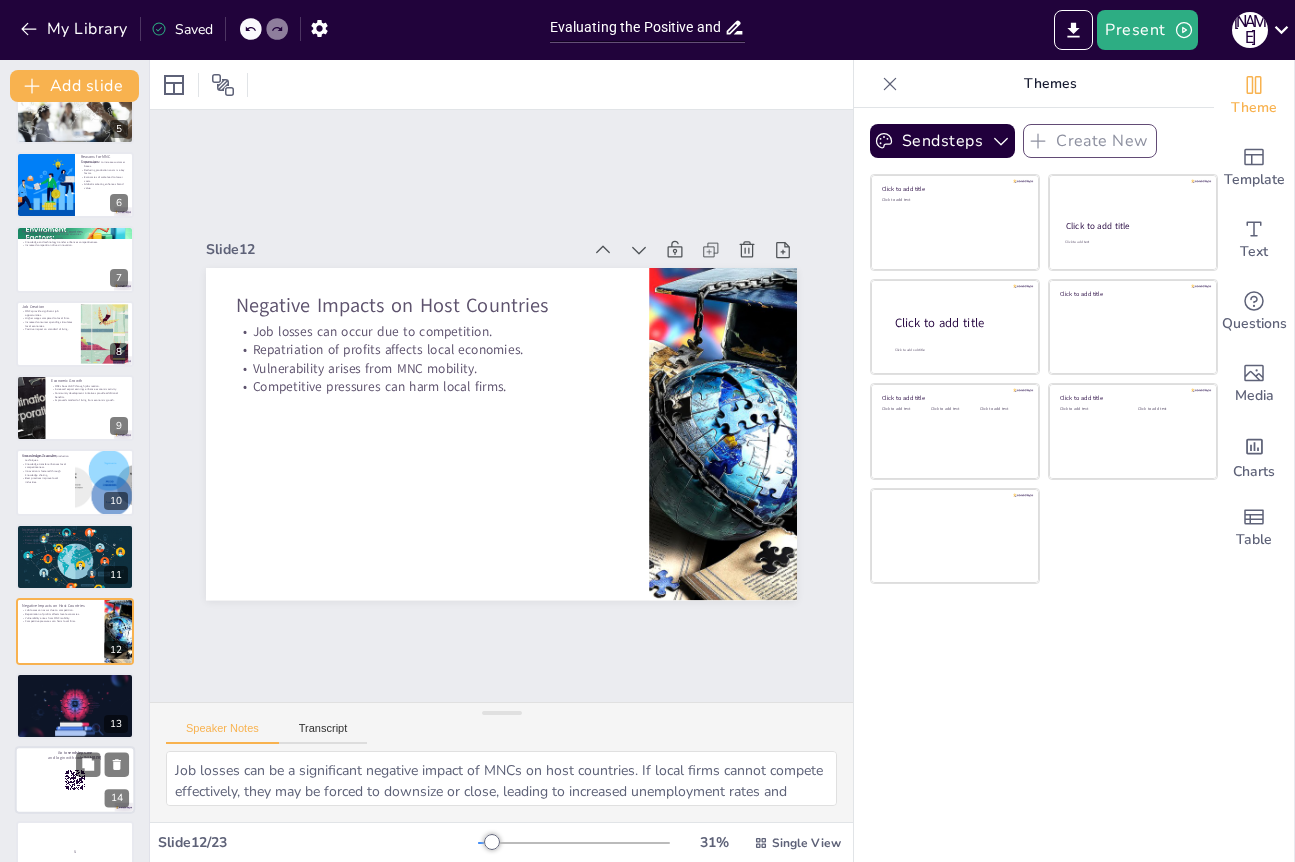scroll, scrollTop: 487, scrollLeft: 0, axis: vertical 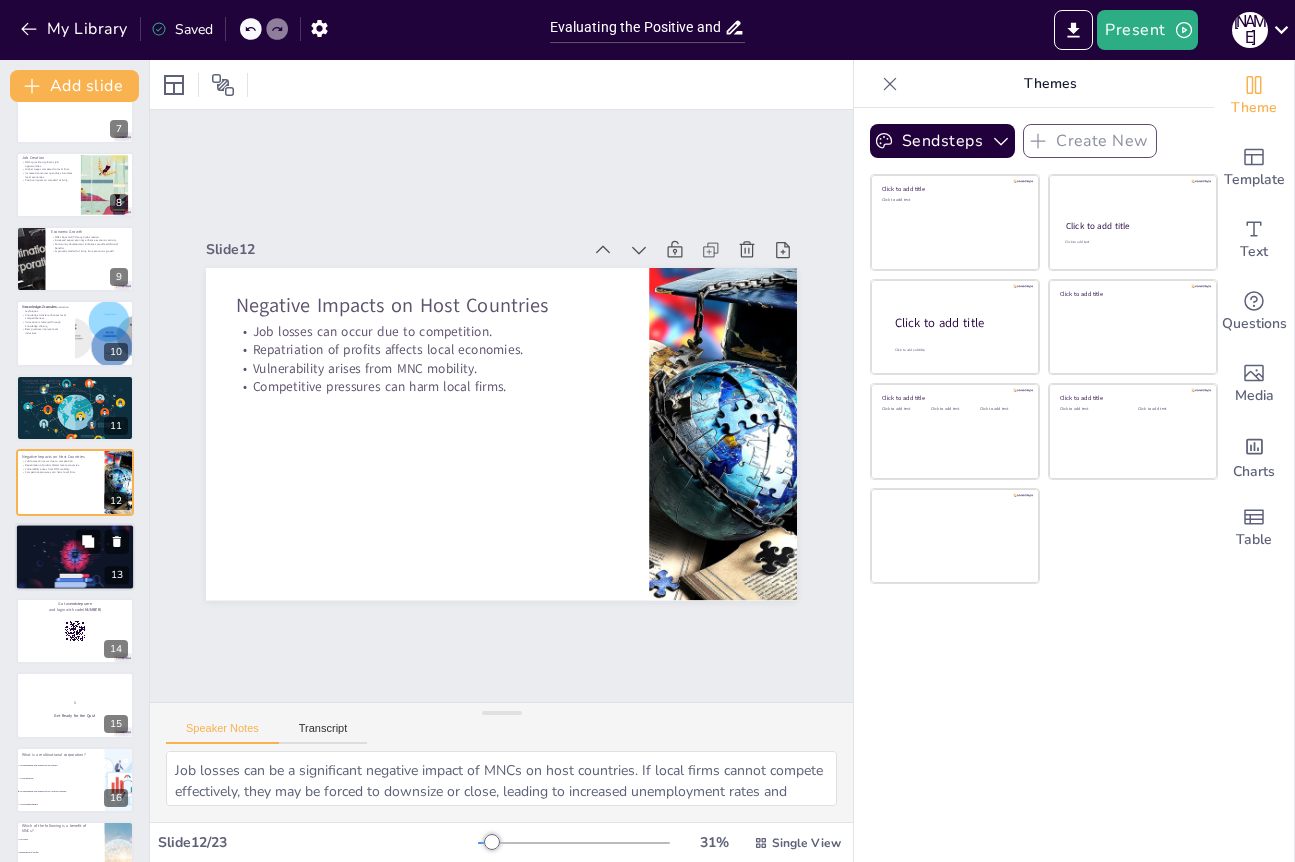 click at bounding box center (75, 557) 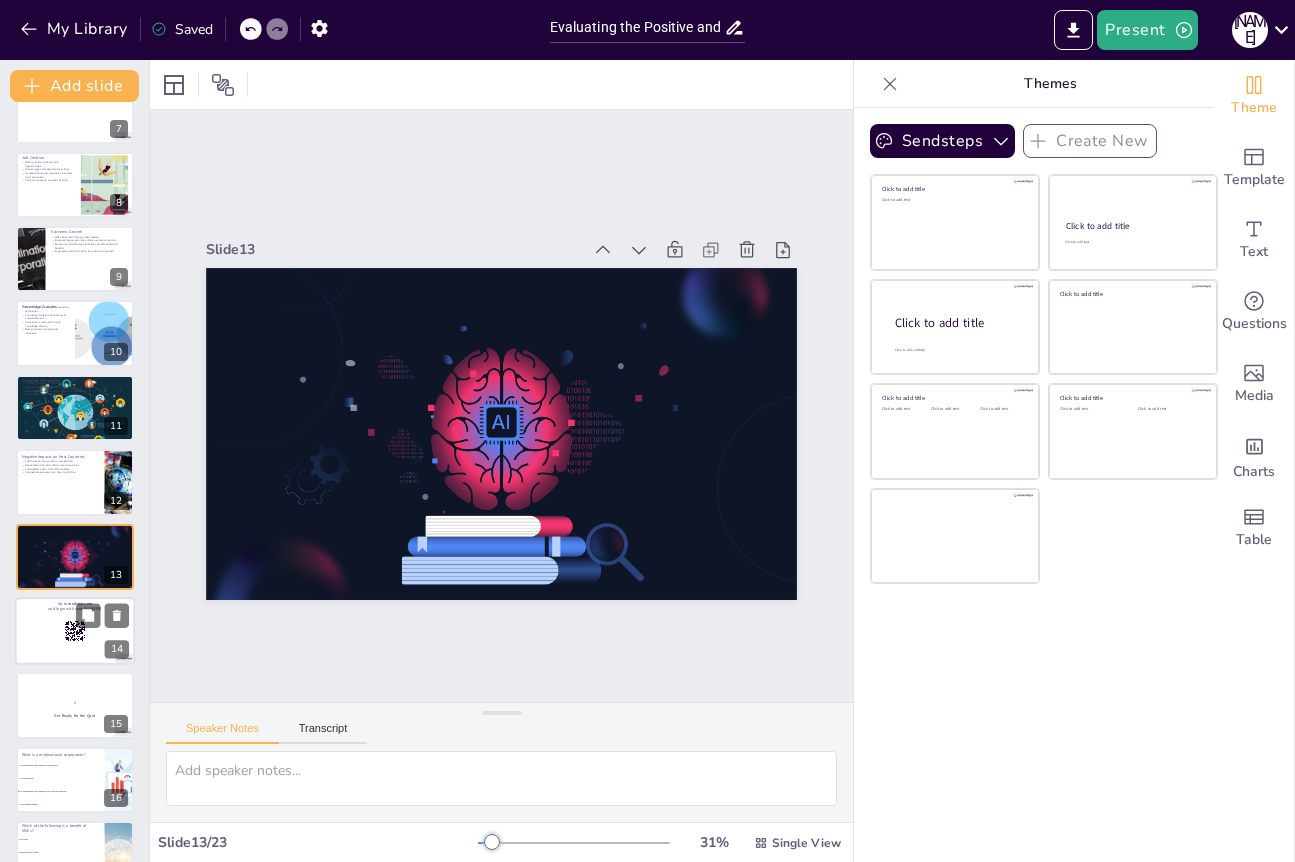 scroll, scrollTop: 561, scrollLeft: 0, axis: vertical 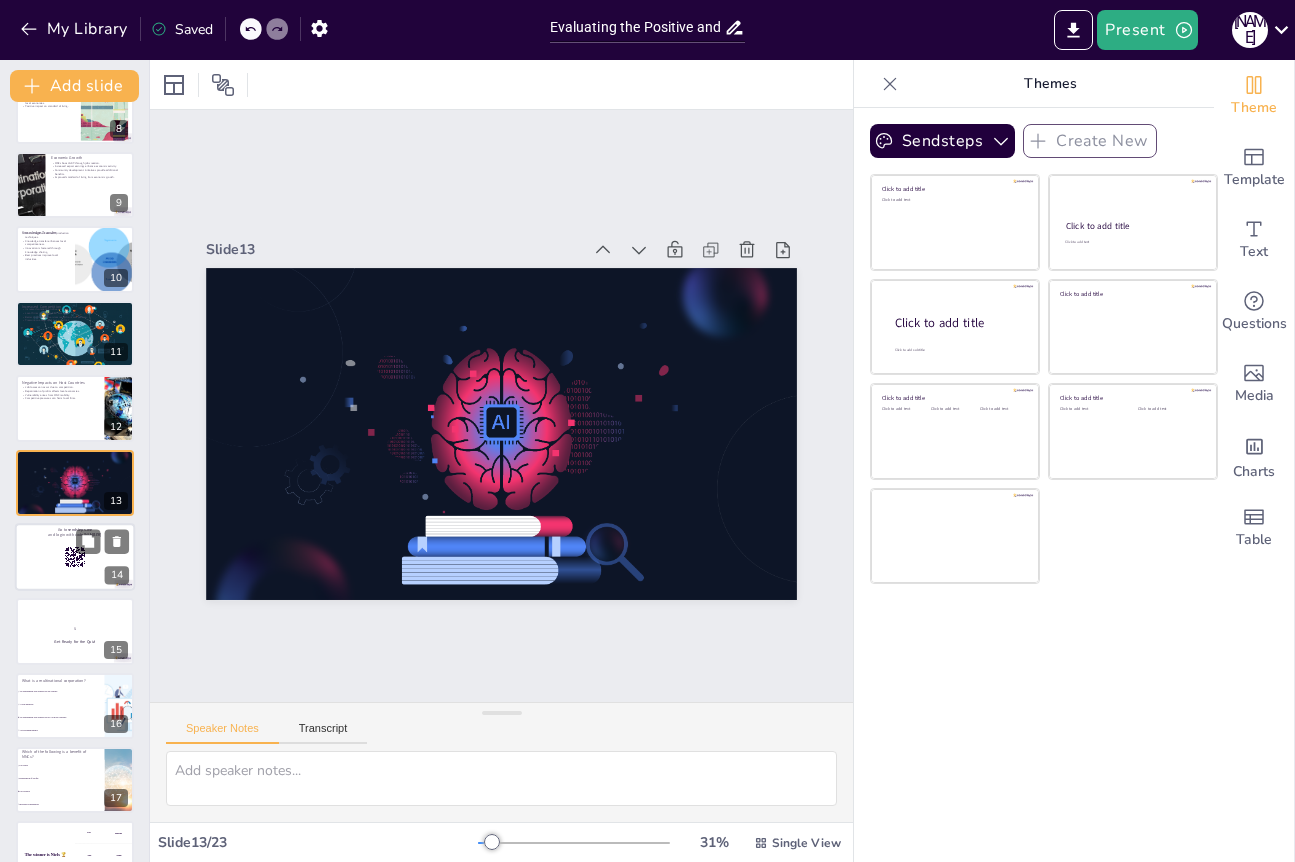 click at bounding box center (75, 557) 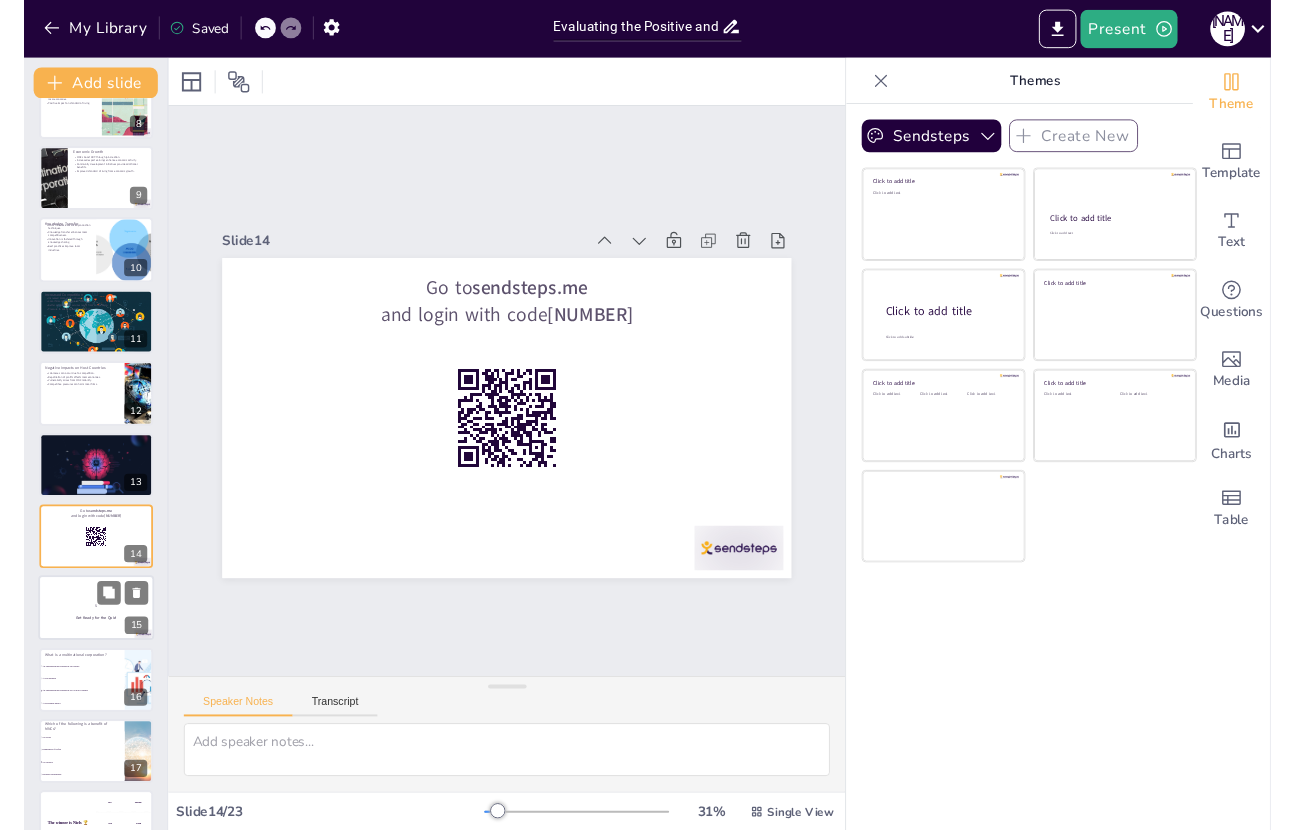 scroll, scrollTop: 636, scrollLeft: 0, axis: vertical 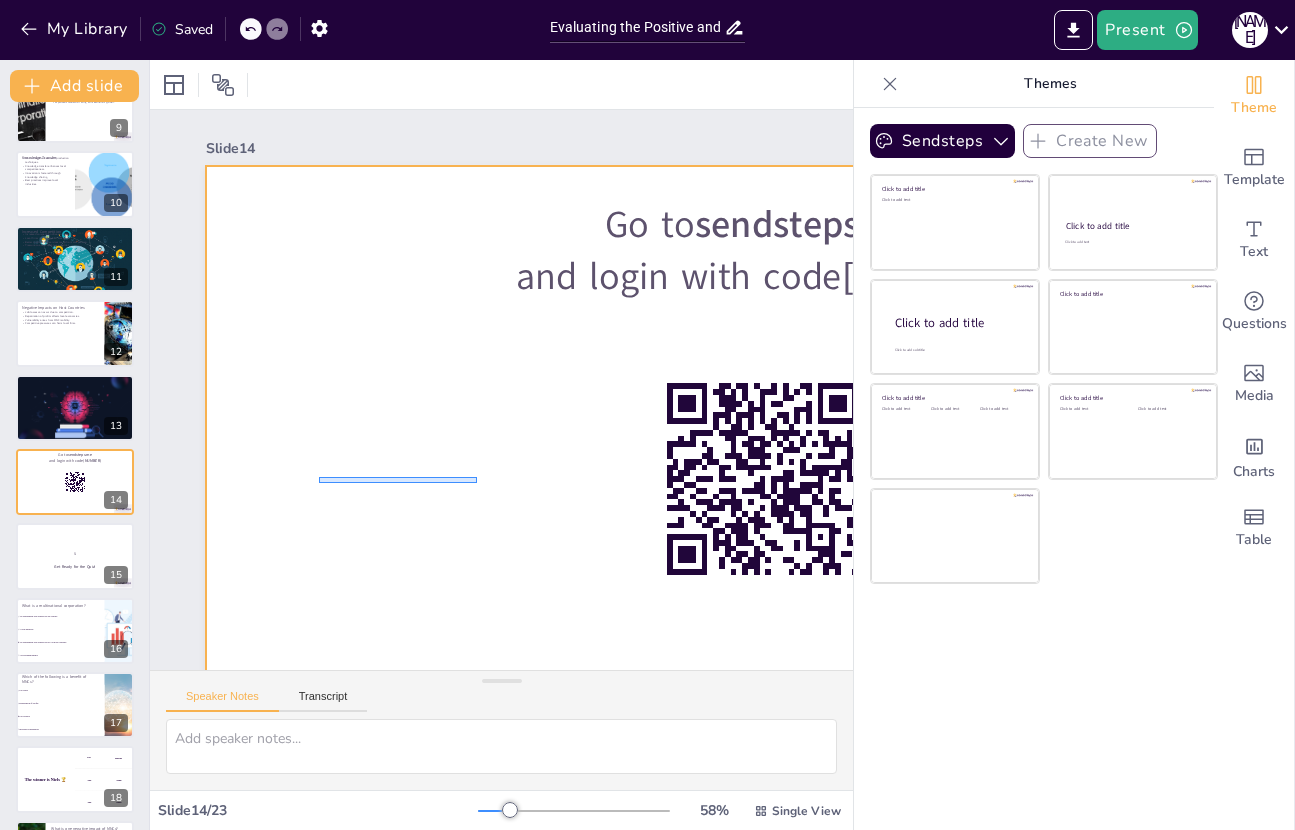 drag, startPoint x: 472, startPoint y: 483, endPoint x: 319, endPoint y: 477, distance: 153.1176 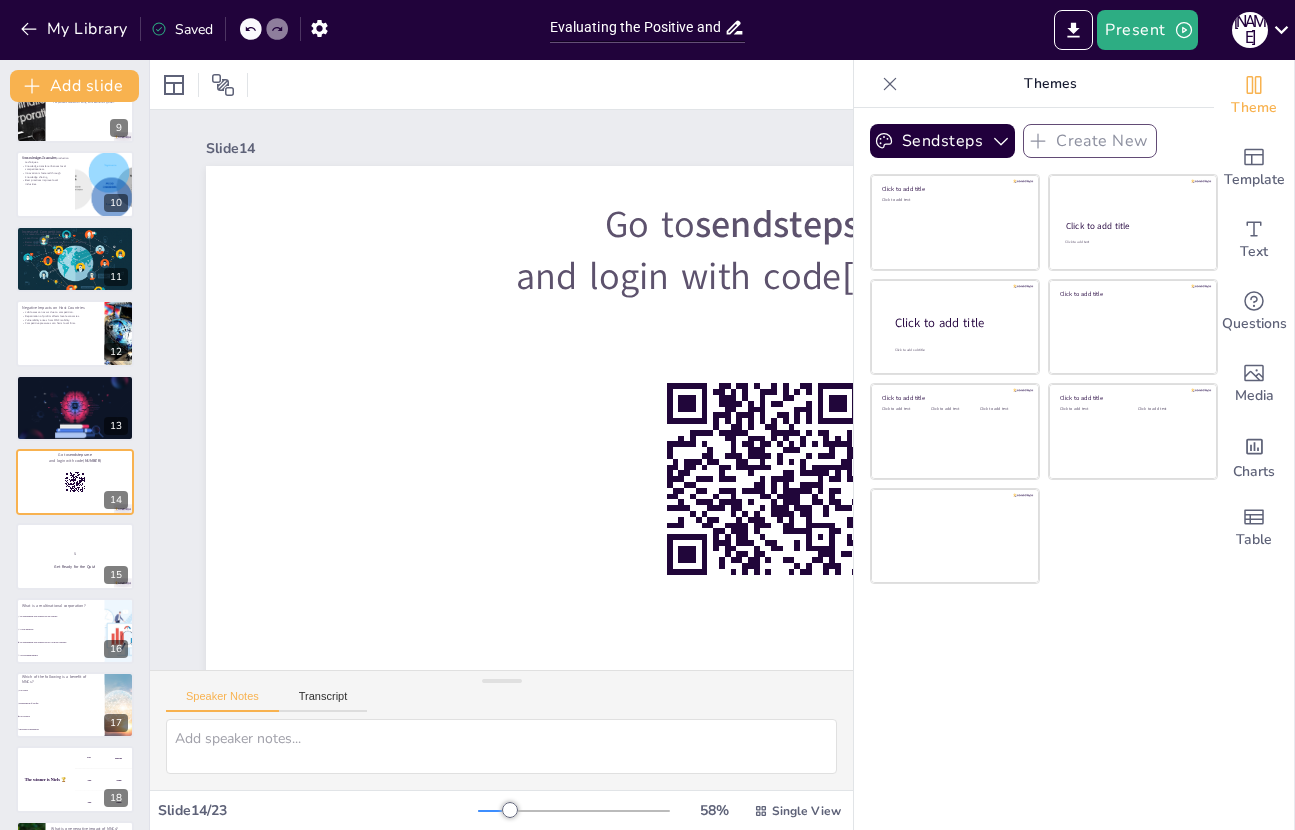 click 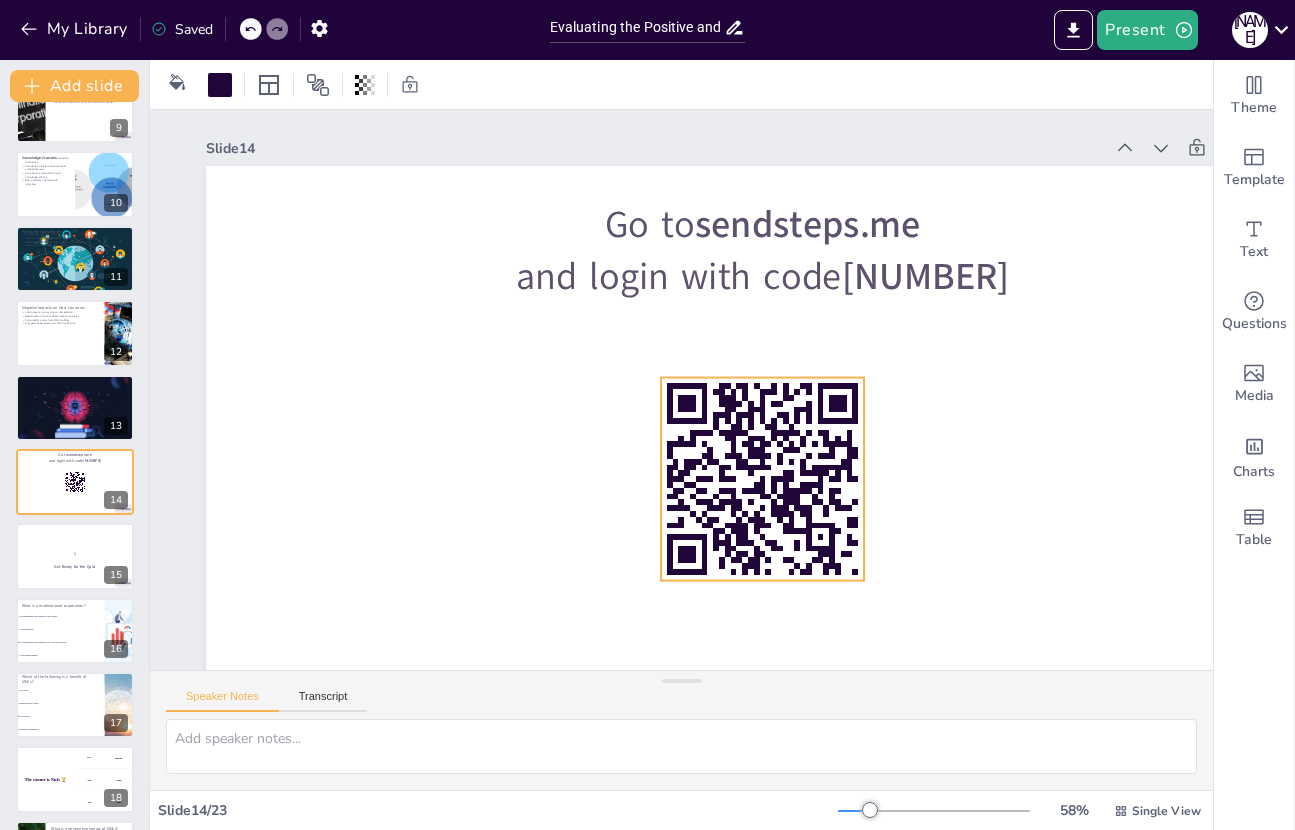 click 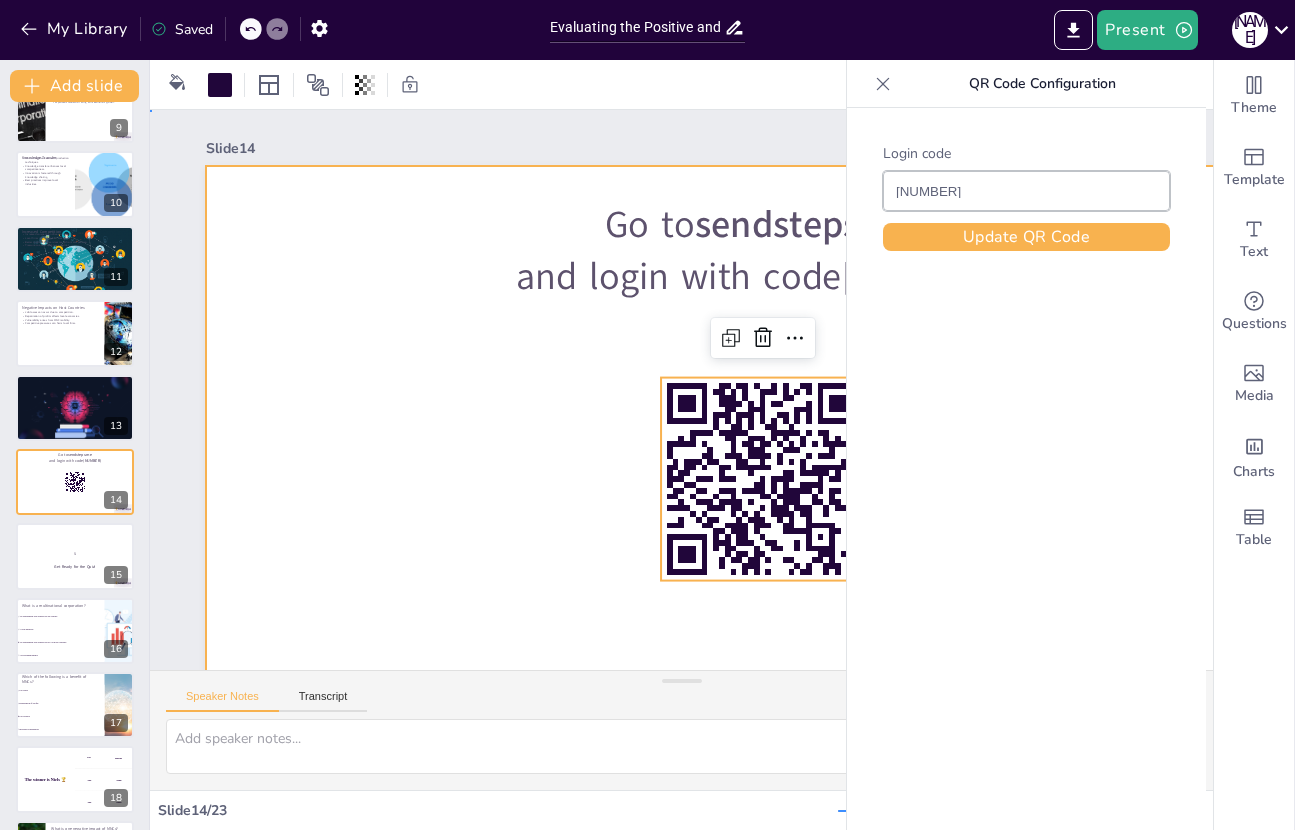 click at bounding box center (707, 507) 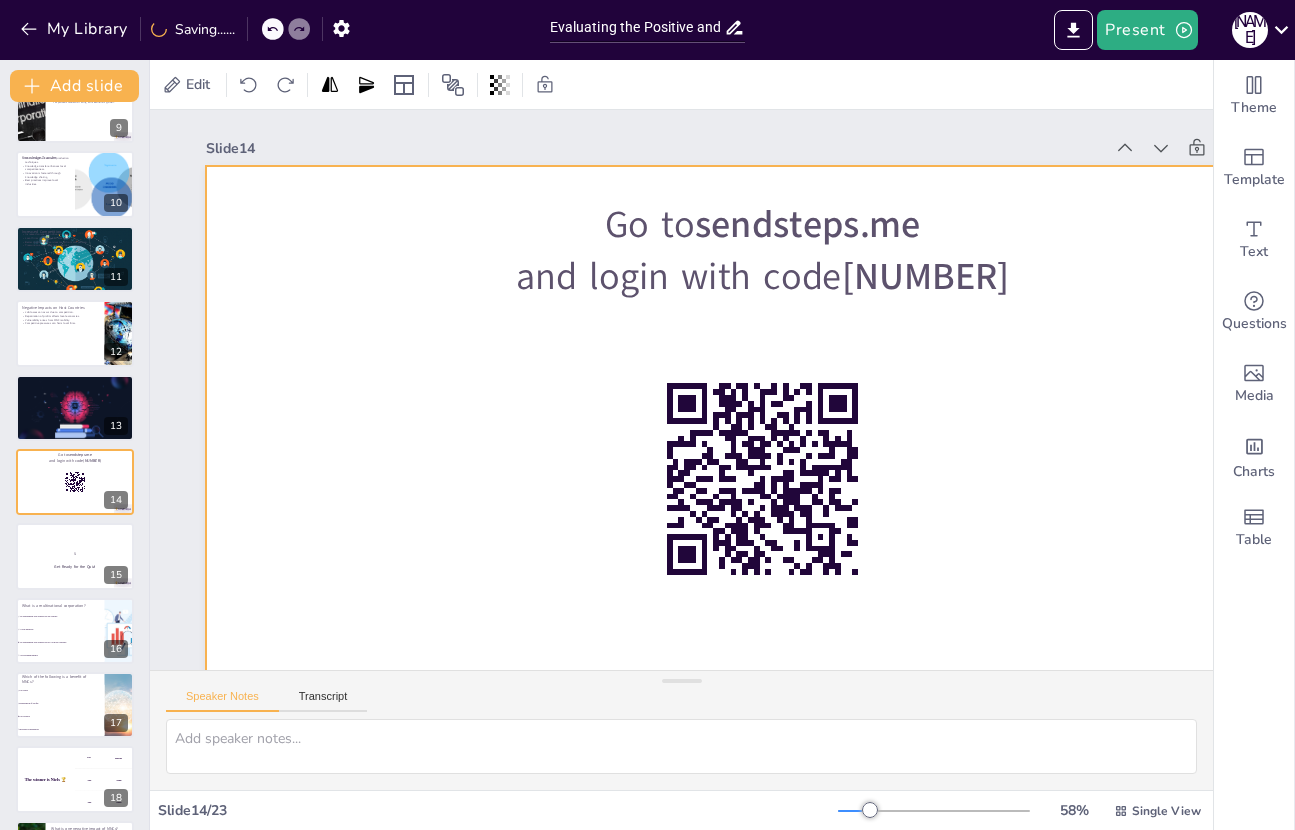 click at bounding box center [611, 487] 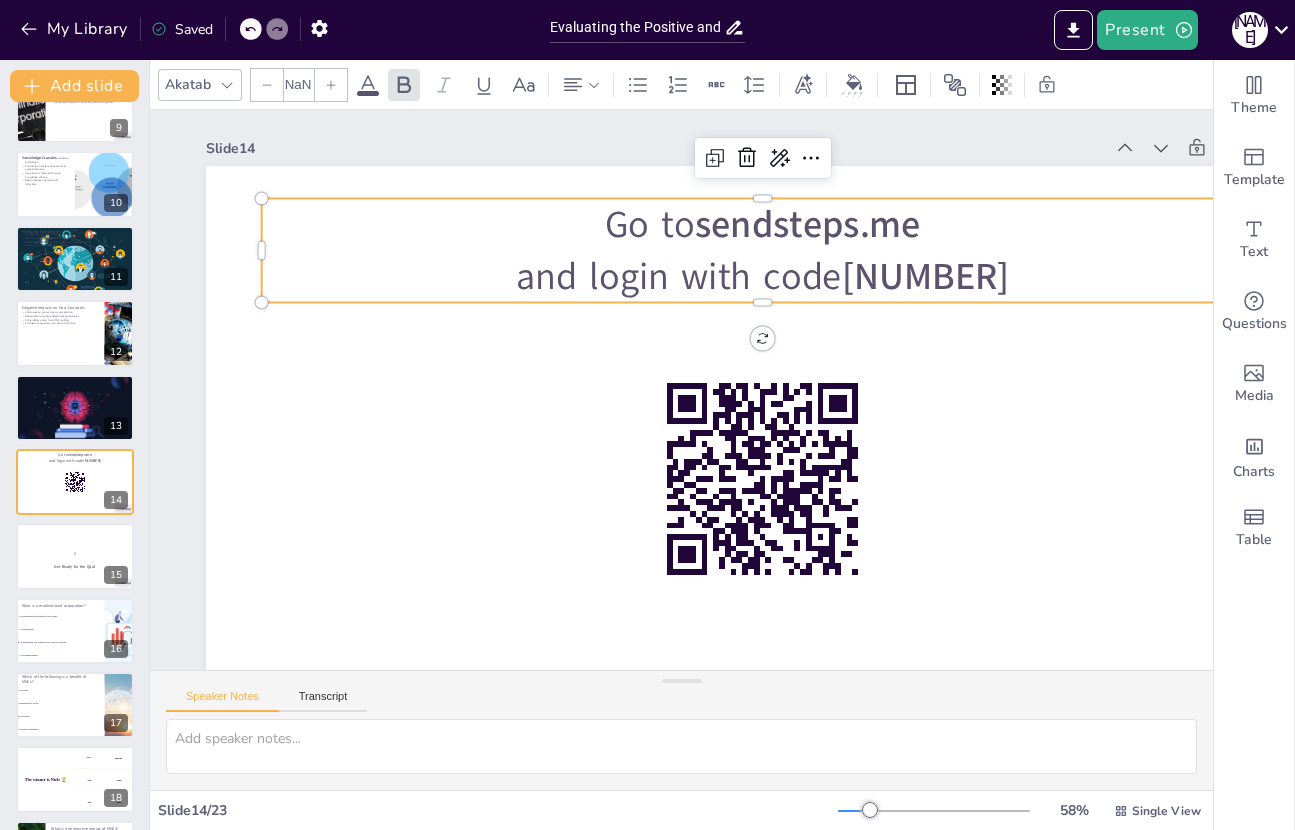 click on "Free42189724" at bounding box center [484, 574] 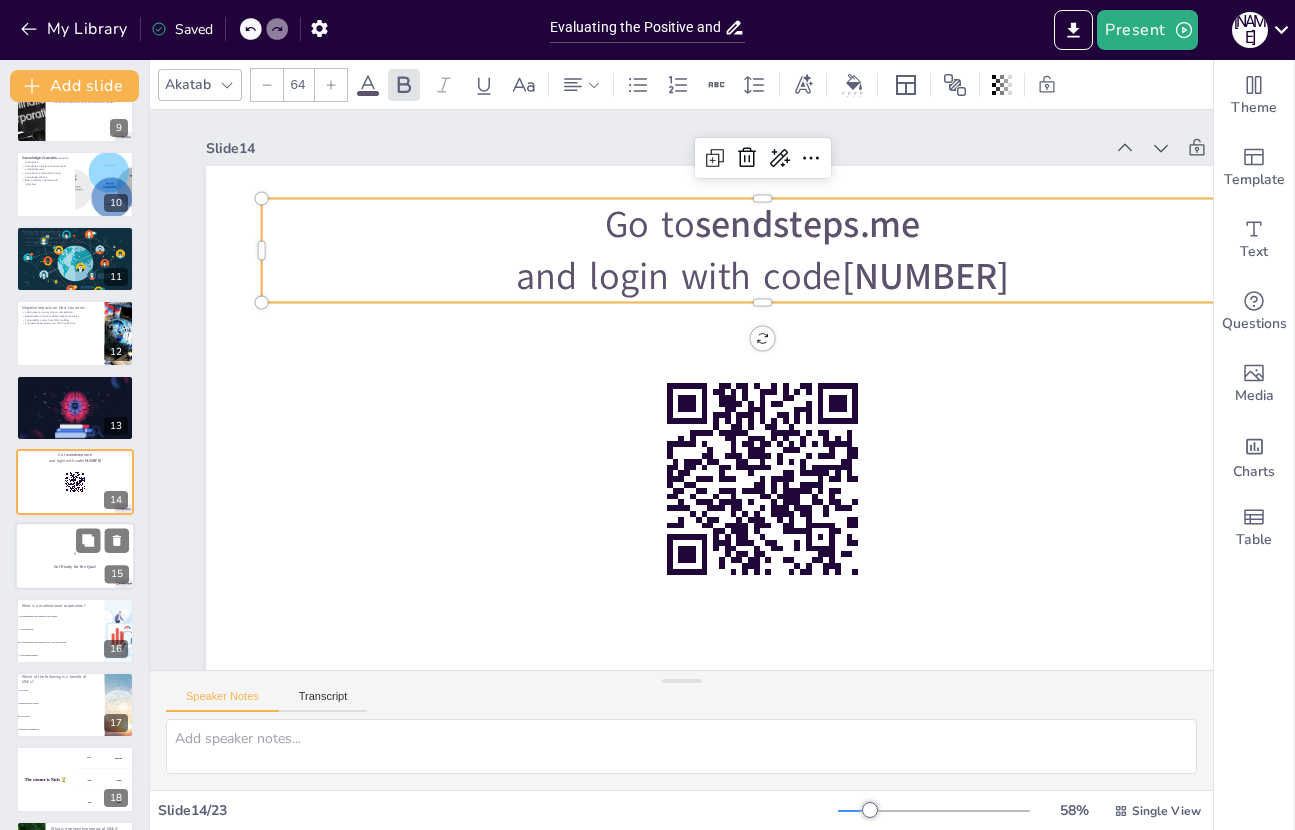 click on "Get Ready for the Quiz!" at bounding box center (75, 567) 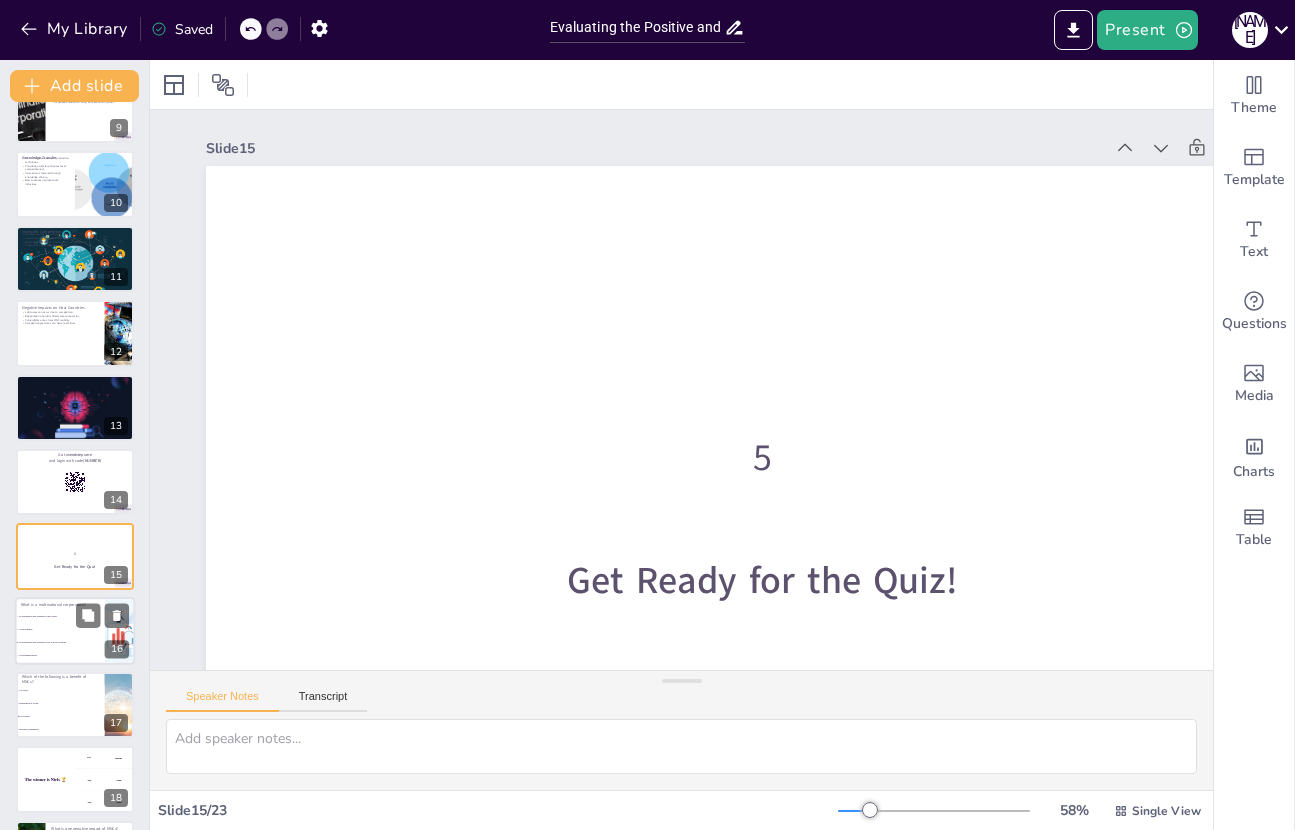 scroll, scrollTop: 726, scrollLeft: 0, axis: vertical 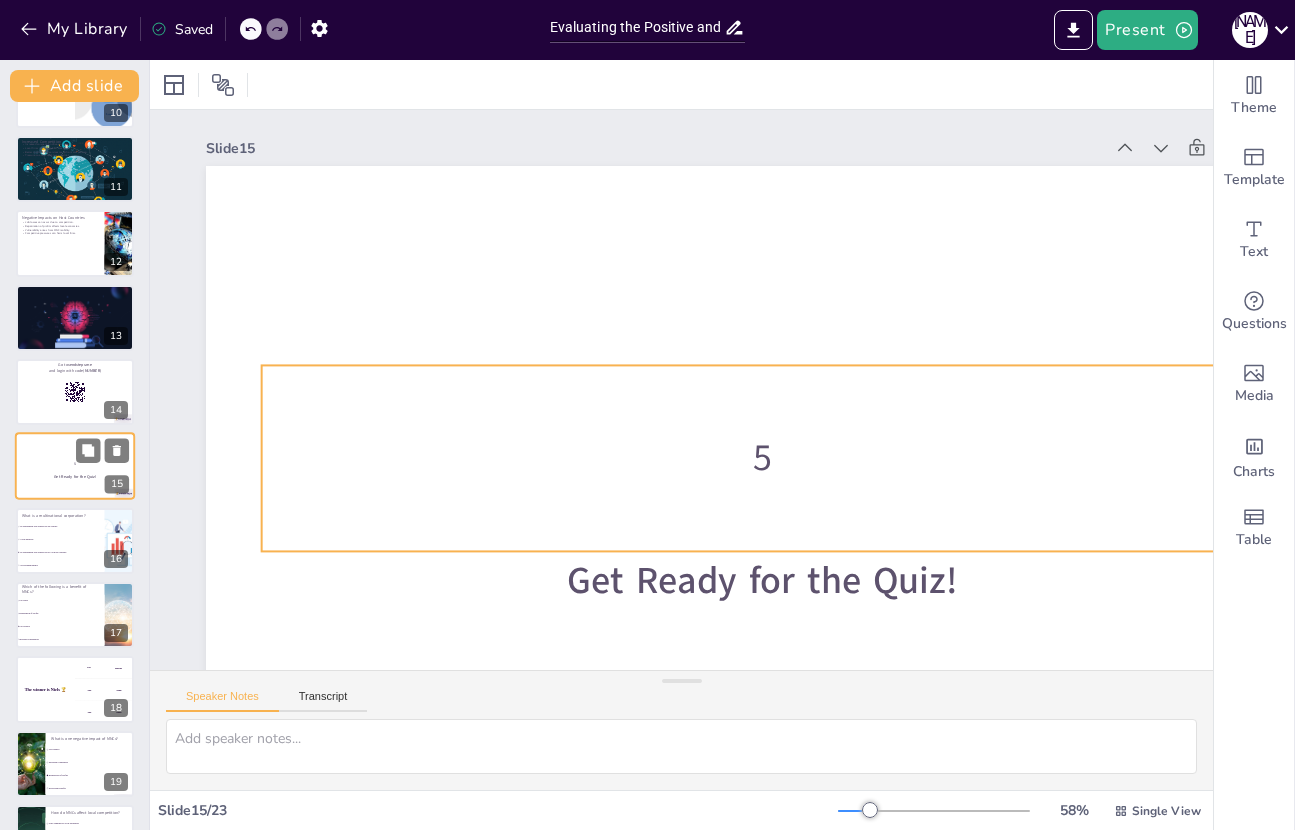 click on "5" at bounding box center [75, 464] 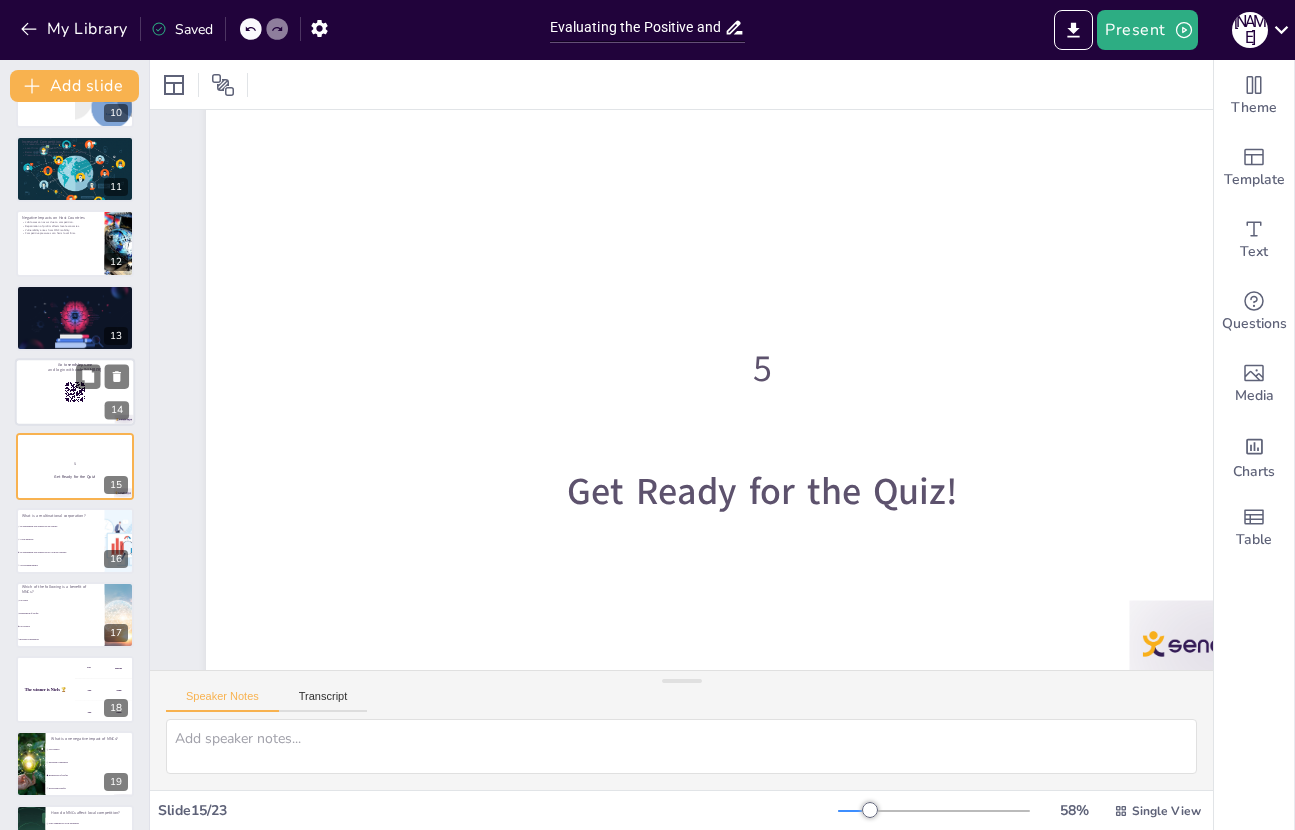 click at bounding box center [75, 392] 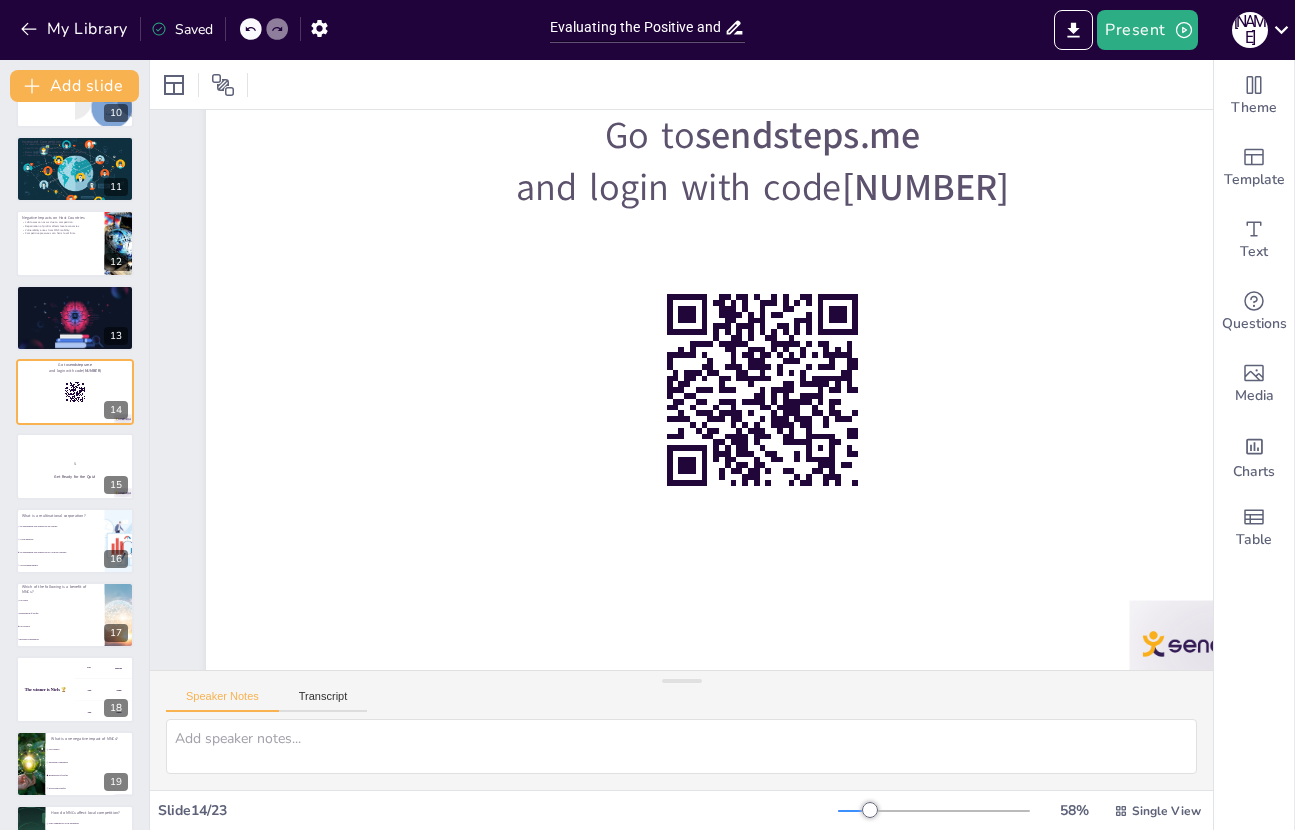 scroll, scrollTop: 652, scrollLeft: 0, axis: vertical 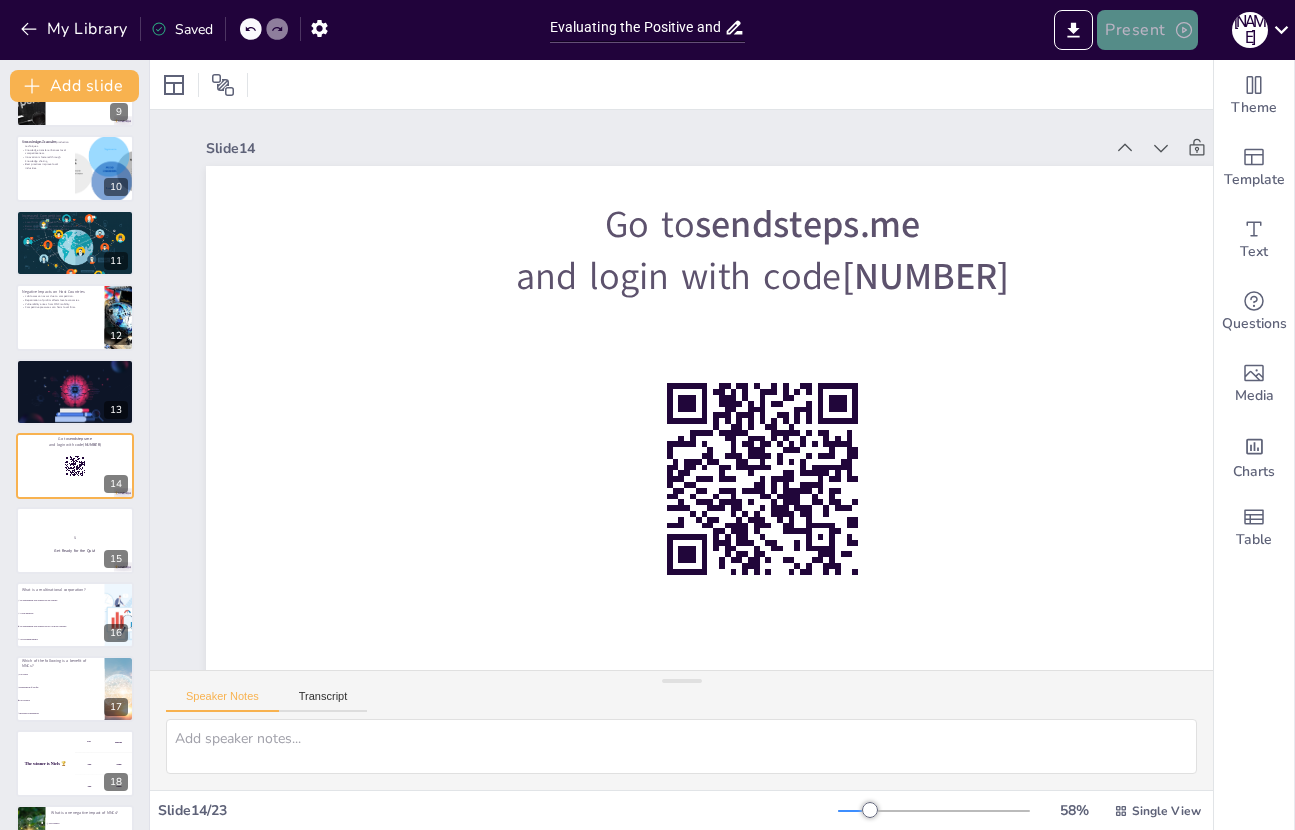 click on "Present" at bounding box center (1147, 30) 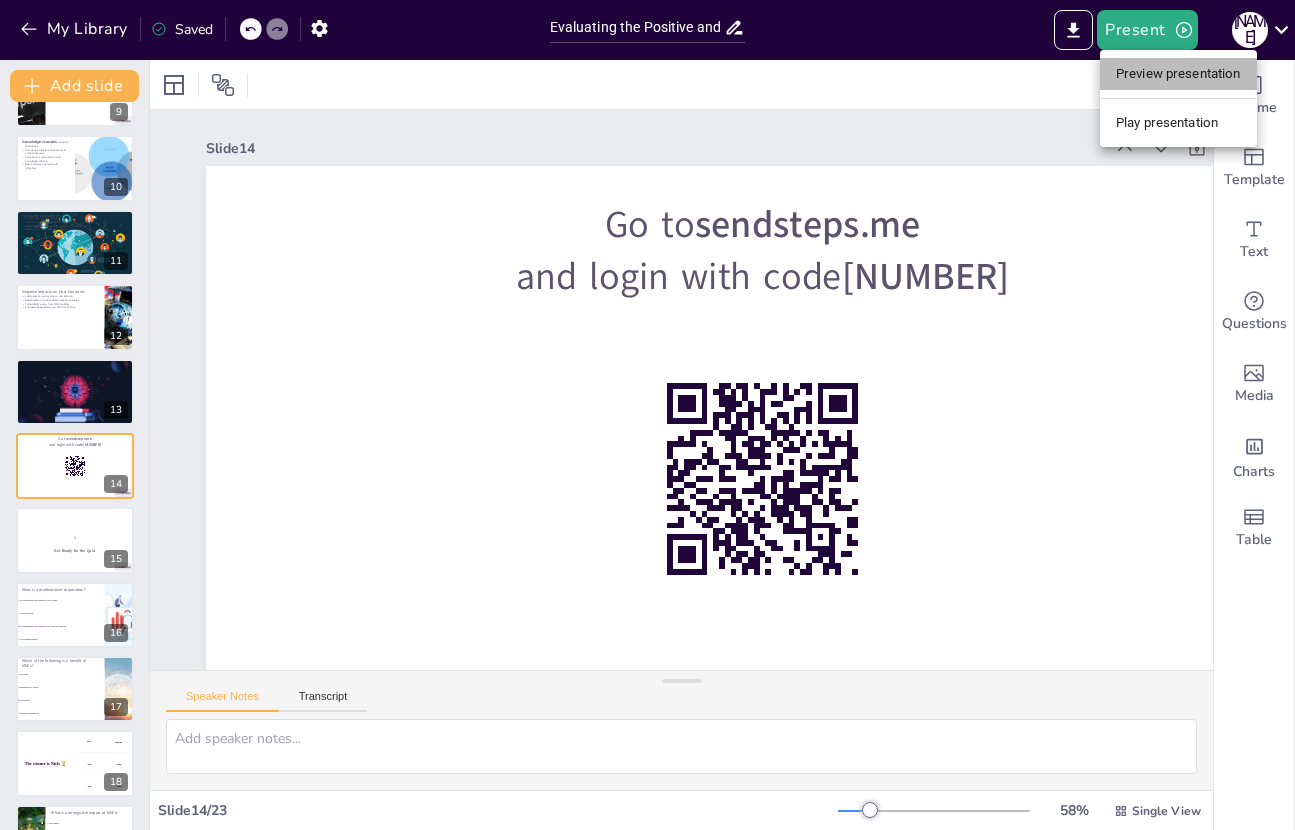 click on "Preview presentation" at bounding box center [1178, 74] 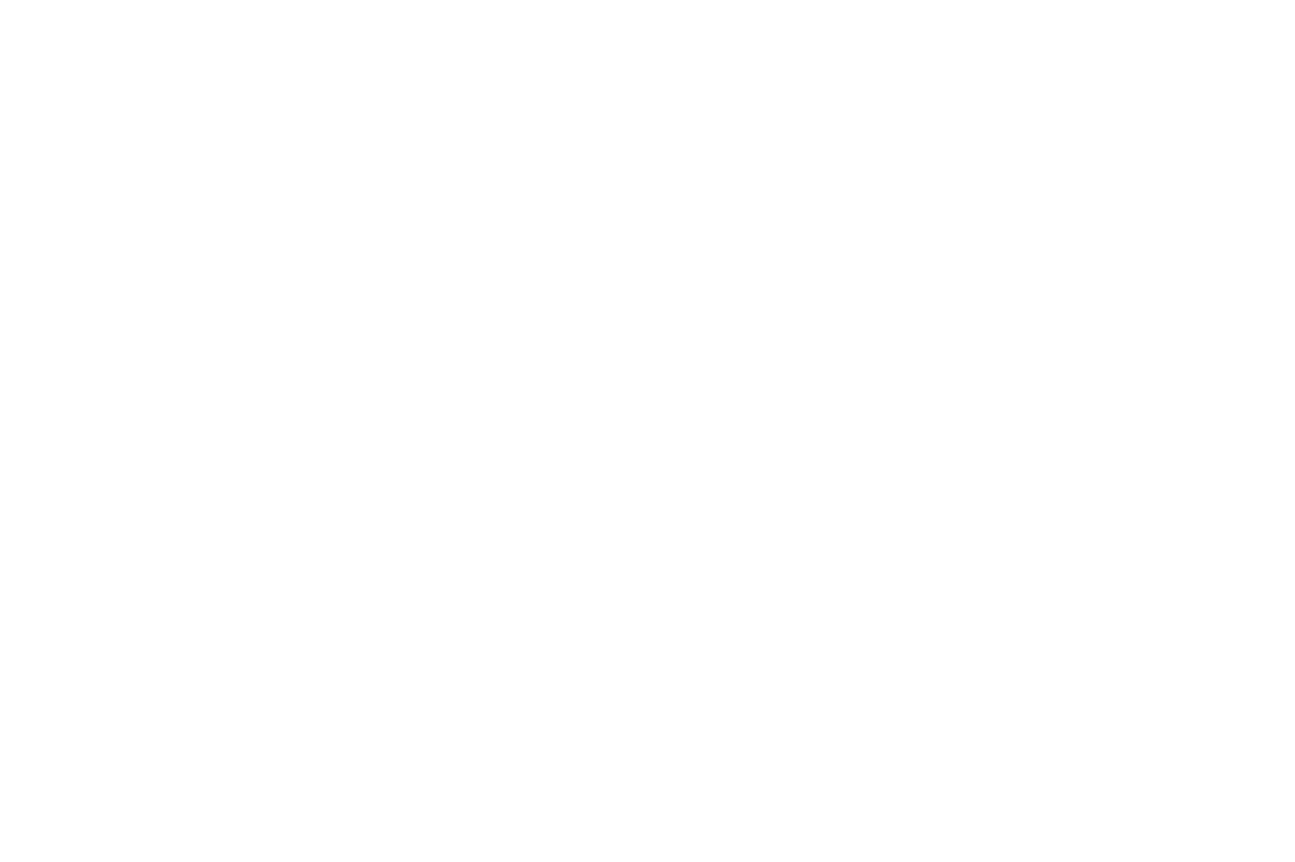 scroll, scrollTop: 0, scrollLeft: 0, axis: both 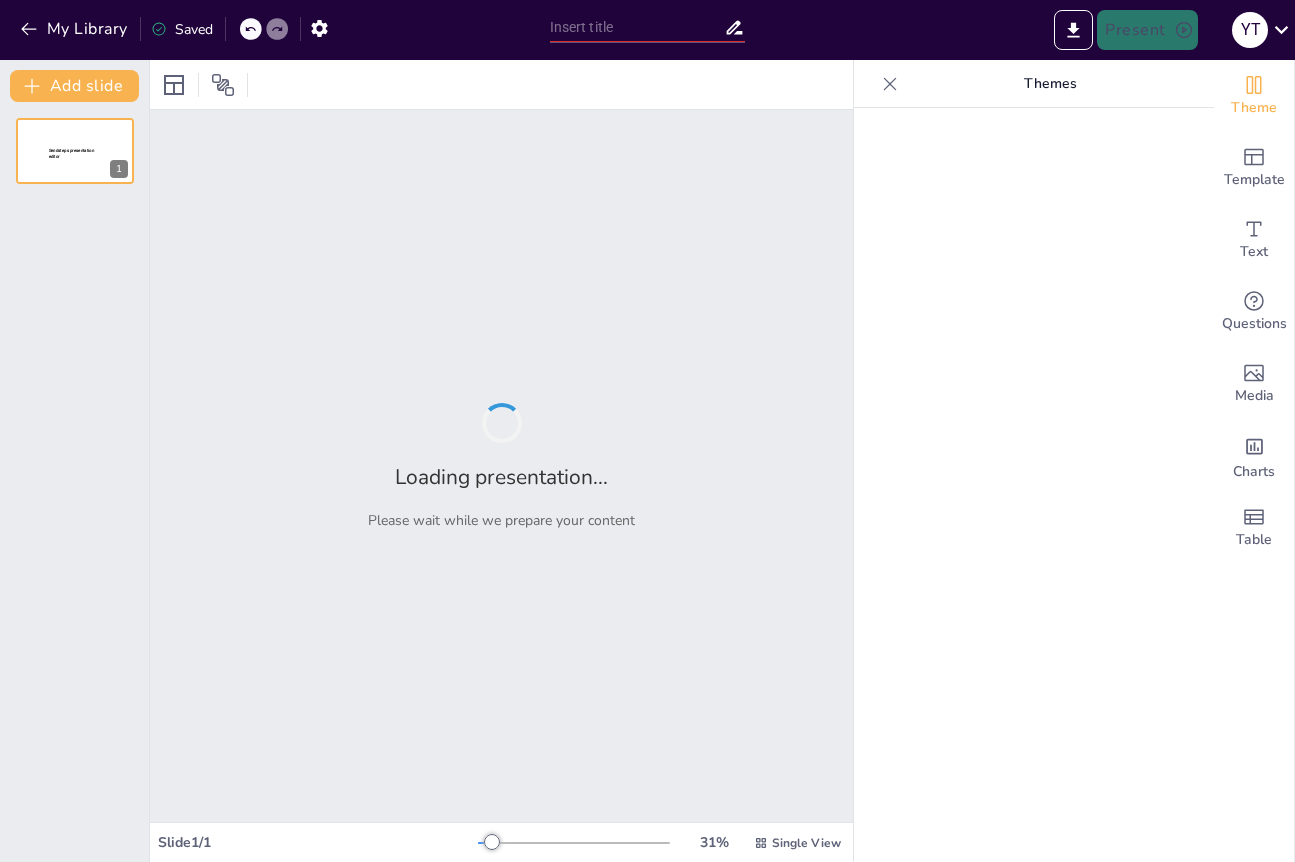 type on "Evaluating the Positive and Negative Effects of Multinational Corporations" 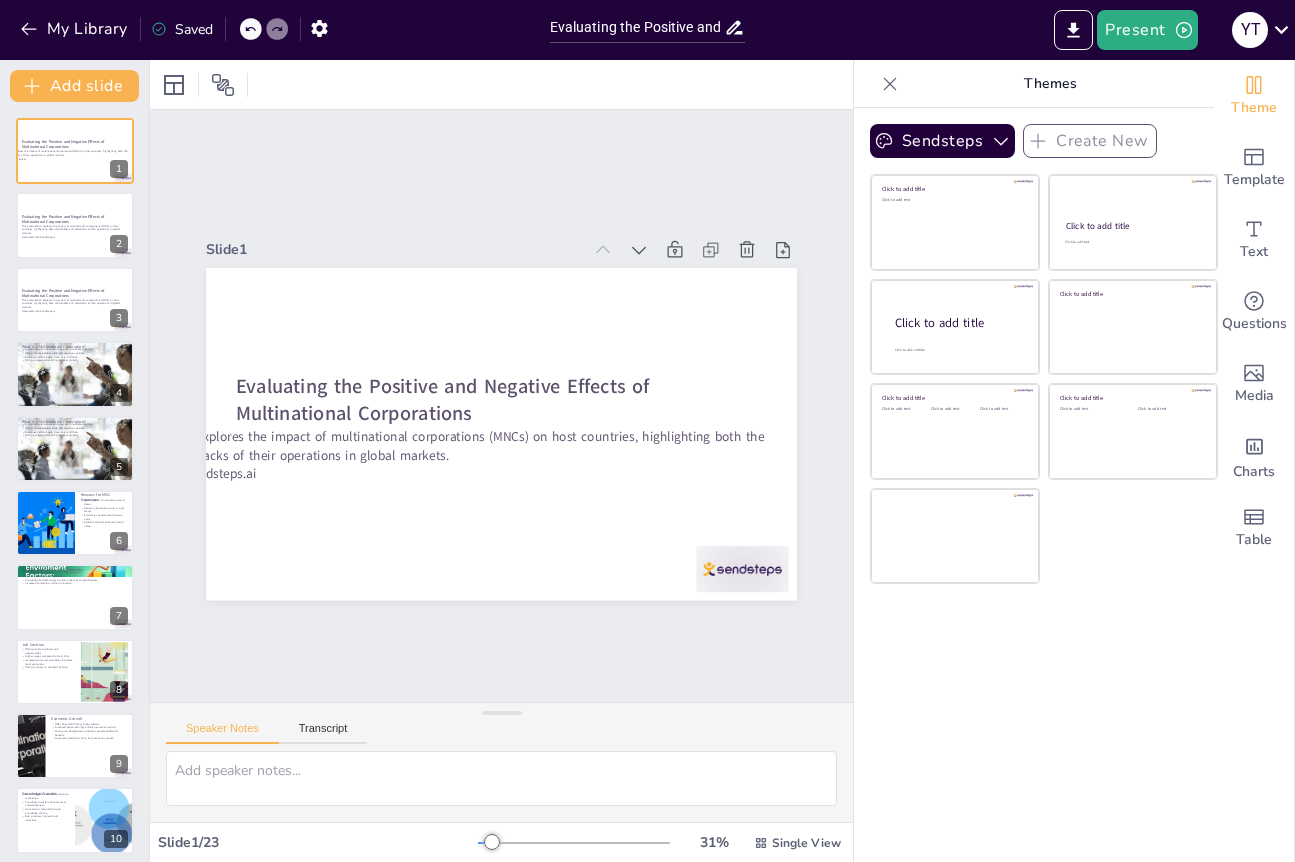 checkbox on "true" 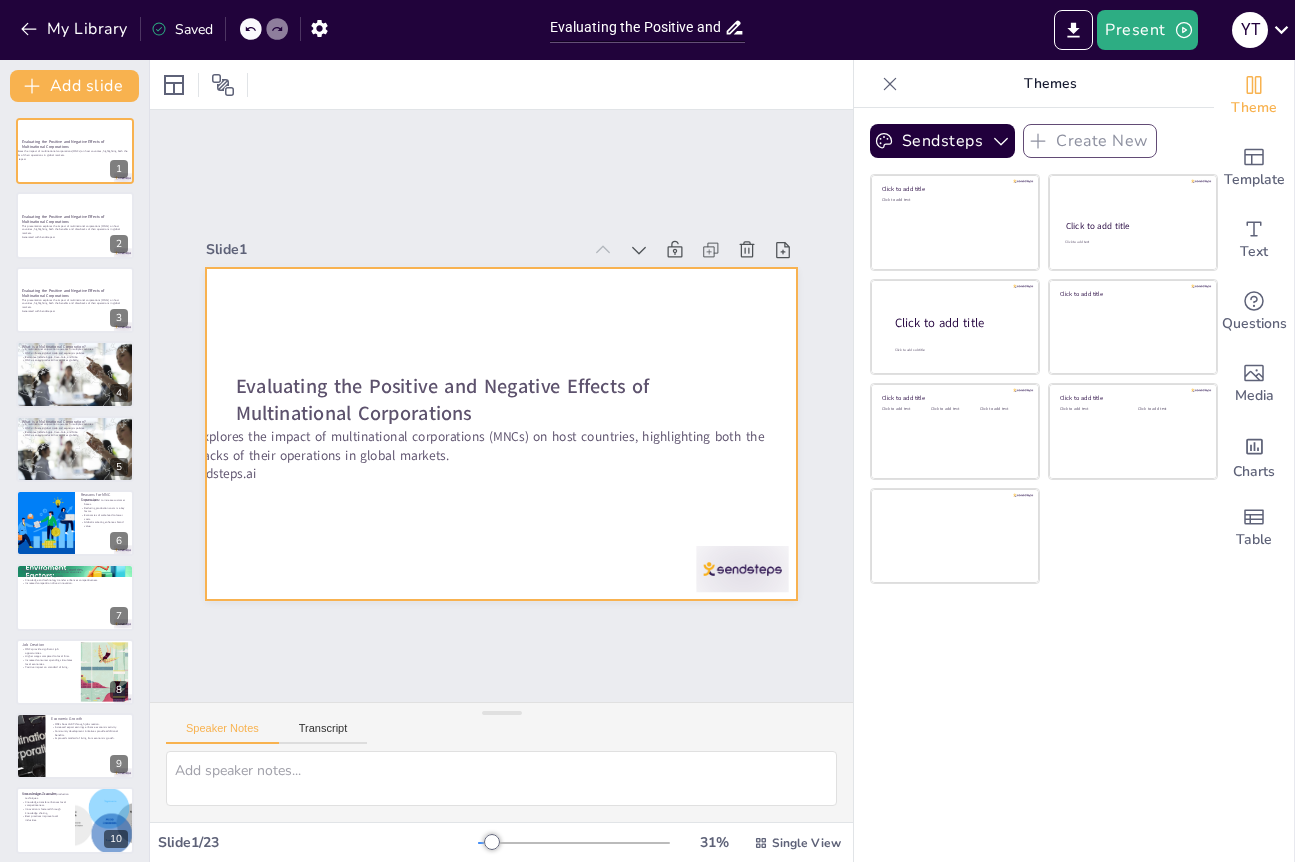 checkbox on "true" 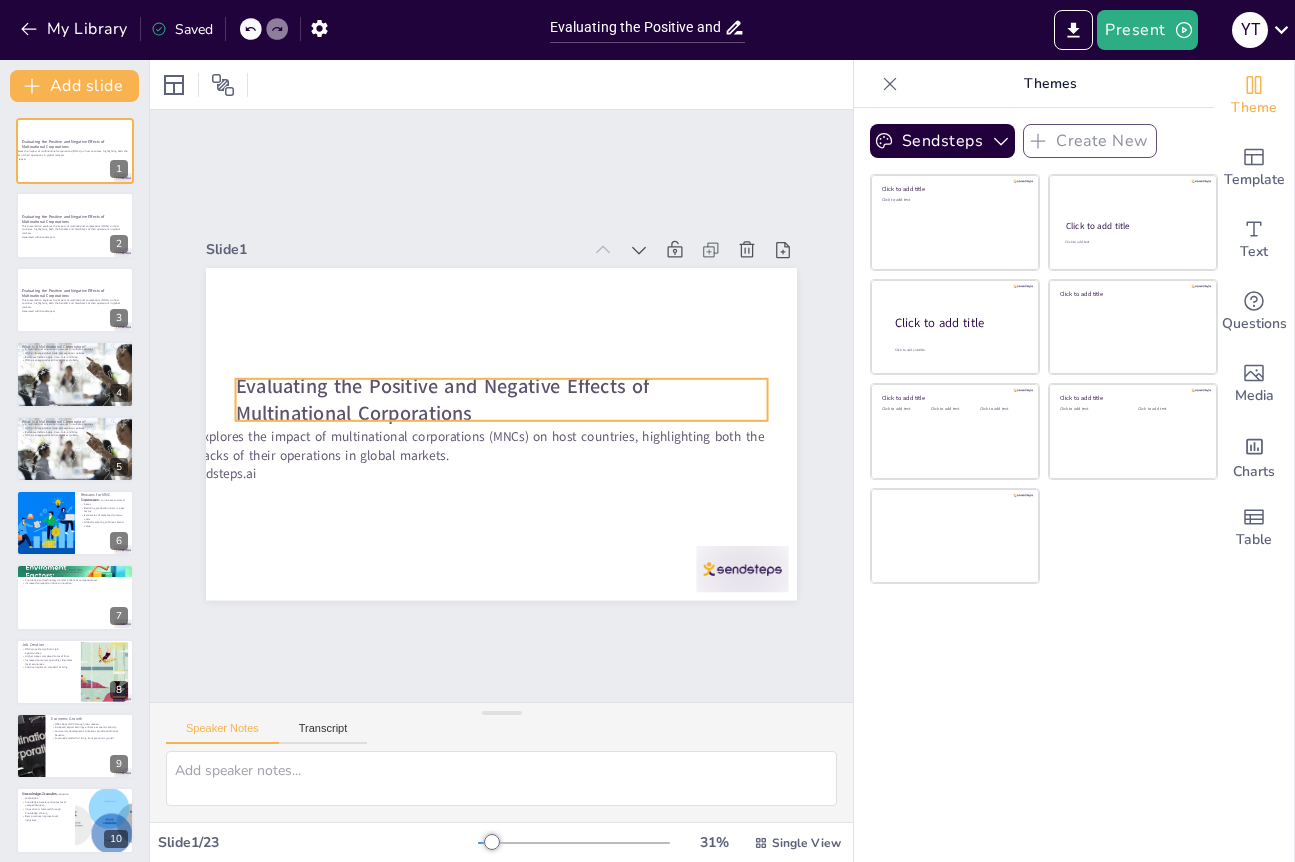 checkbox on "true" 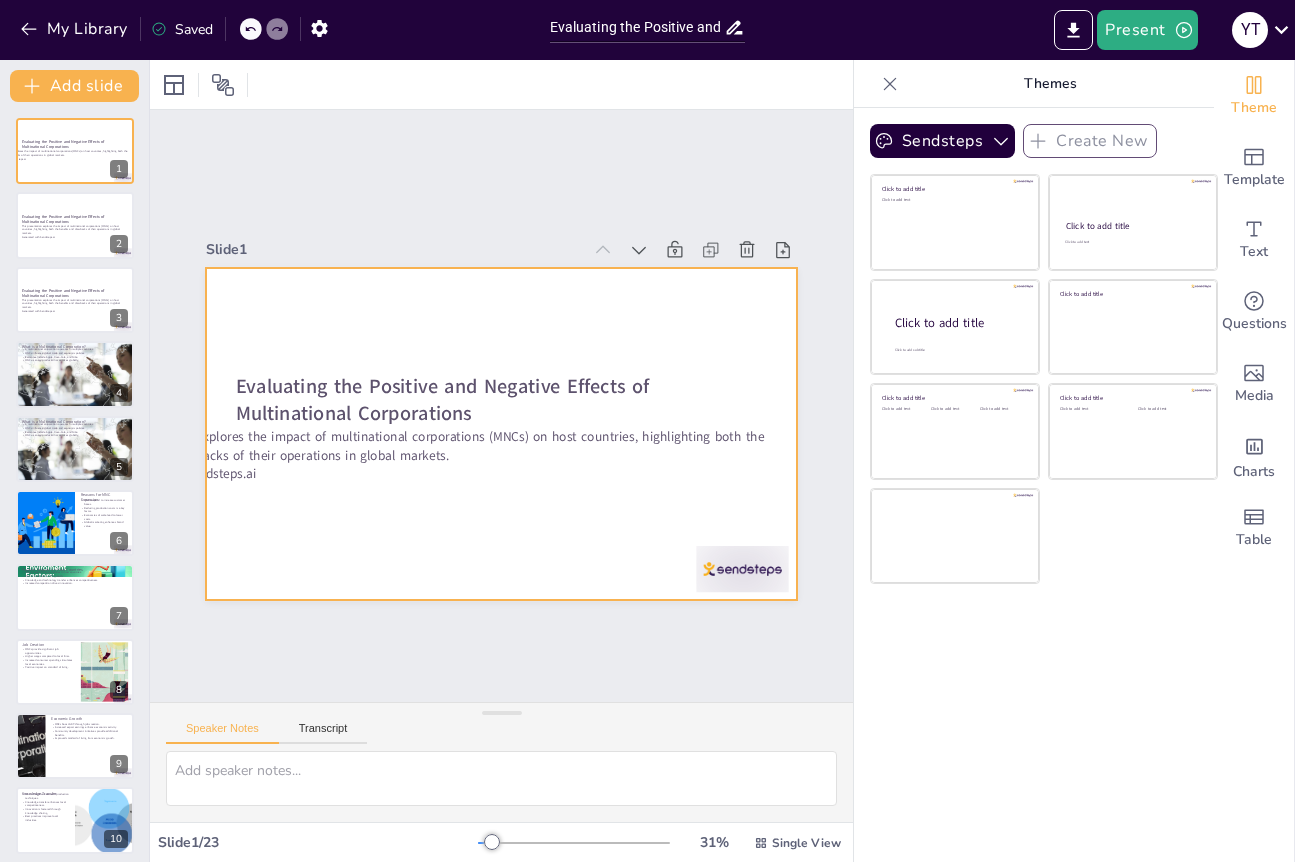 scroll, scrollTop: 0, scrollLeft: 0, axis: both 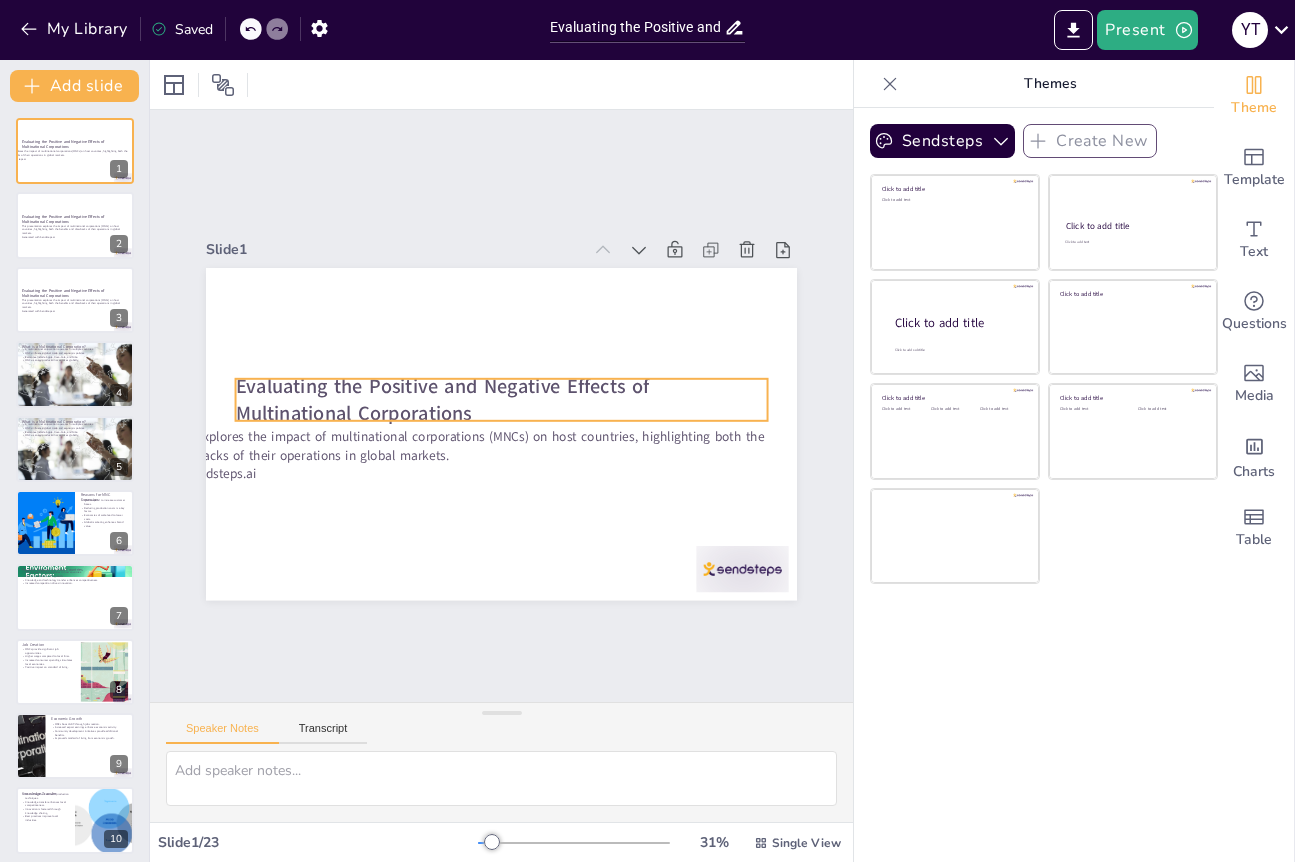checkbox on "true" 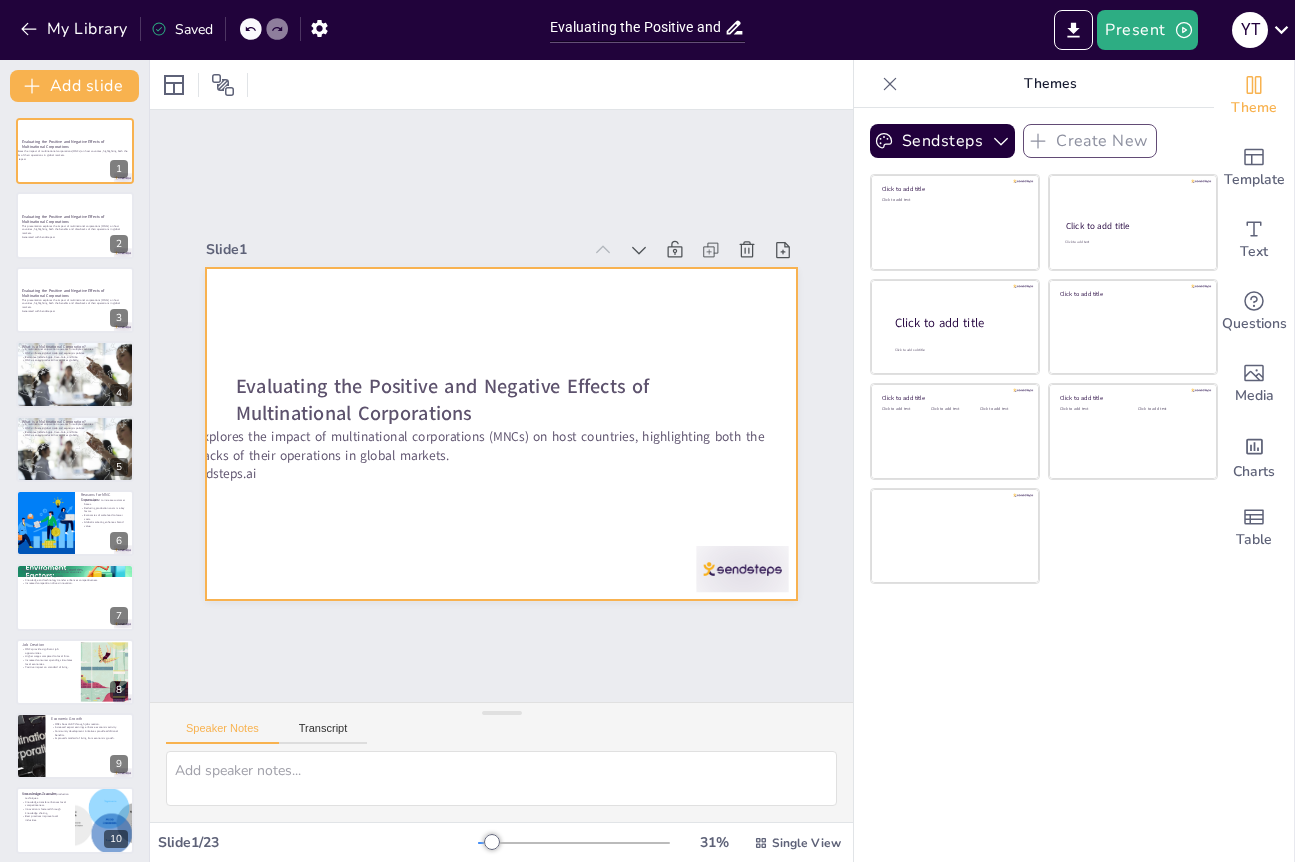 checkbox on "true" 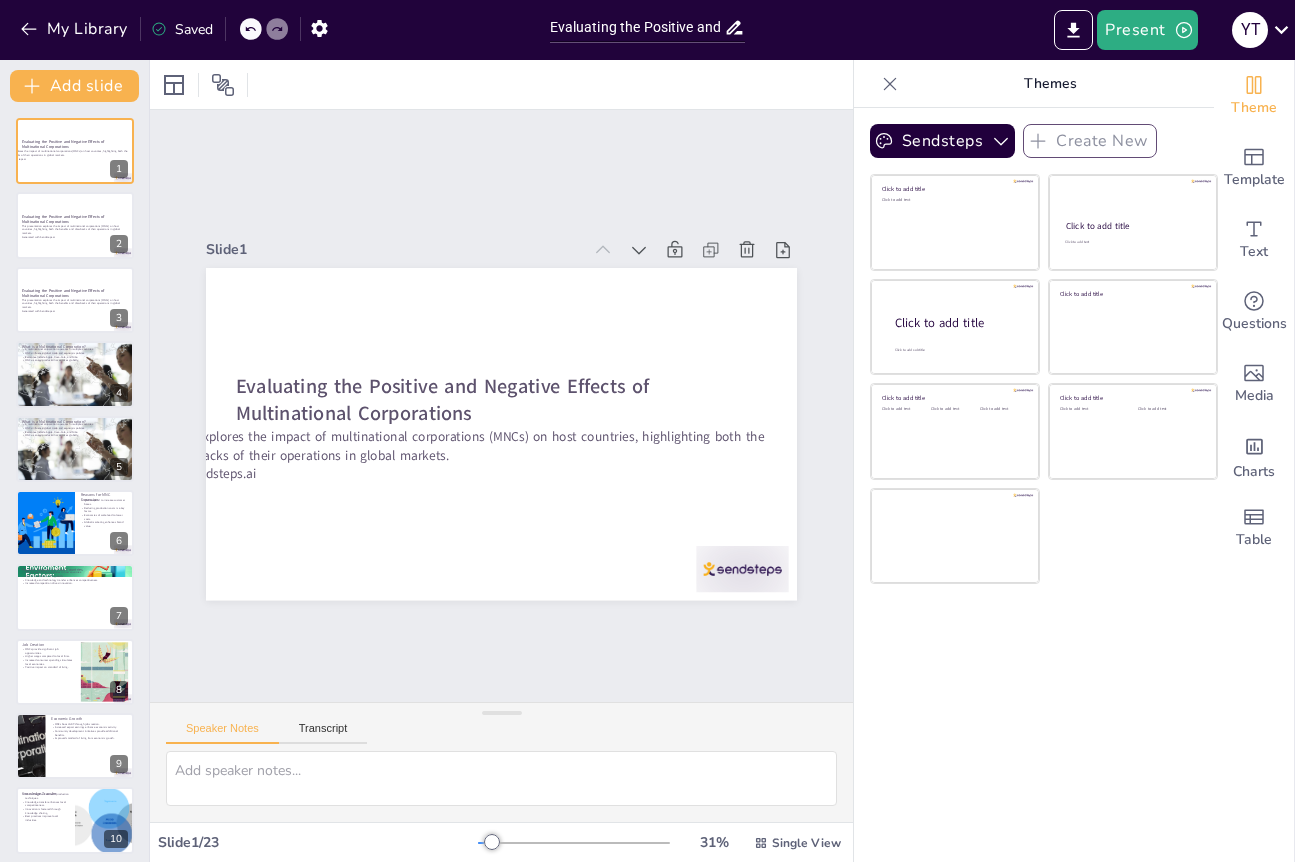 checkbox on "true" 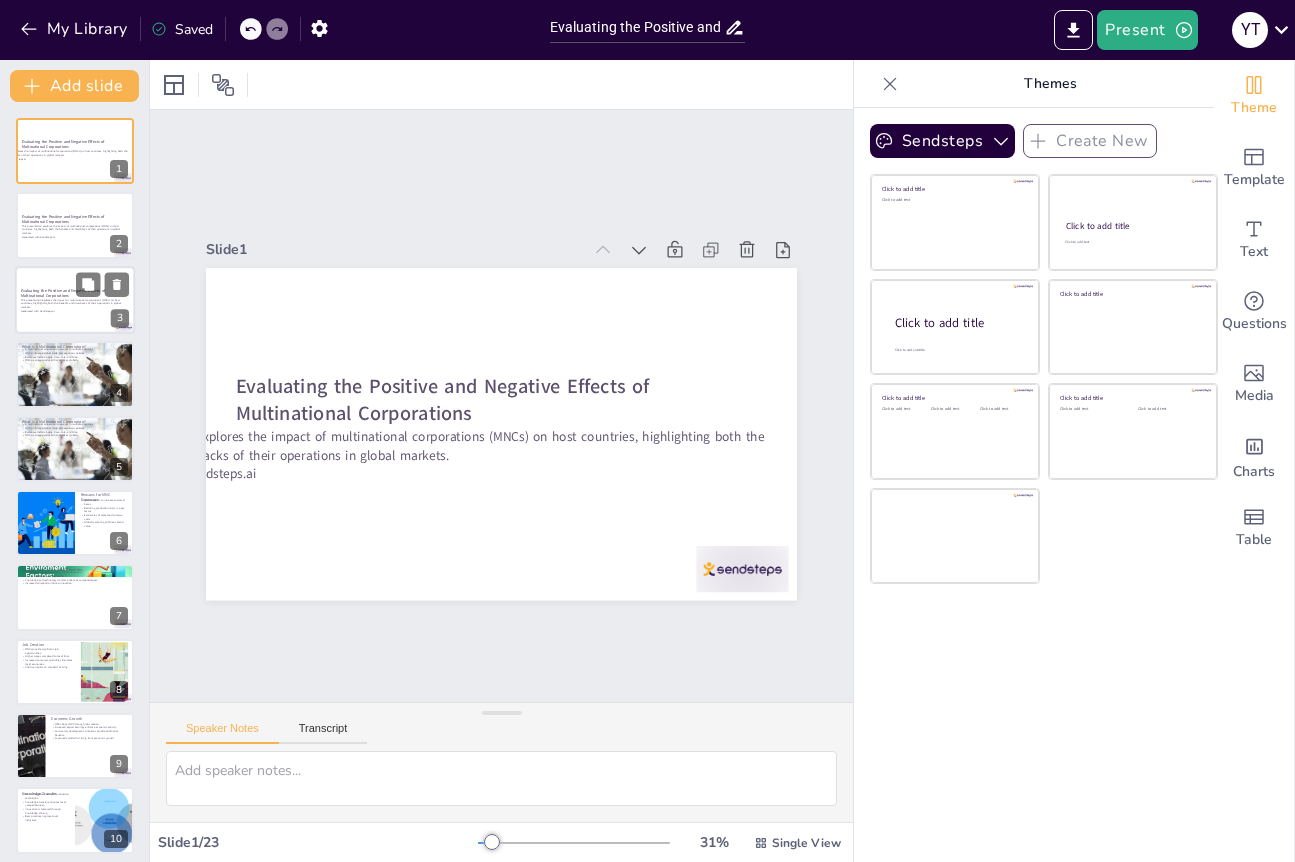 checkbox on "true" 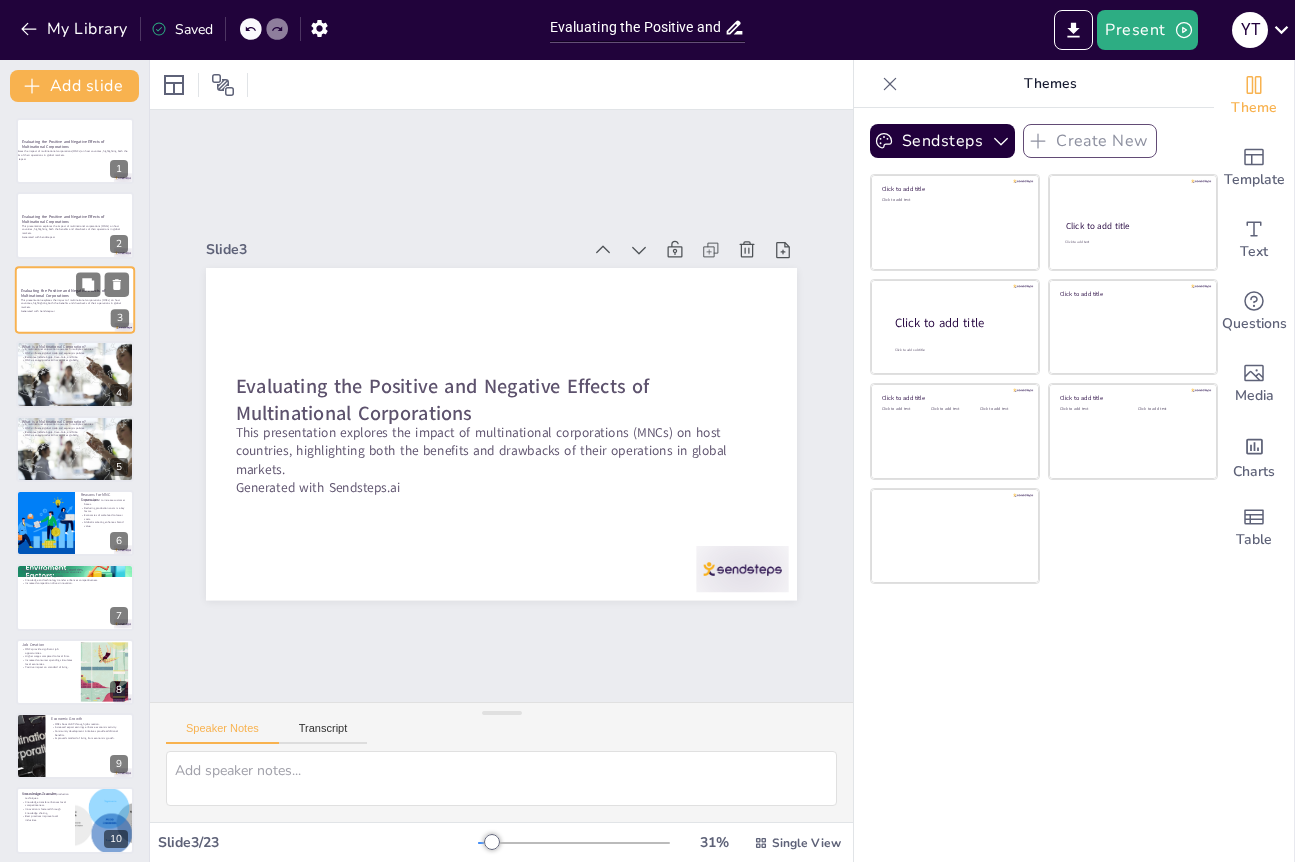 checkbox on "true" 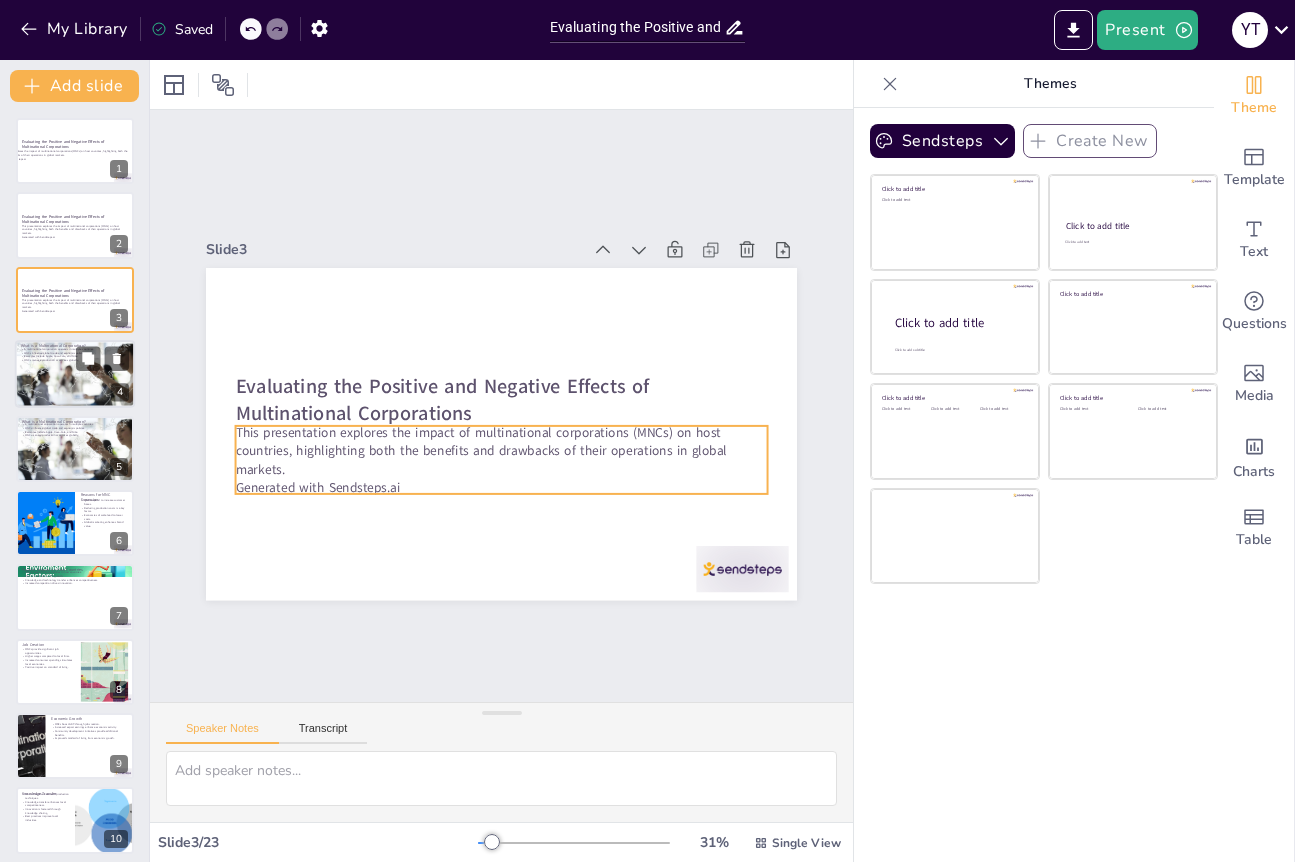 checkbox on "true" 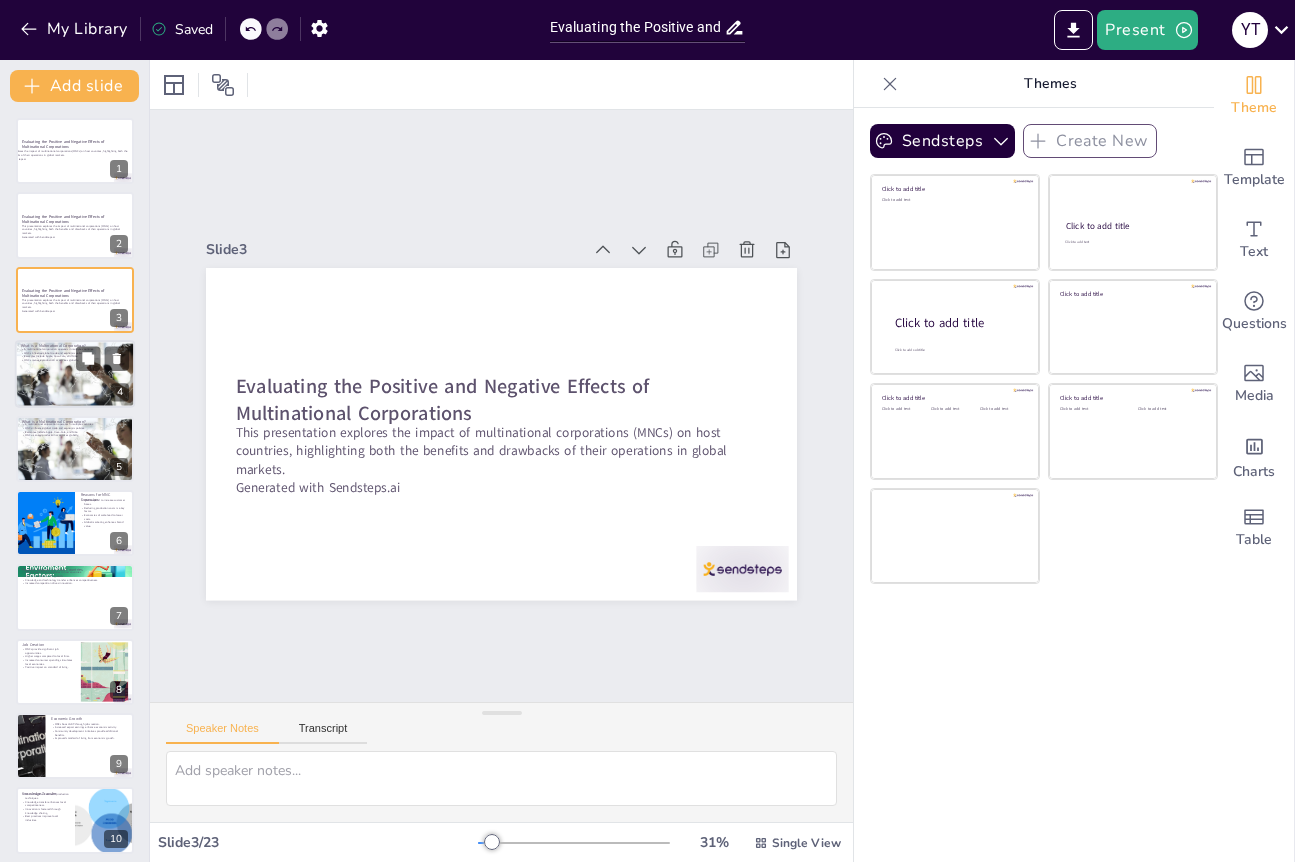 checkbox on "true" 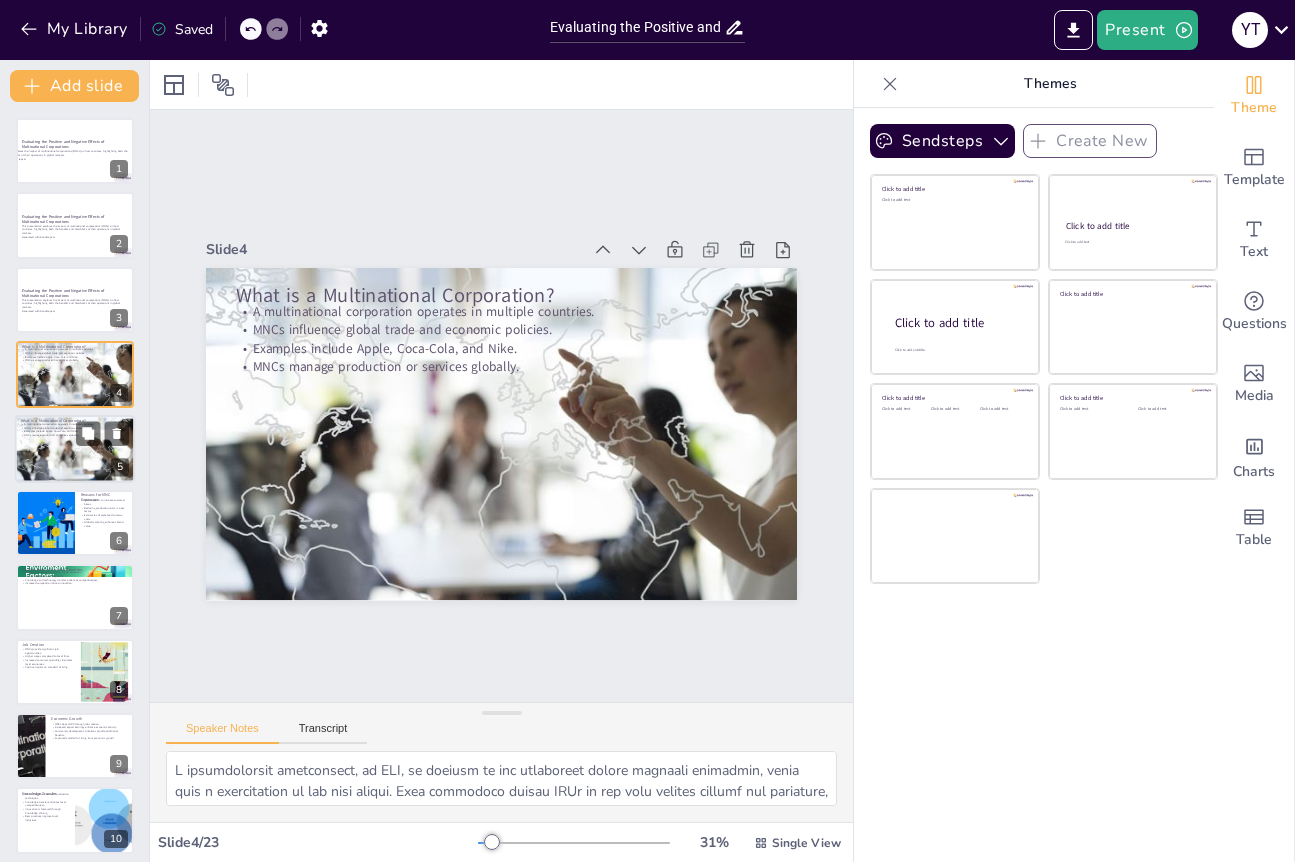 checkbox on "true" 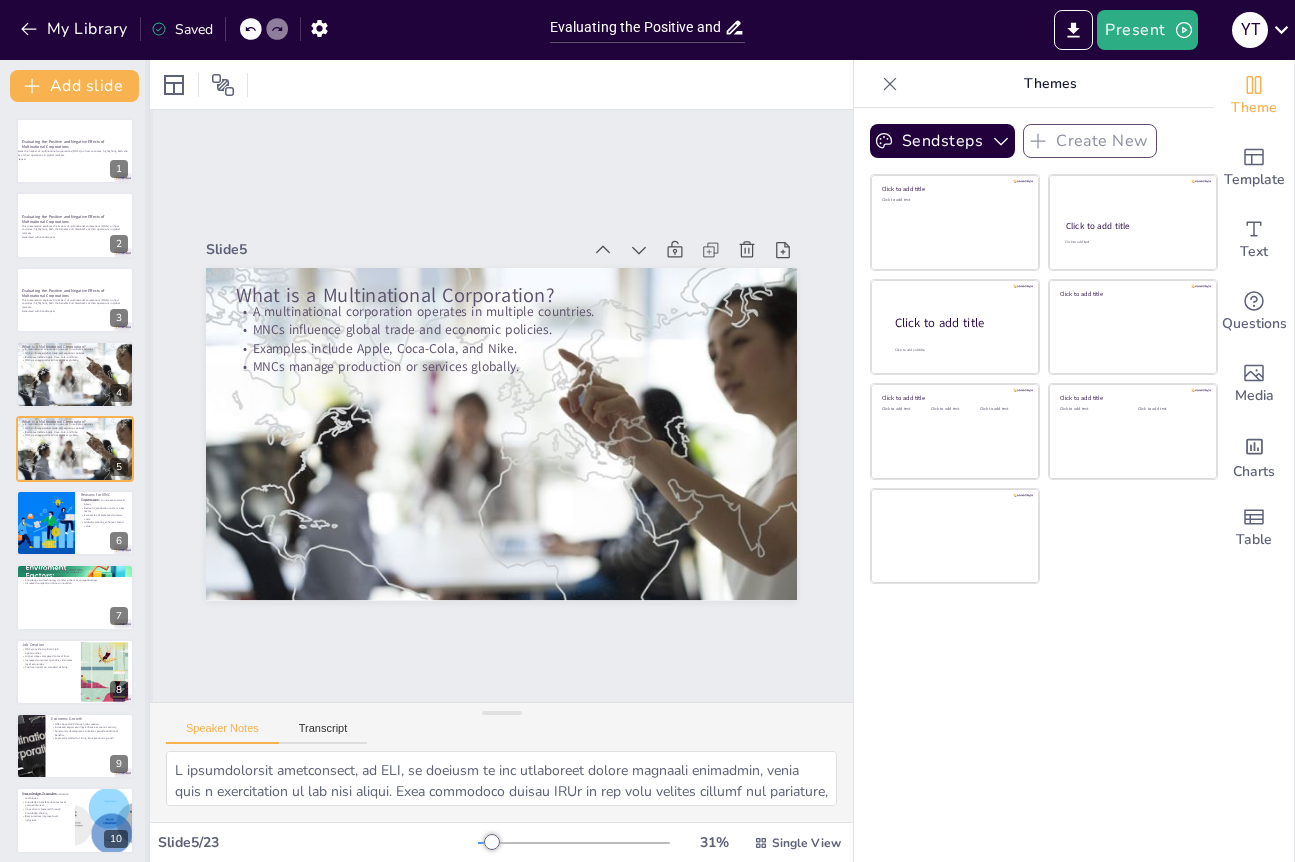 checkbox on "true" 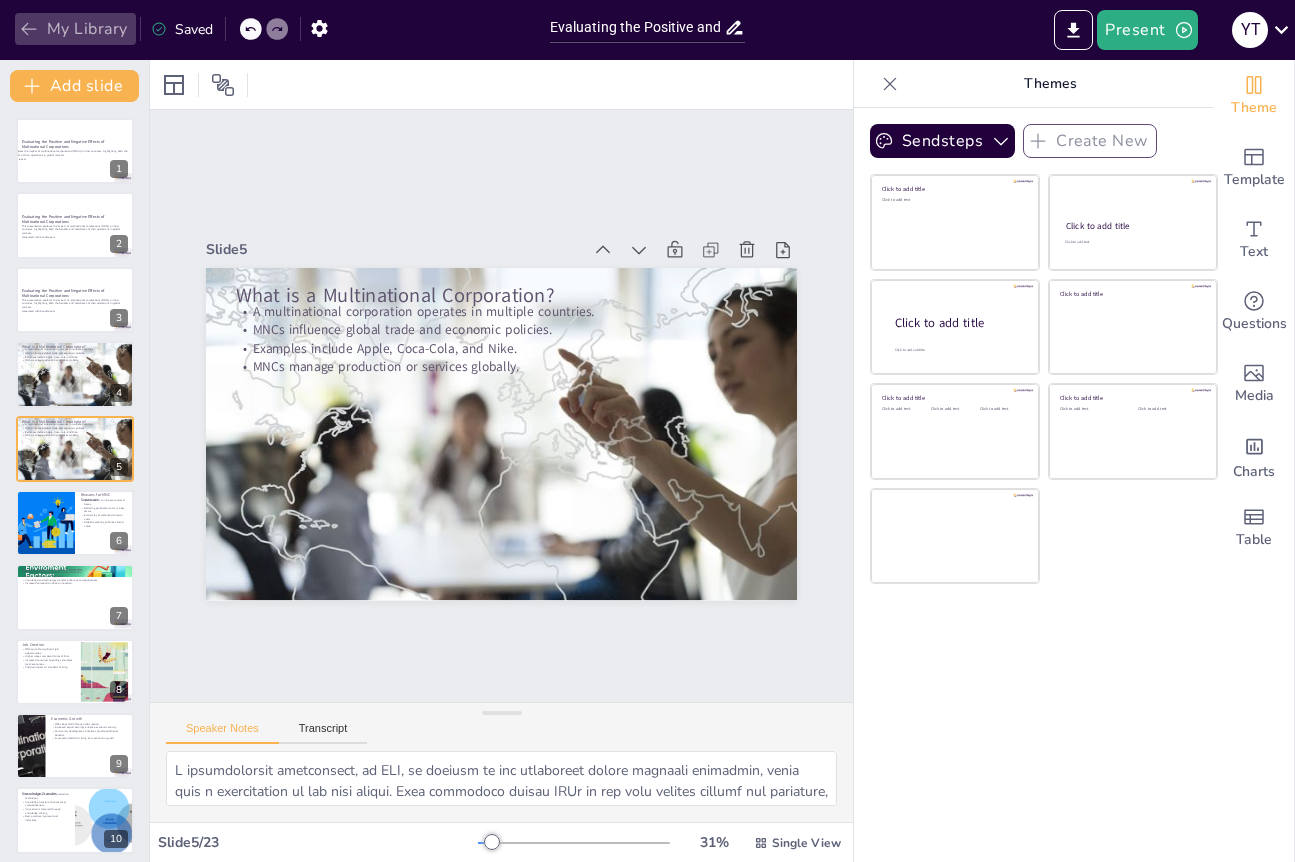 click 